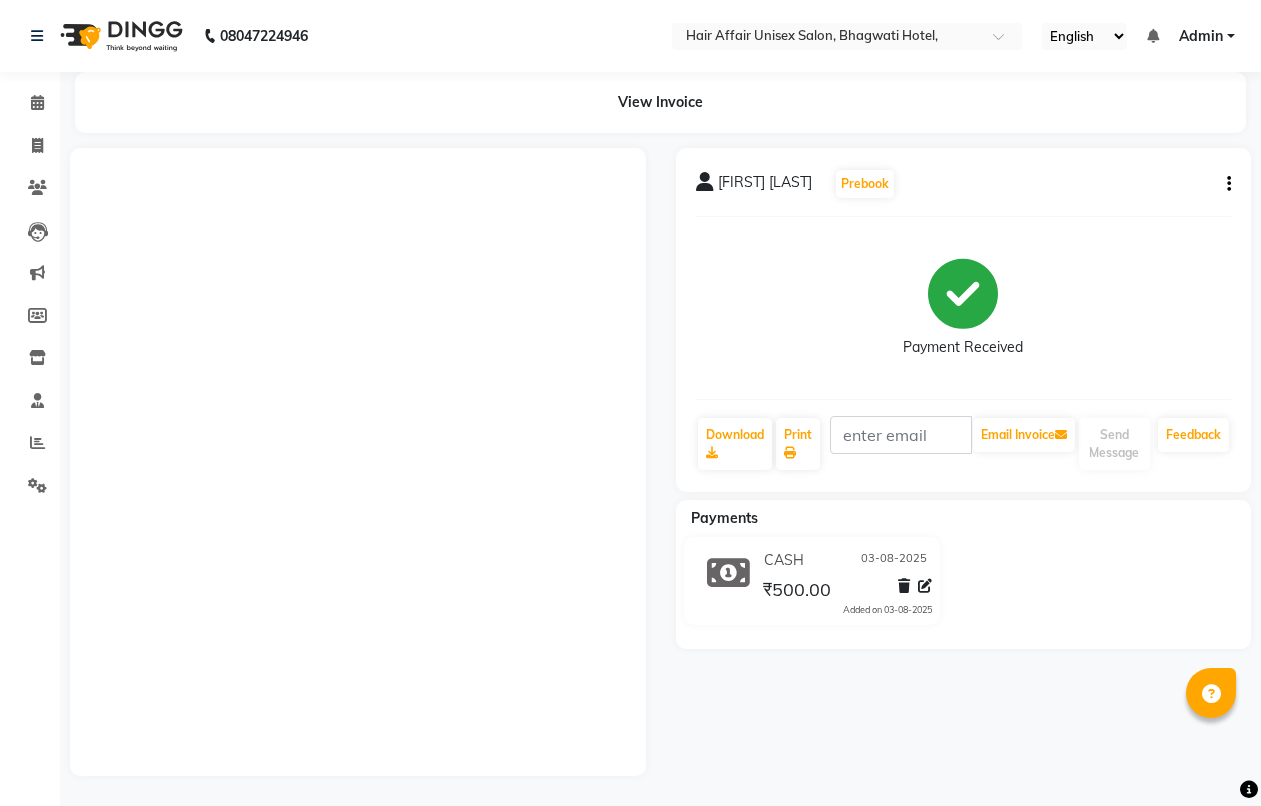 scroll, scrollTop: 0, scrollLeft: 0, axis: both 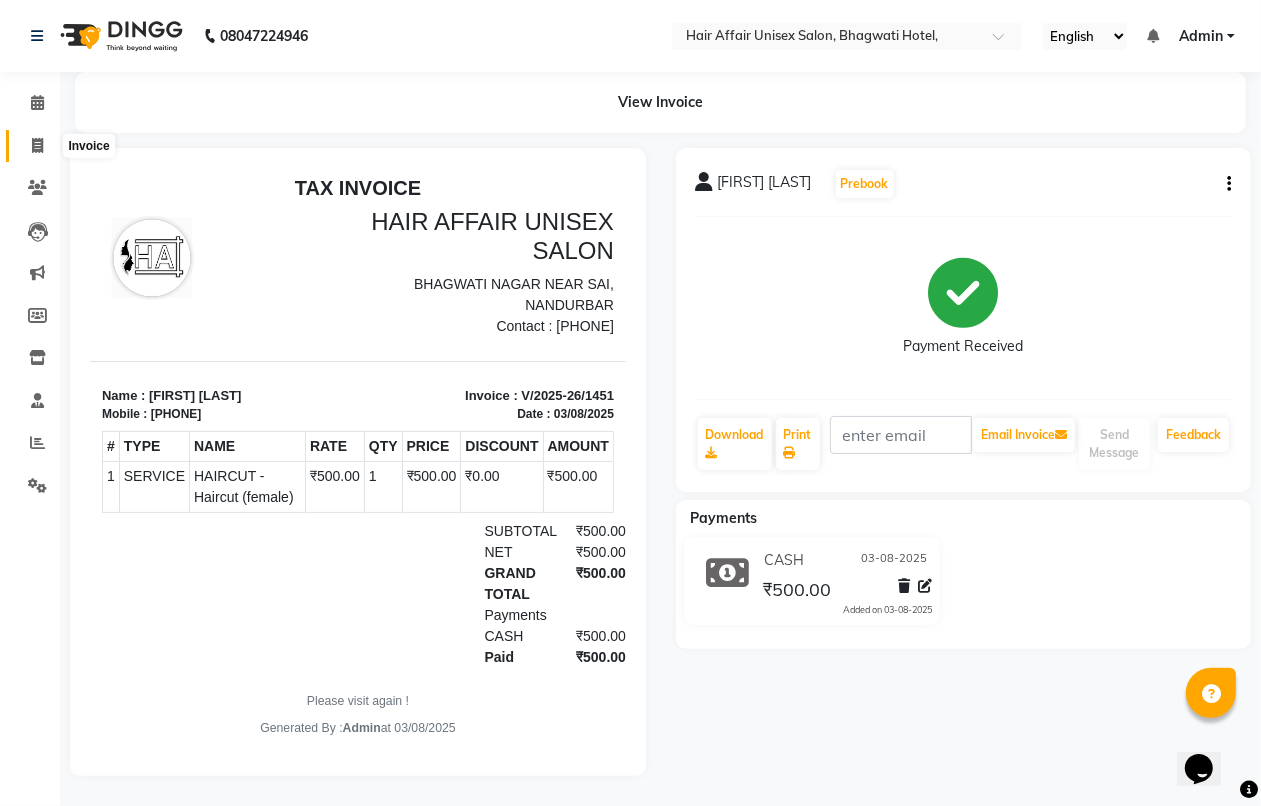 click 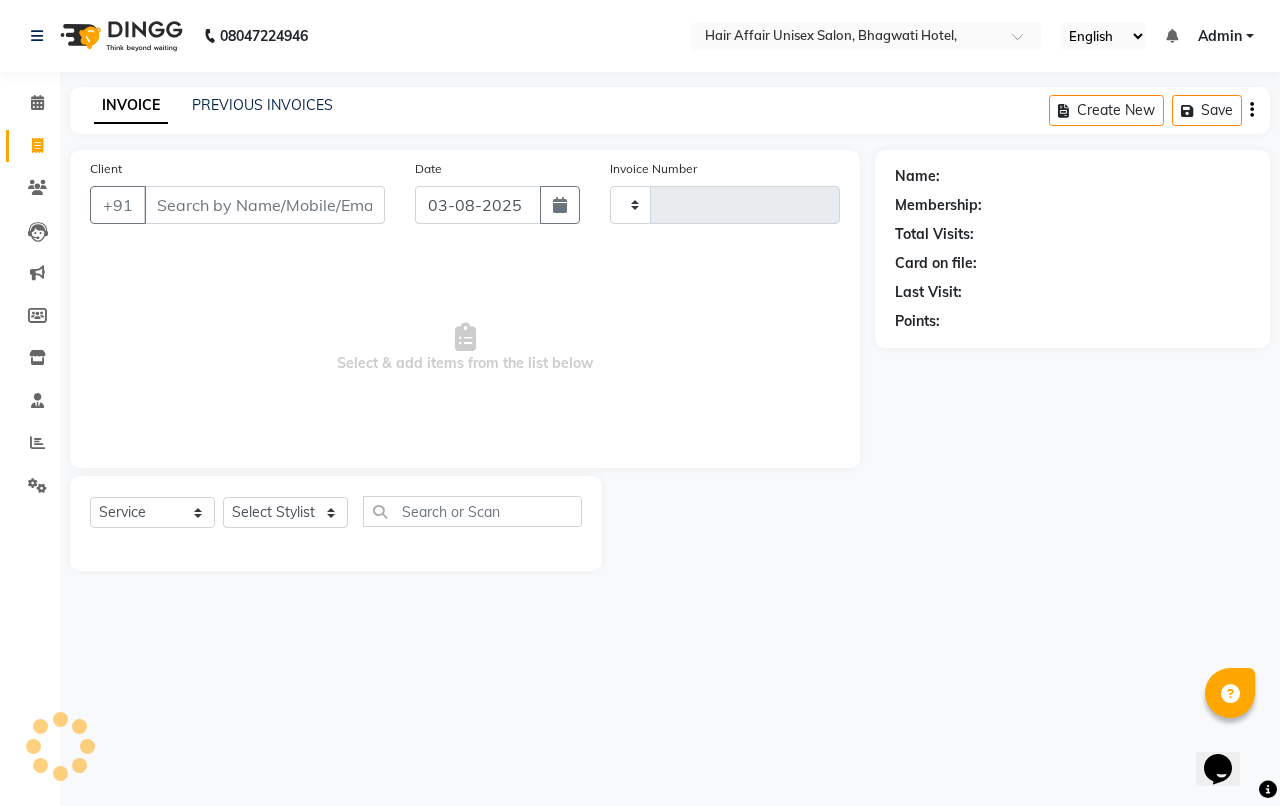 type on "1452" 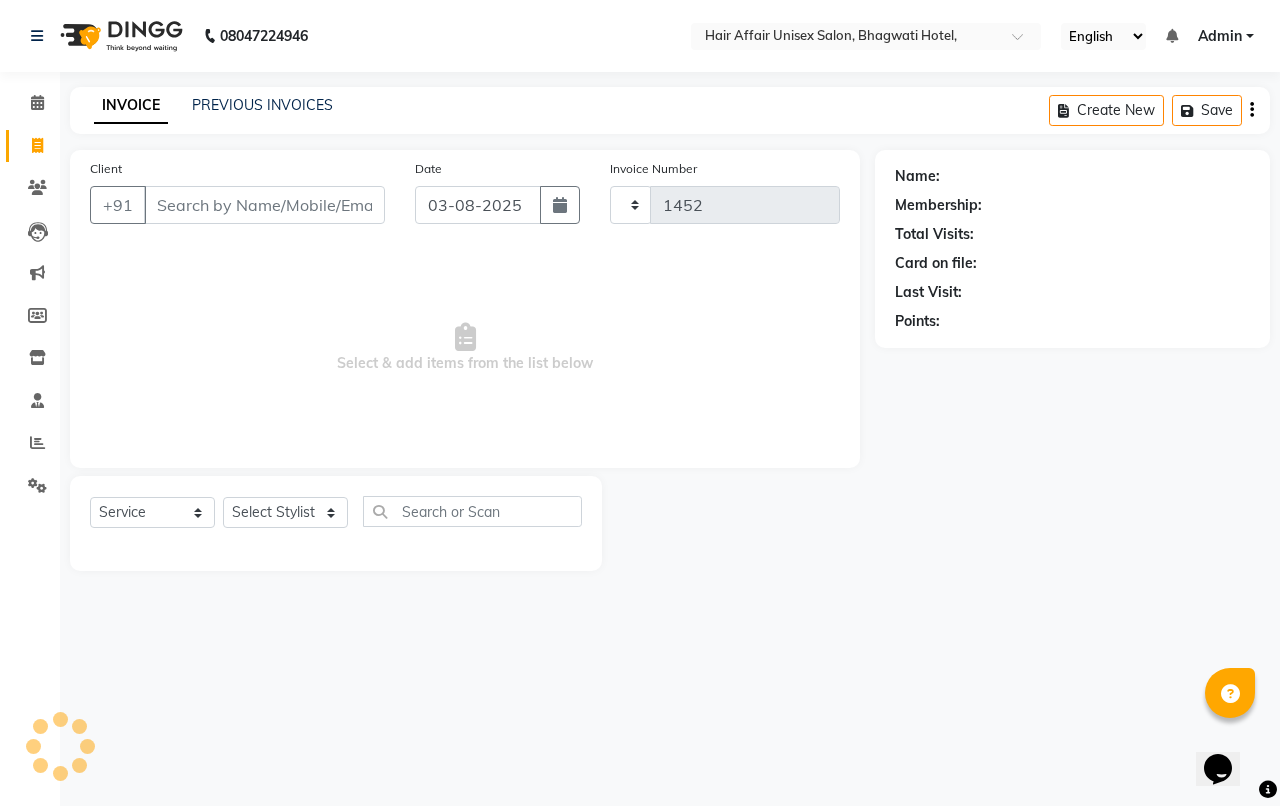 select on "6225" 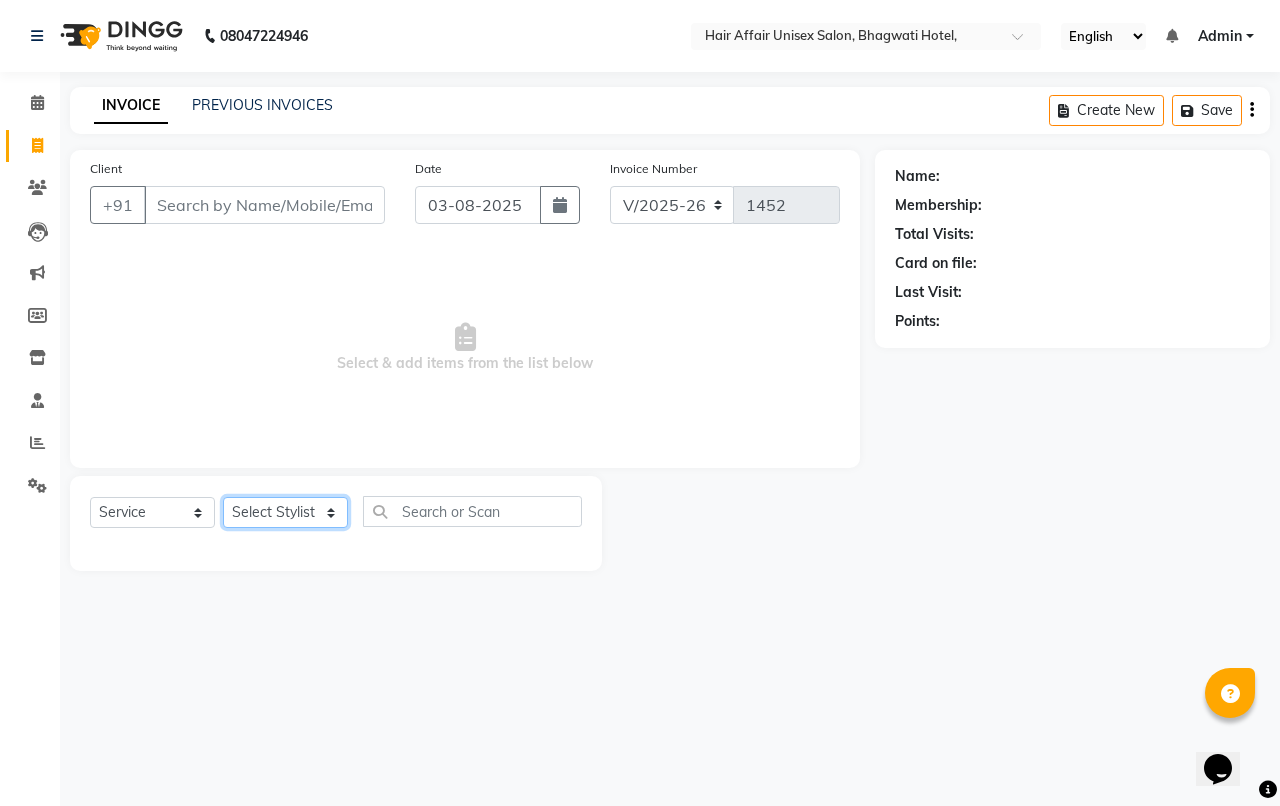 click on "Select Stylist [FIRST] [LAST] [FIRST] [FIRST] [FIRST] [FIRST] [FIRST] [FIRST]" 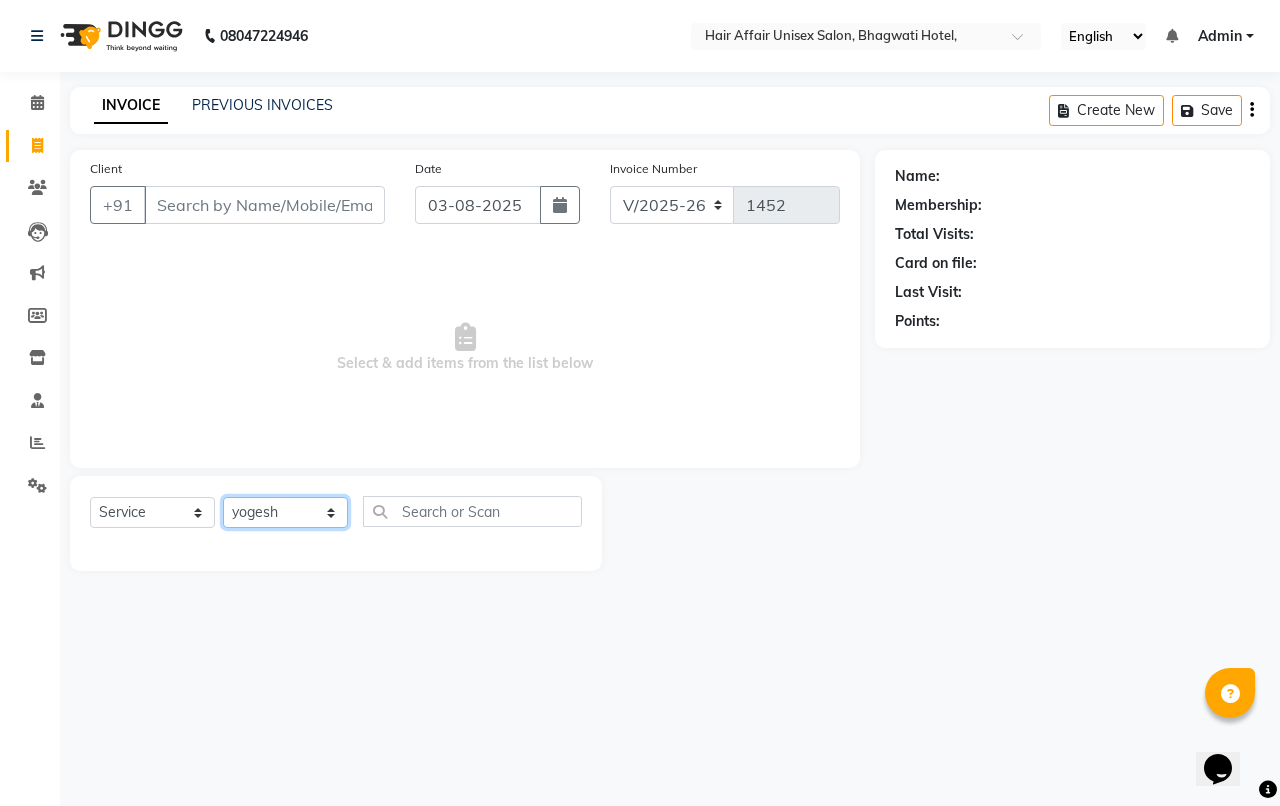 click on "Select Stylist [FIRST] [LAST] [FIRST] [FIRST] [FIRST] [FIRST] [FIRST] [FIRST]" 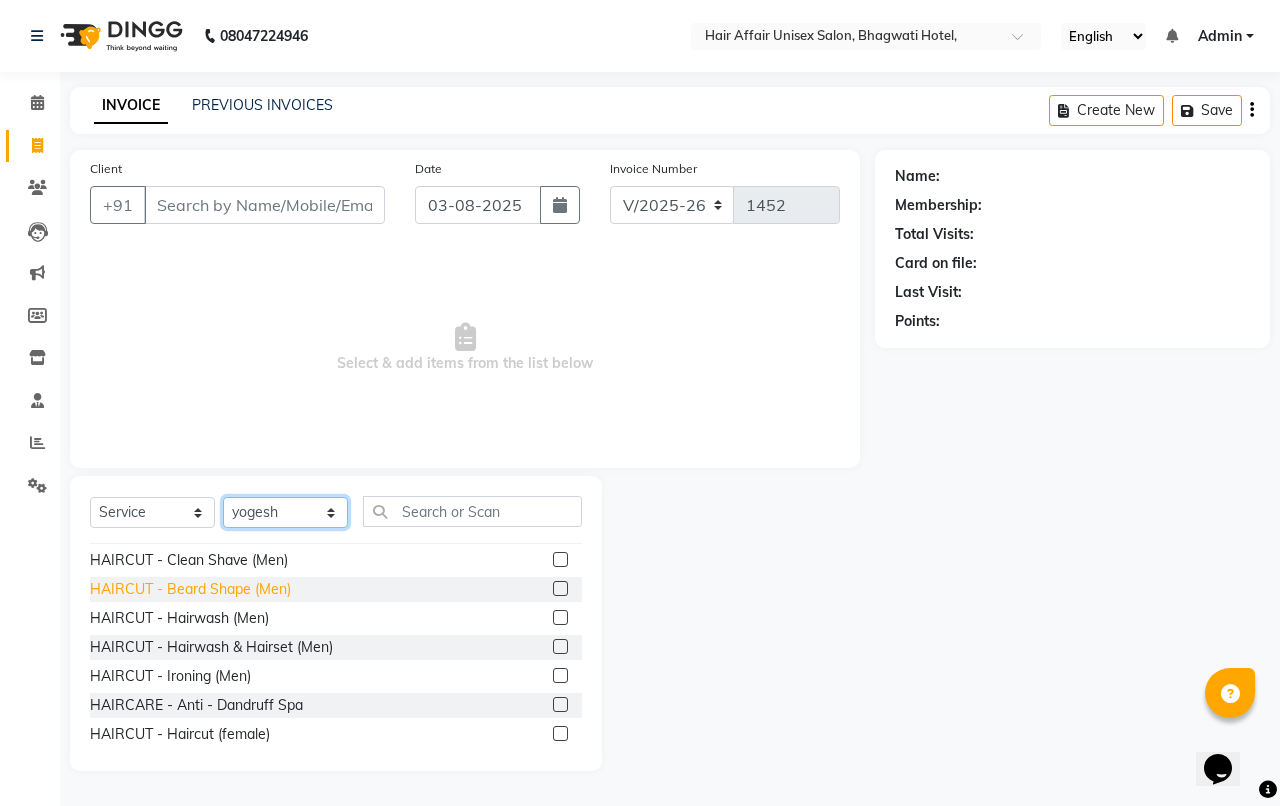 scroll, scrollTop: 125, scrollLeft: 0, axis: vertical 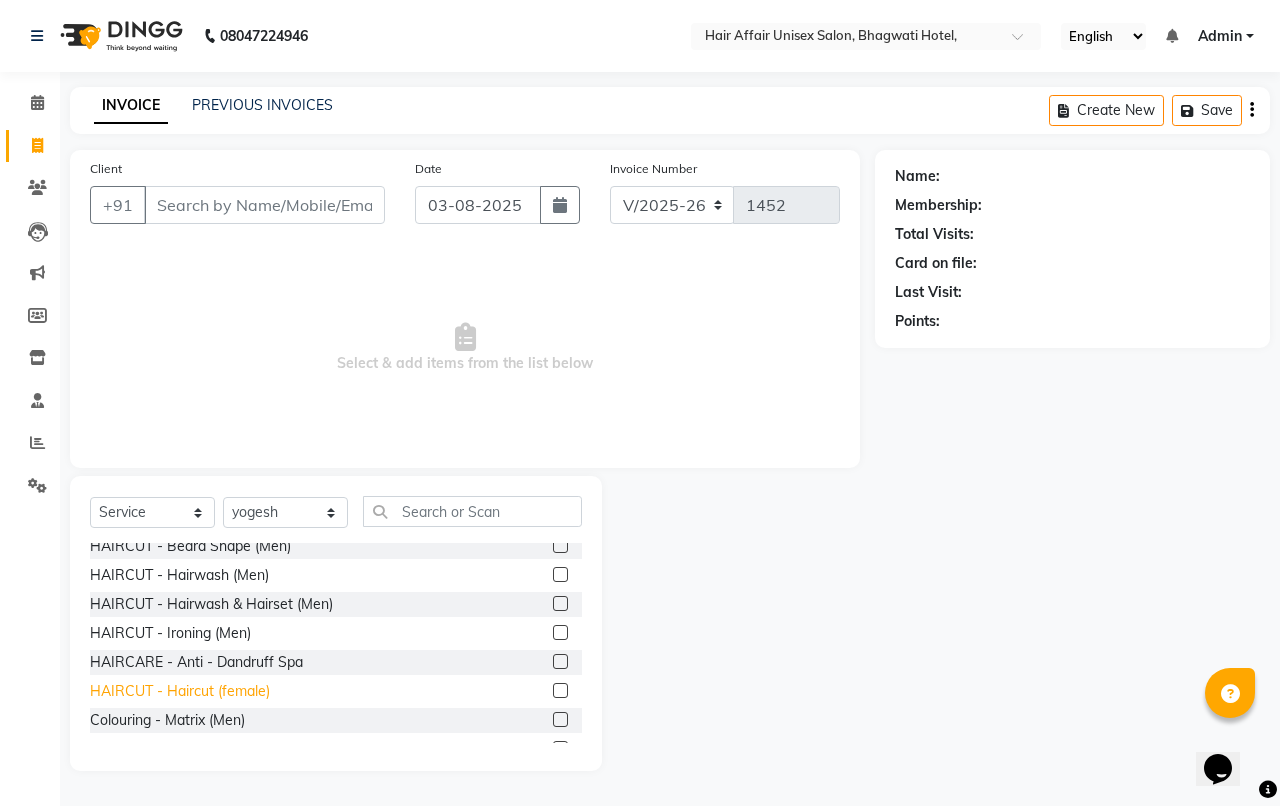 click on "HAIRCUT - Haircut (female)" 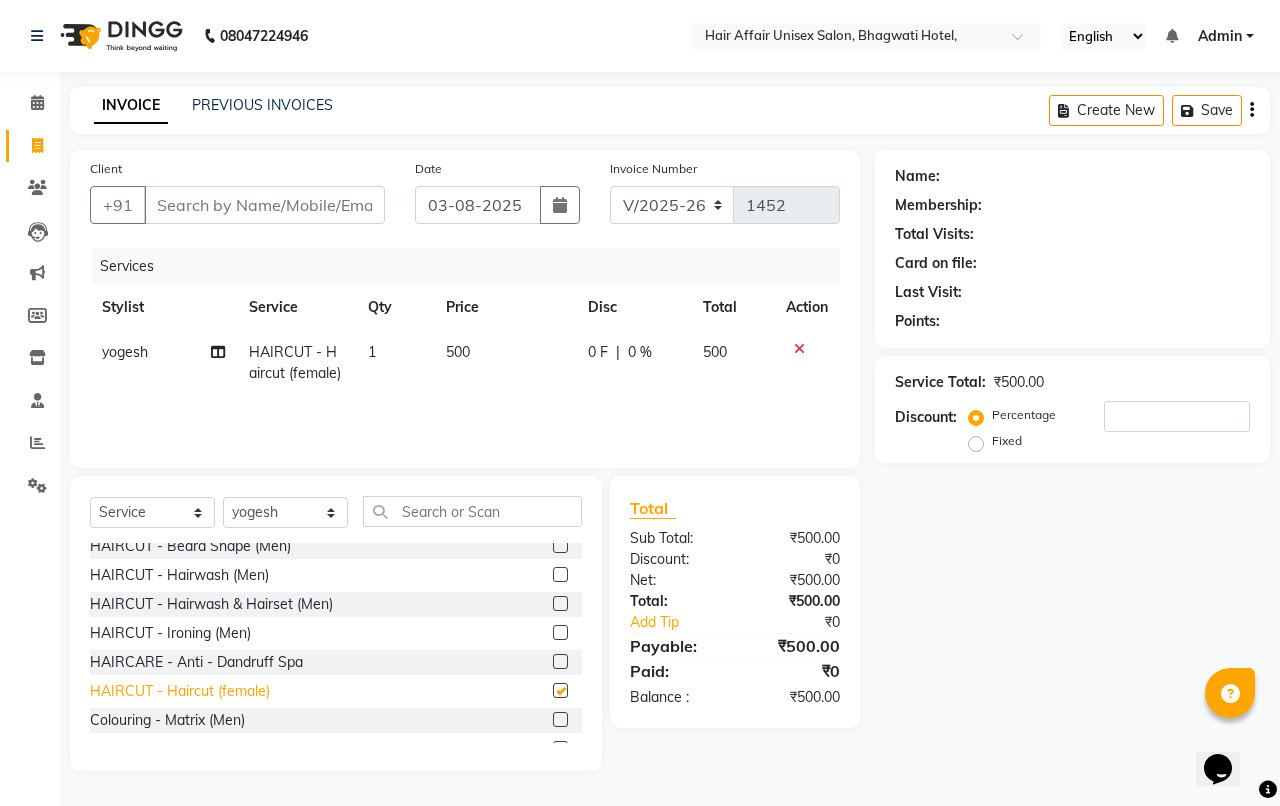 checkbox on "false" 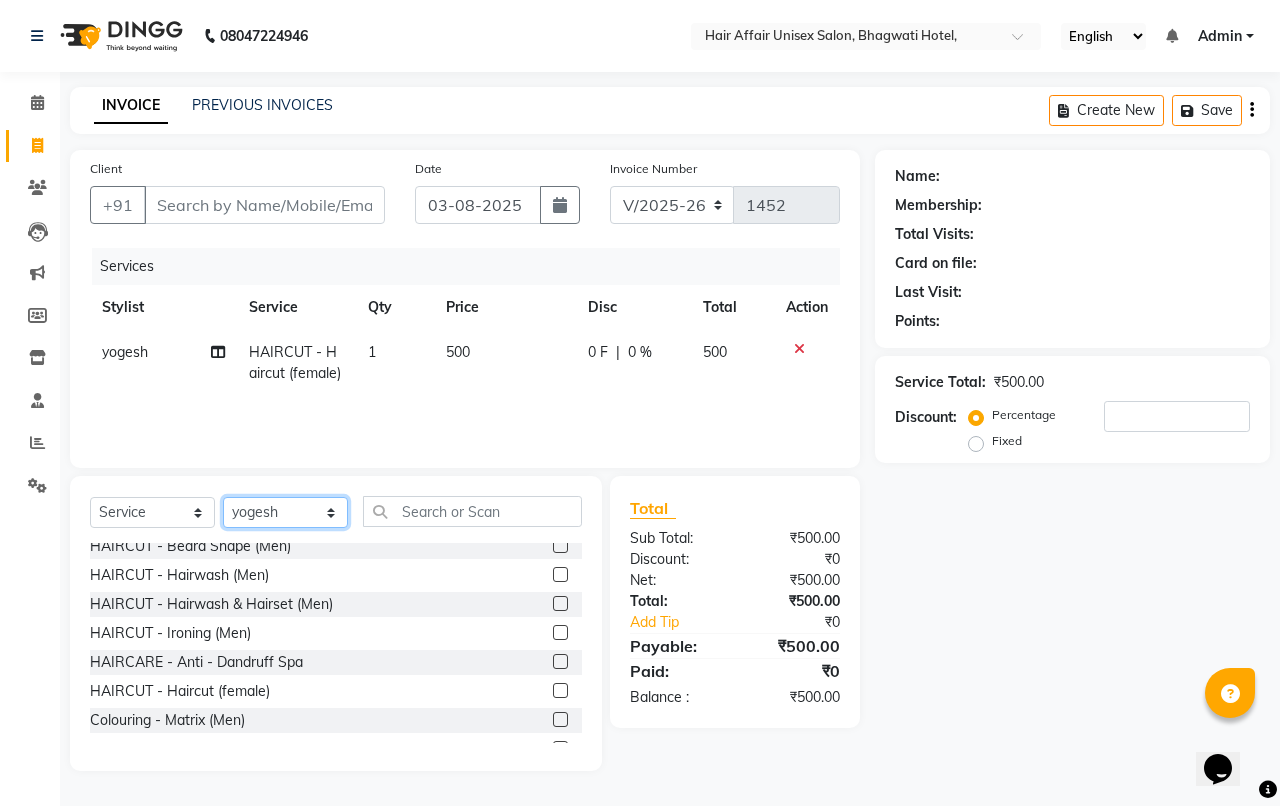 click on "Select Stylist [FIRST] [LAST] [FIRST] [FIRST] [FIRST] [FIRST] [FIRST] [FIRST]" 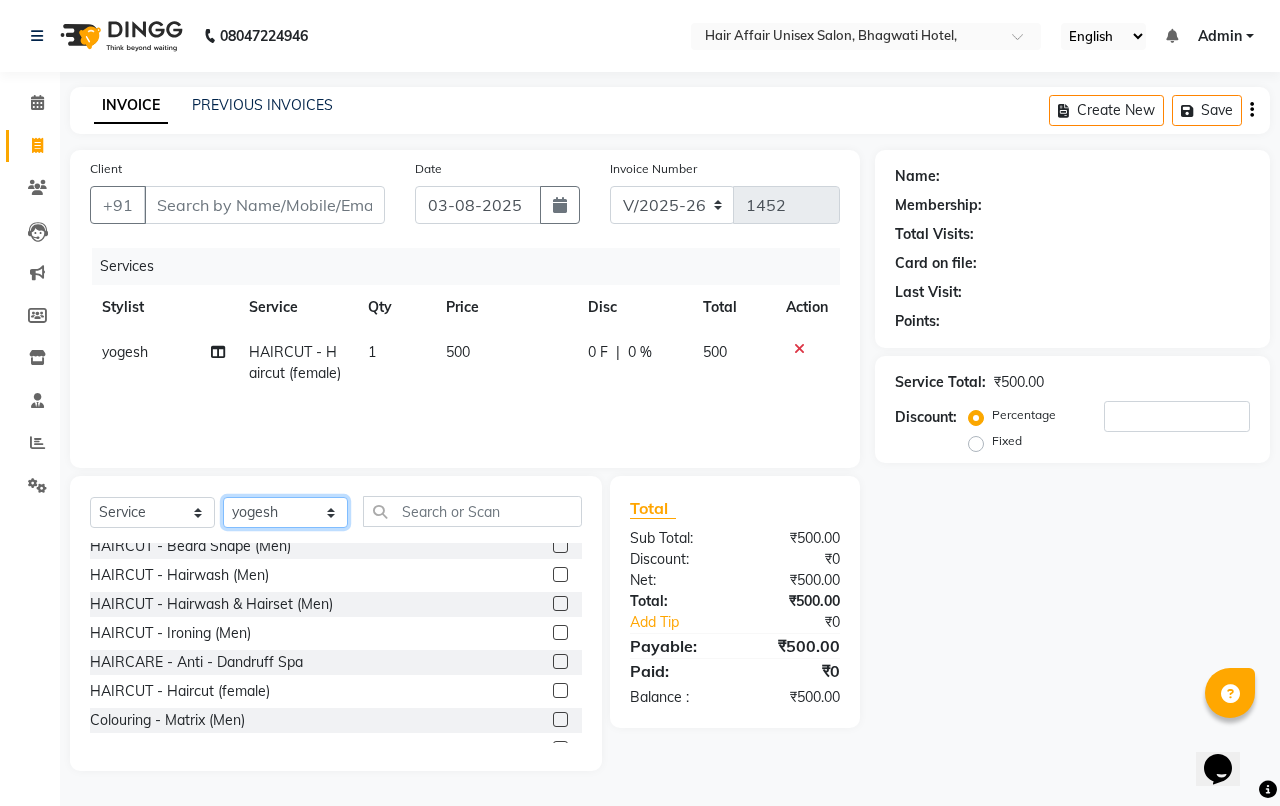 select on "66024" 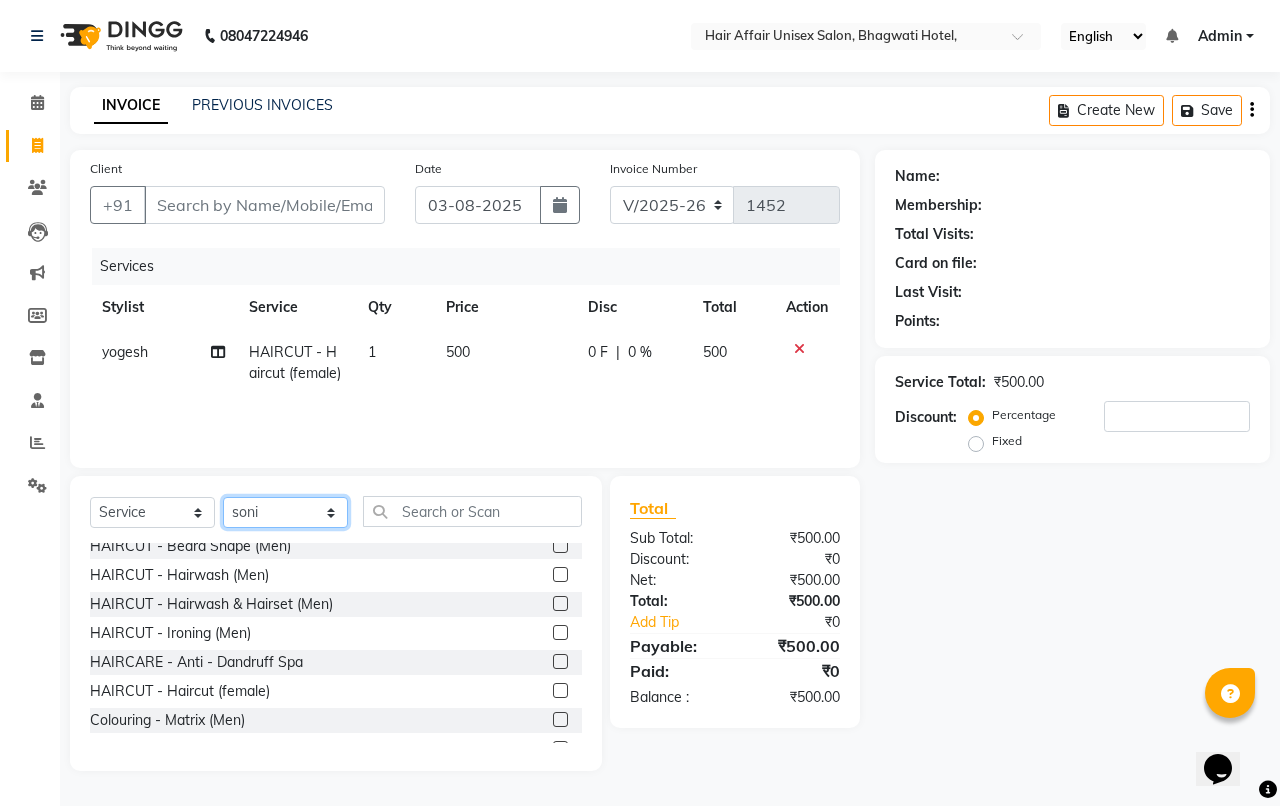 click on "Select Stylist [FIRST] [LAST] [FIRST] [FIRST] [FIRST] [FIRST] [FIRST] [FIRST]" 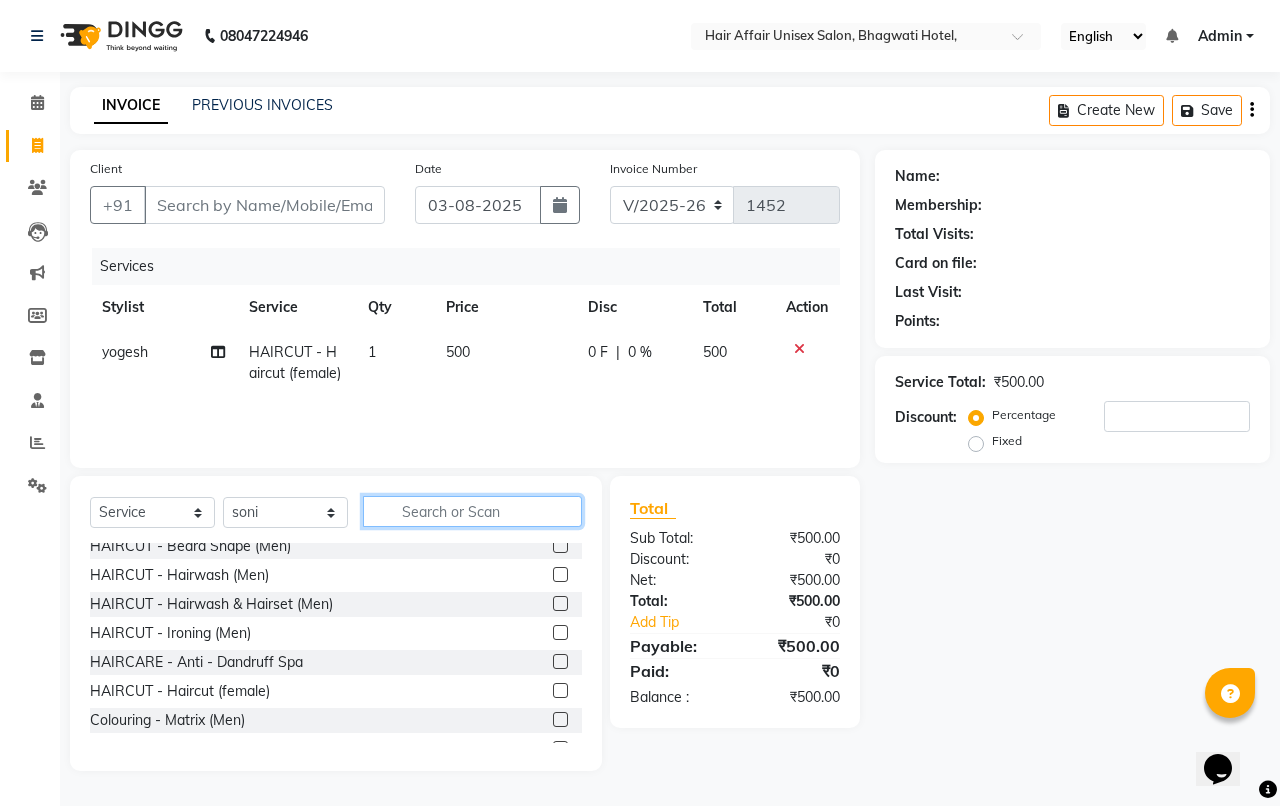 click 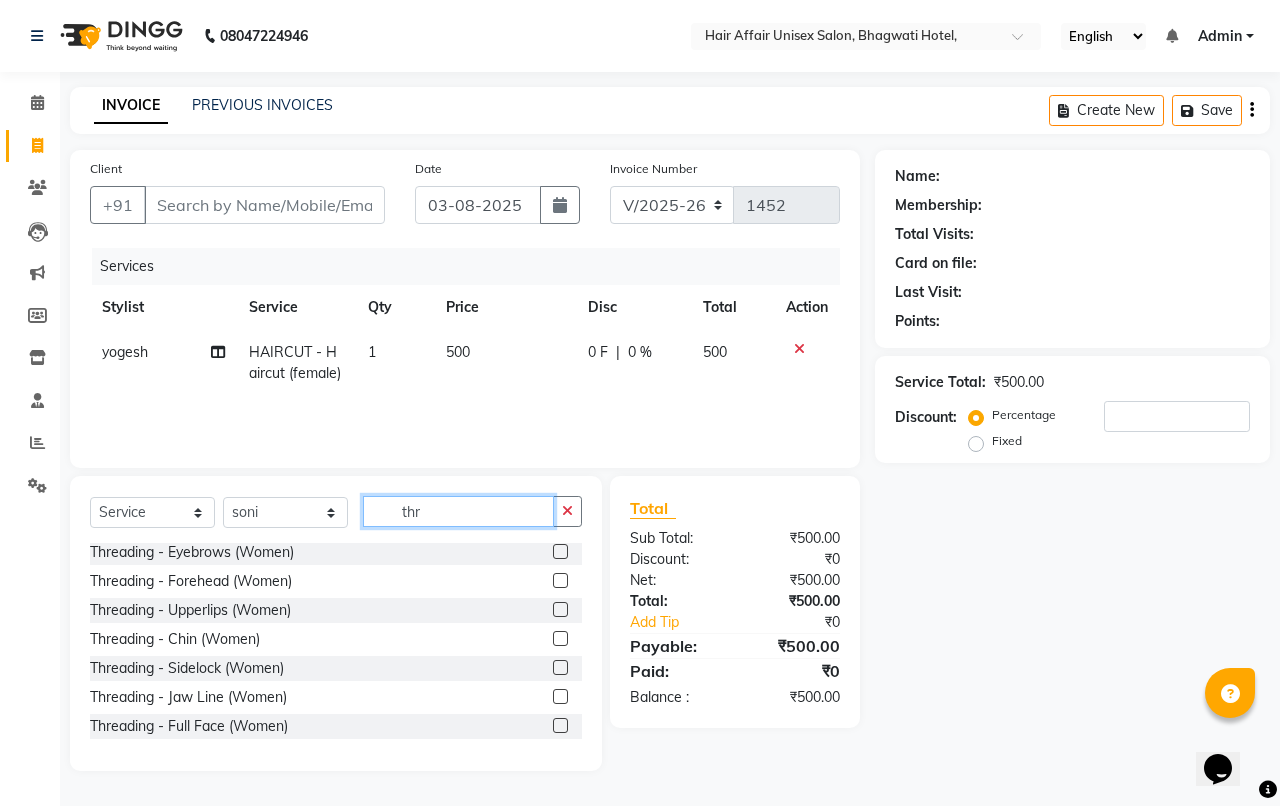 scroll, scrollTop: 0, scrollLeft: 0, axis: both 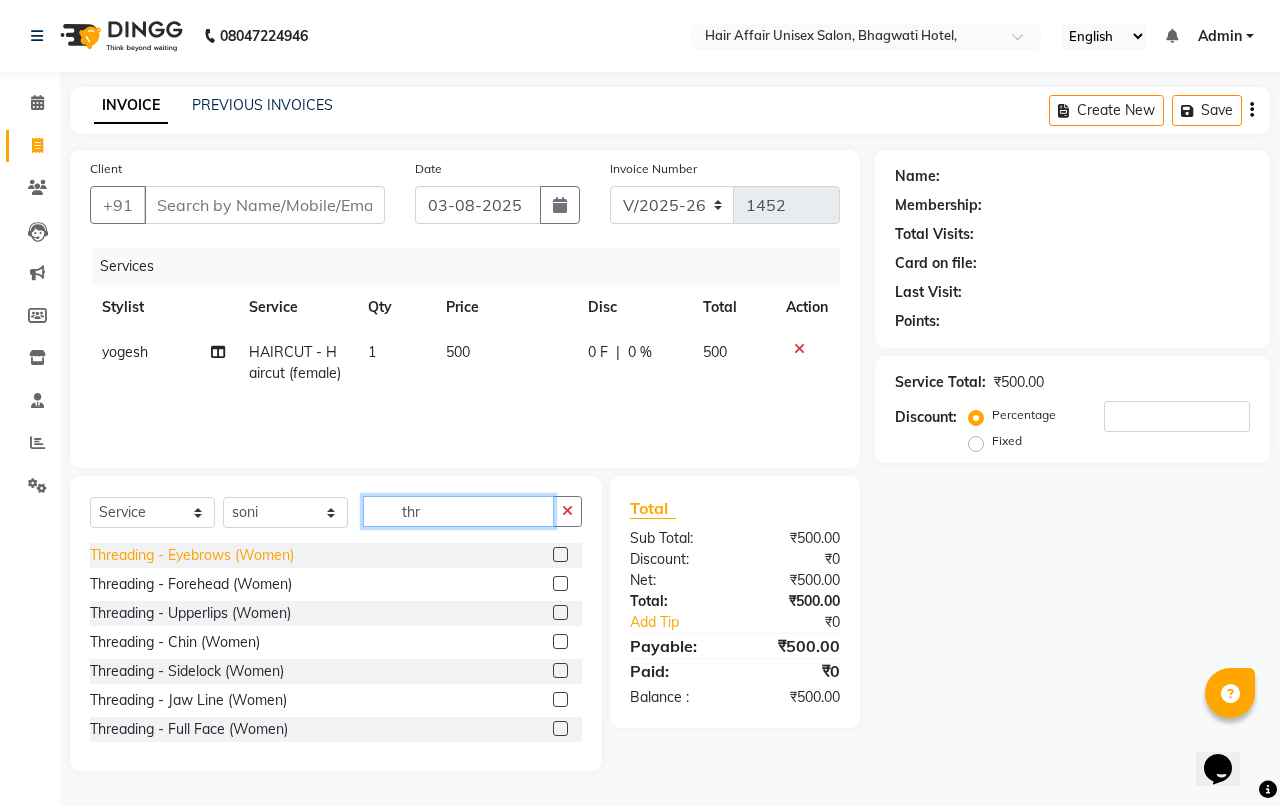 type on "thr" 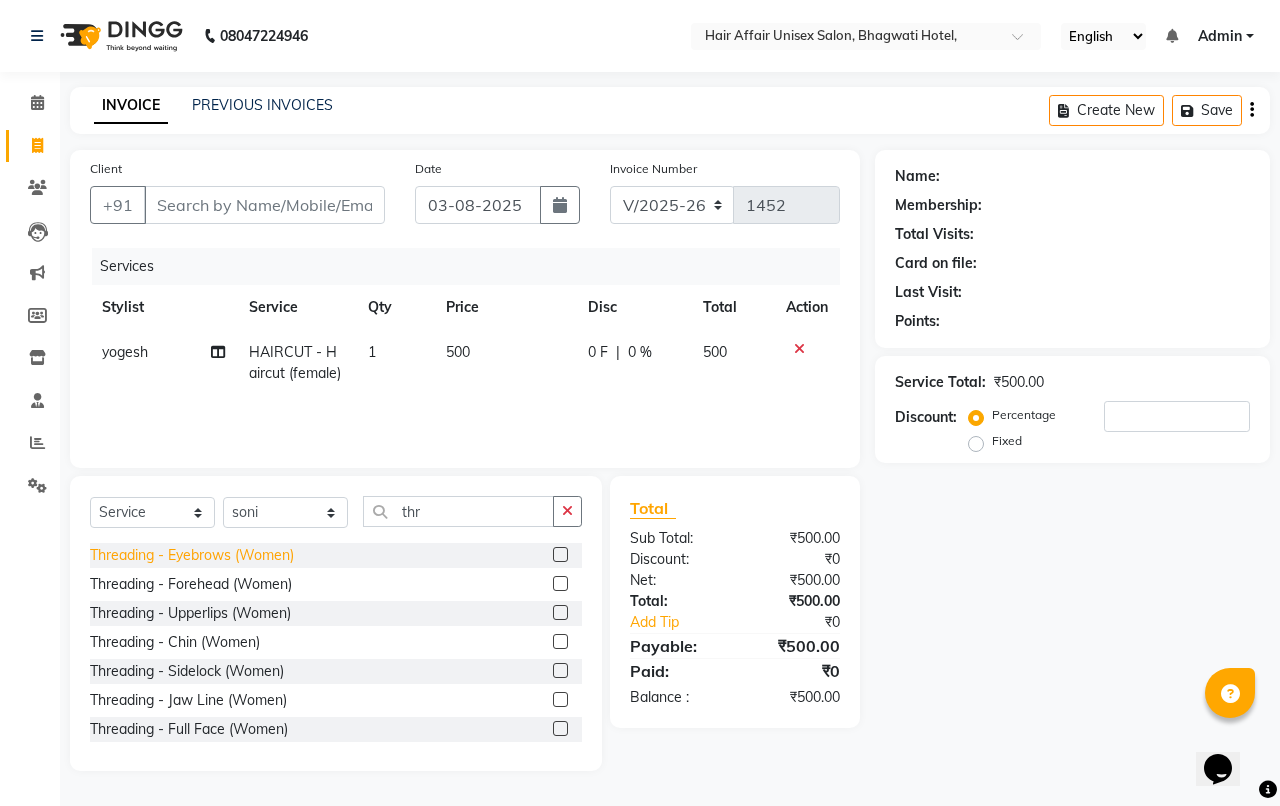 click on "Threading - Eyebrows  (Women)" 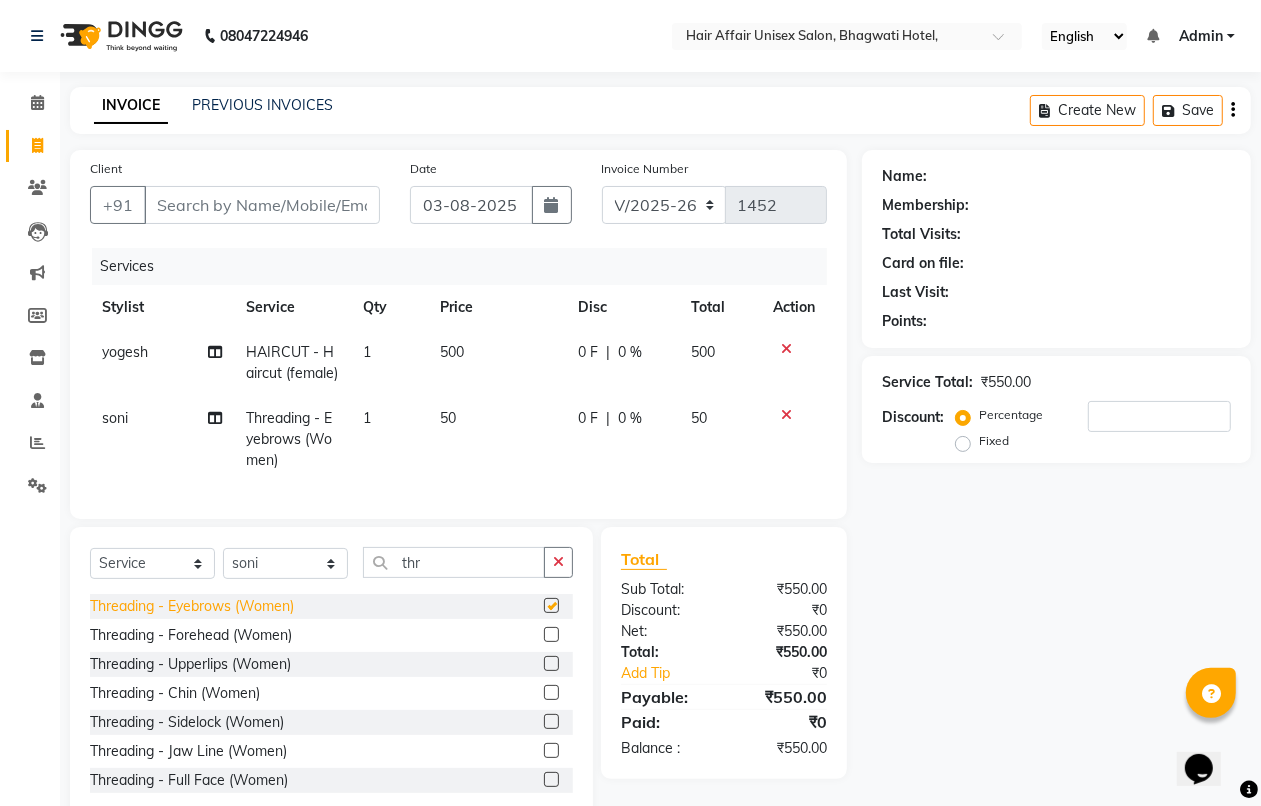 checkbox on "false" 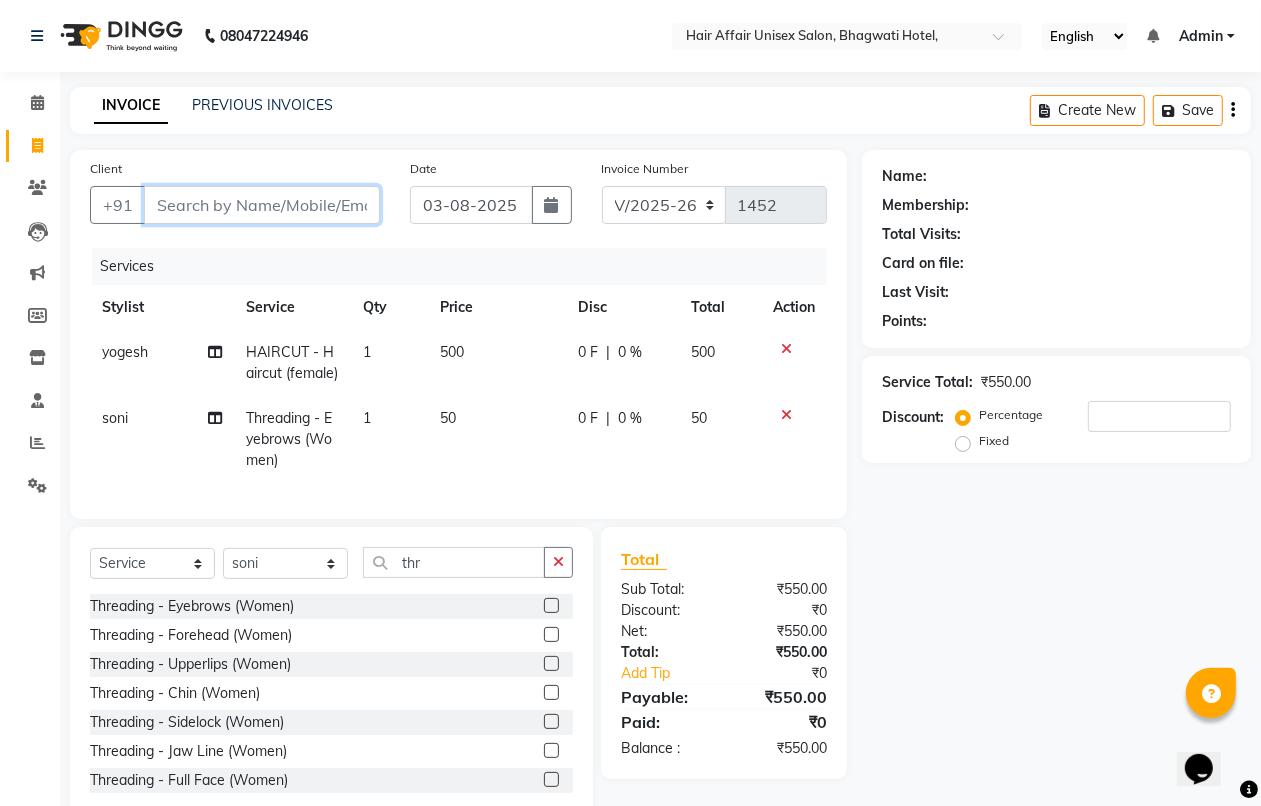 click on "Client" at bounding box center [262, 205] 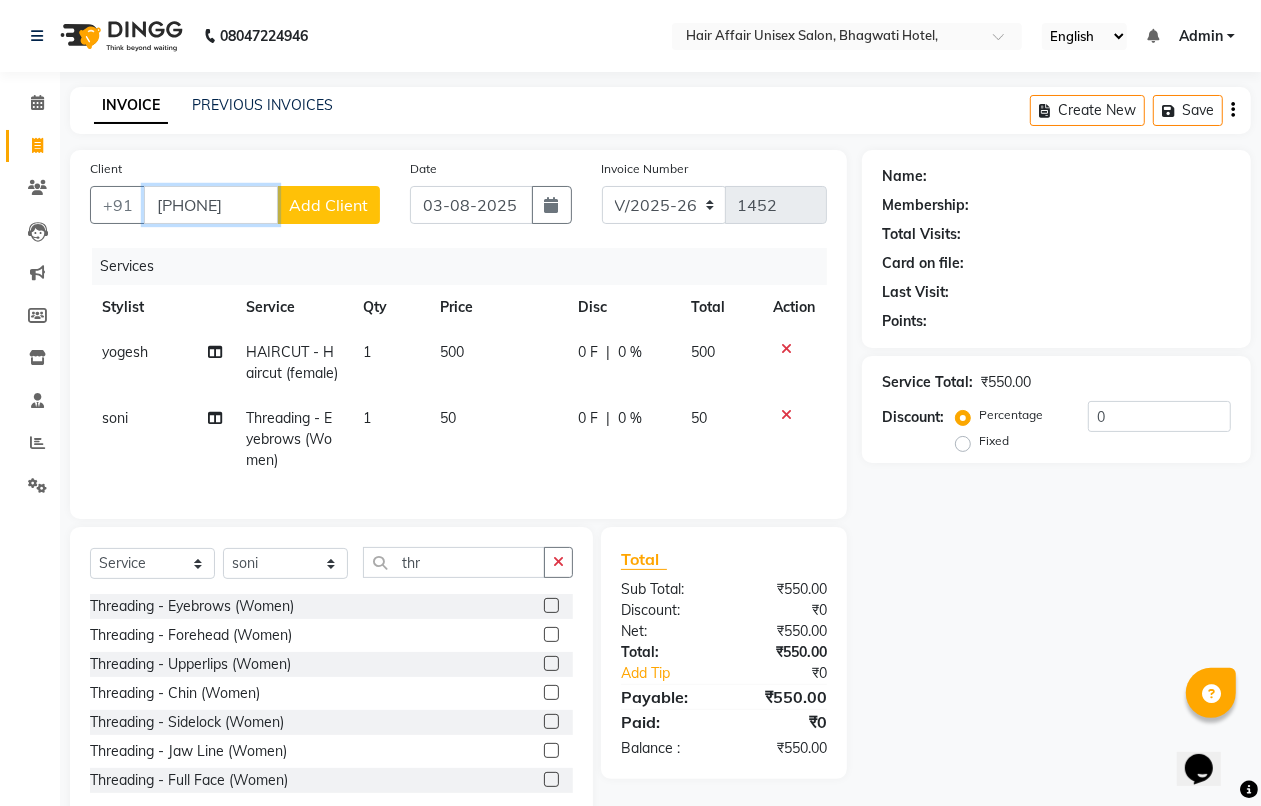 type on "[PHONE]" 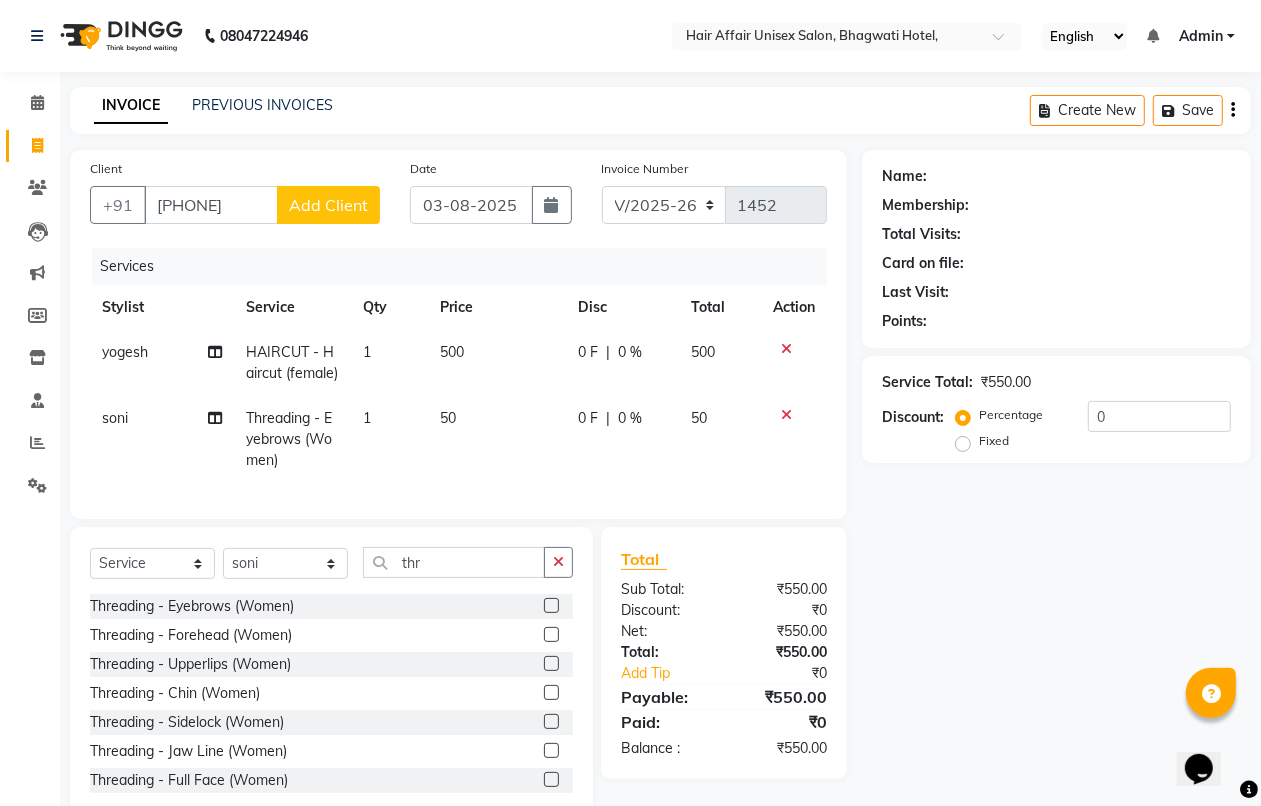 click on "Add Client" 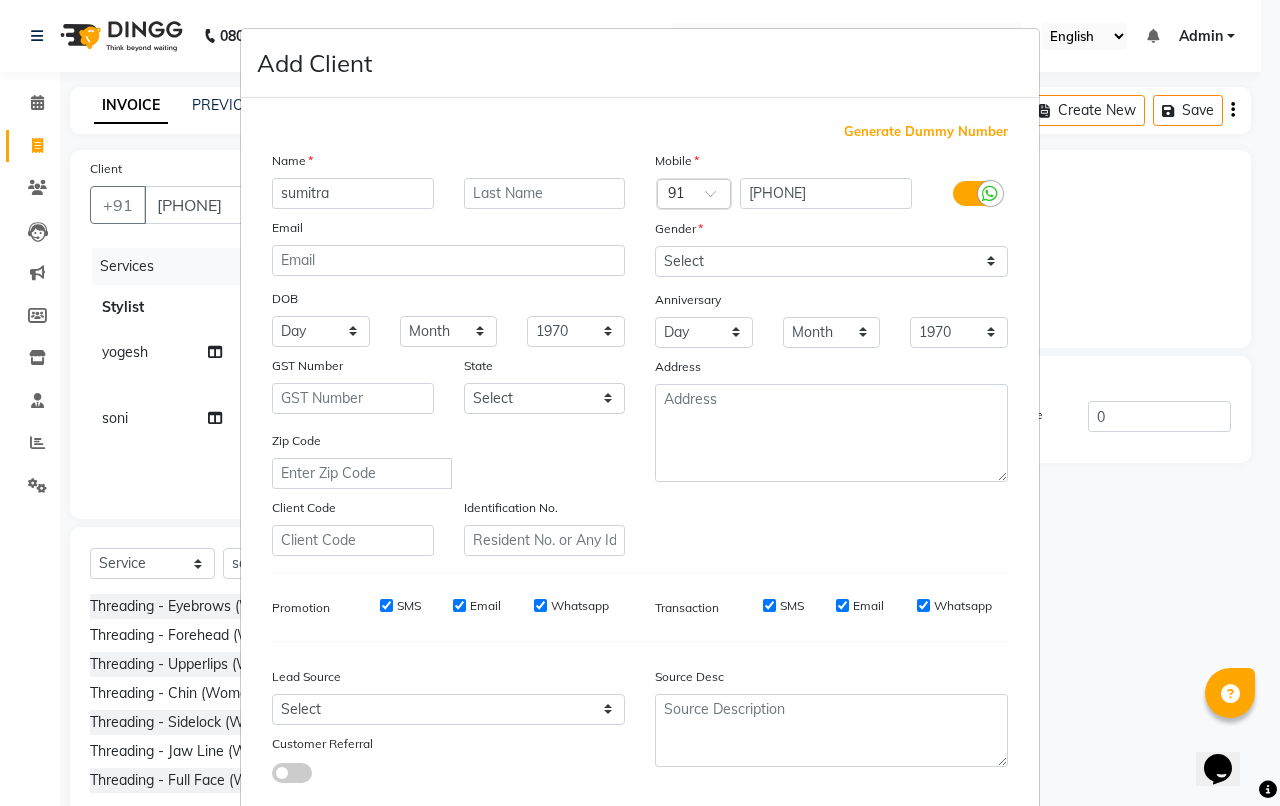 type on "sumitra" 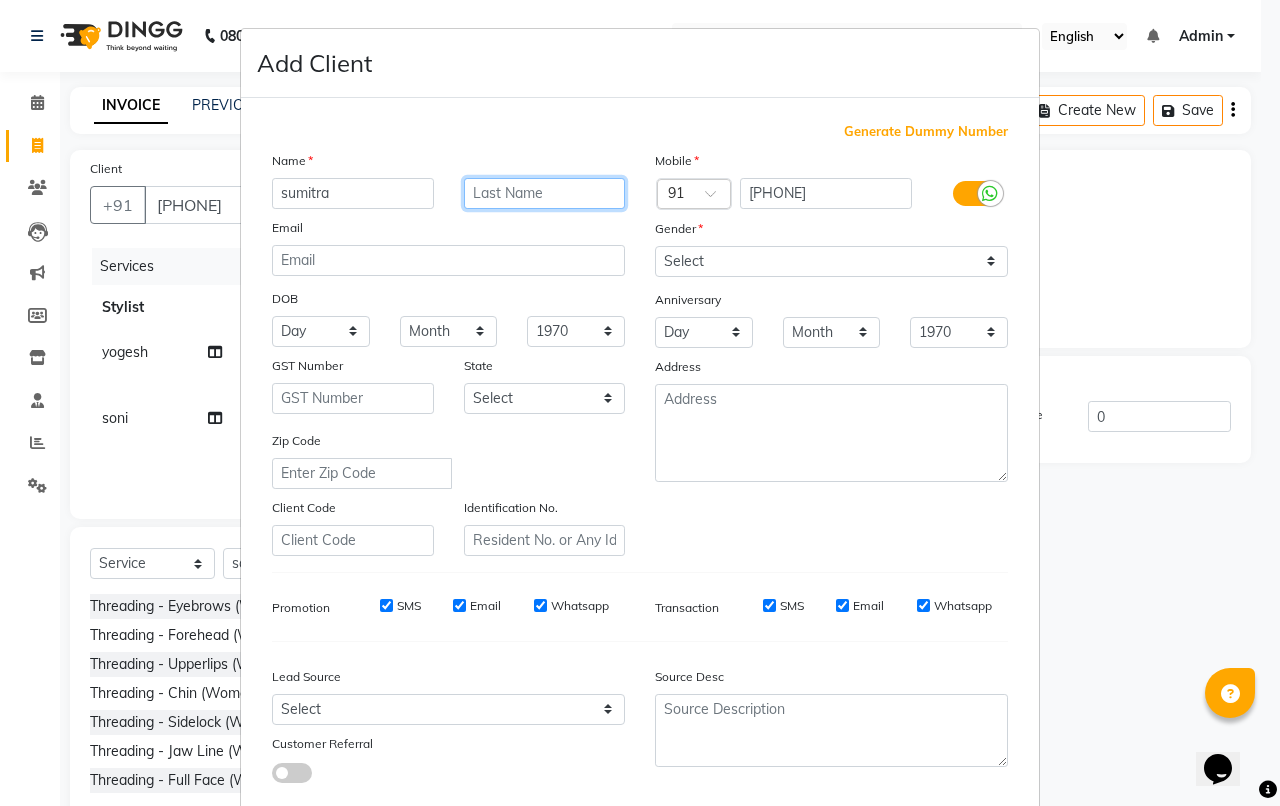 click at bounding box center [545, 193] 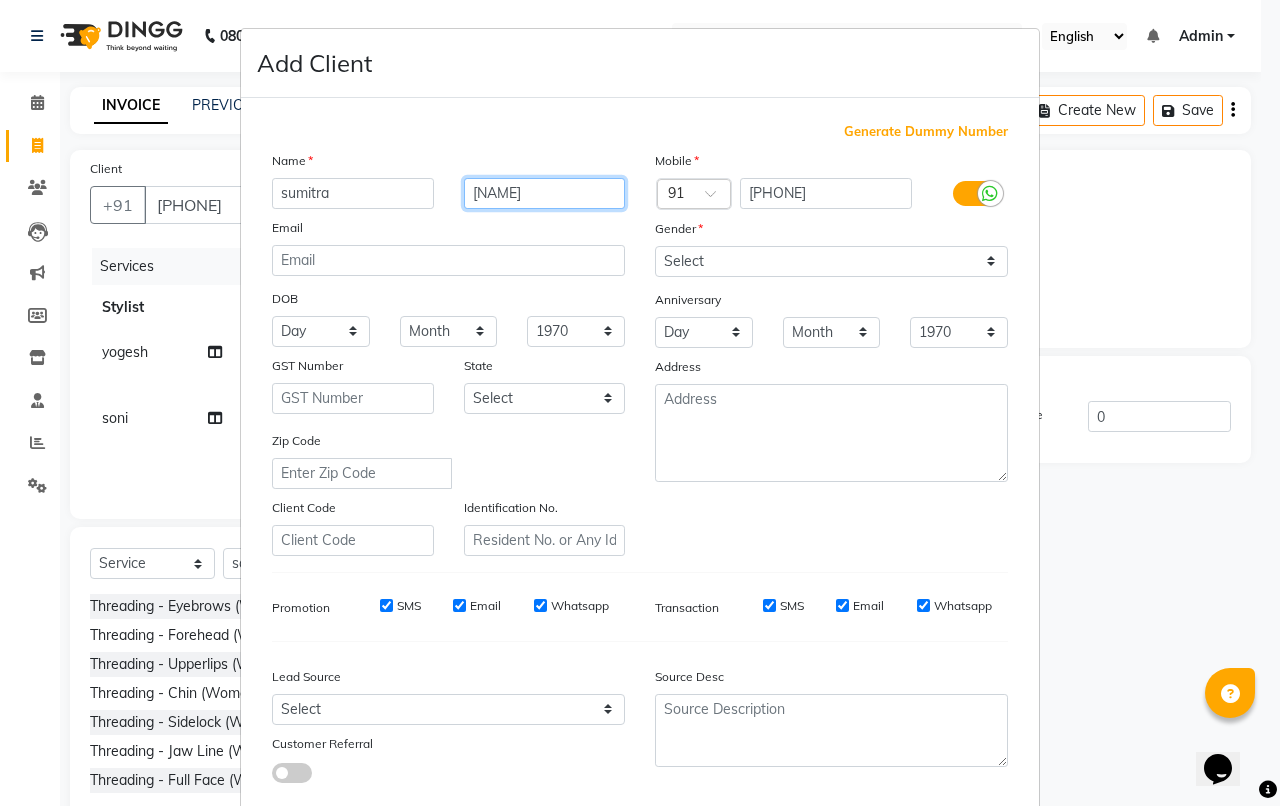 type on "[NAME]" 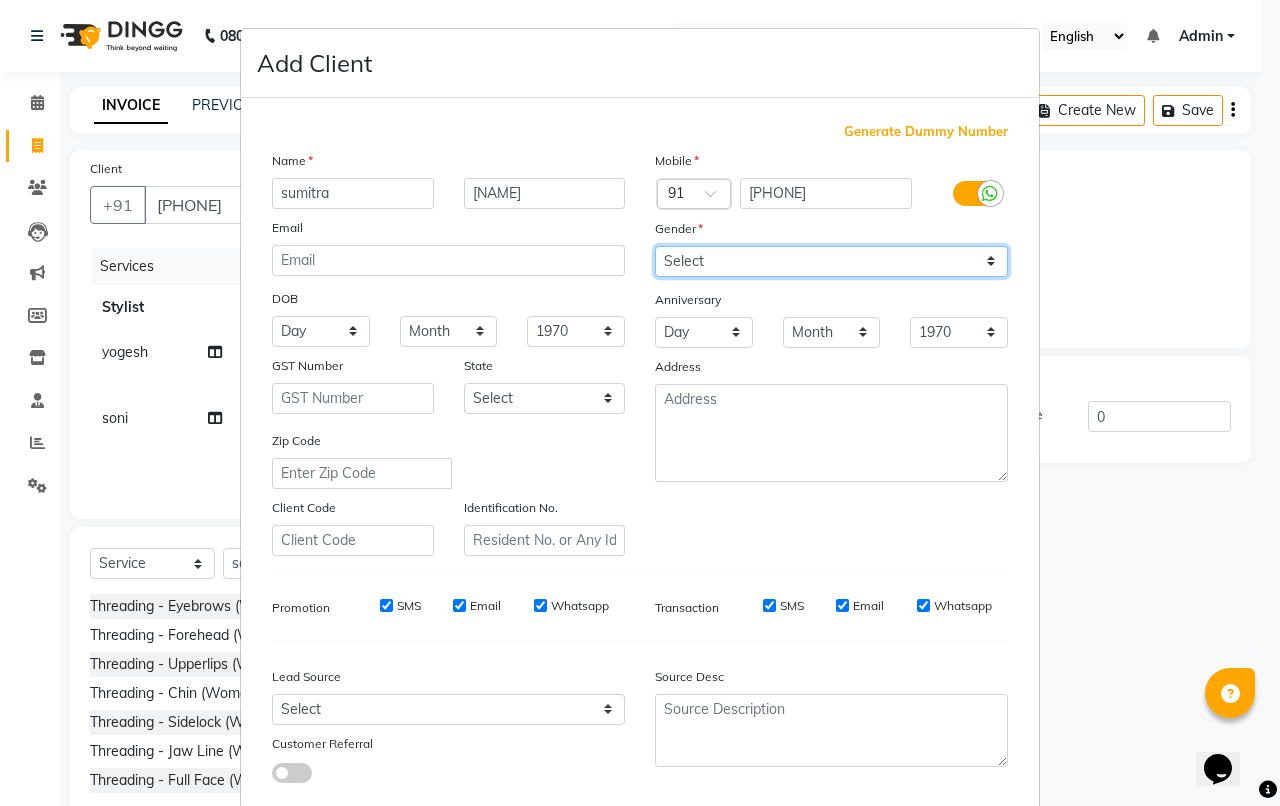 click on "Select Male Female Other Prefer Not To Say" at bounding box center [831, 261] 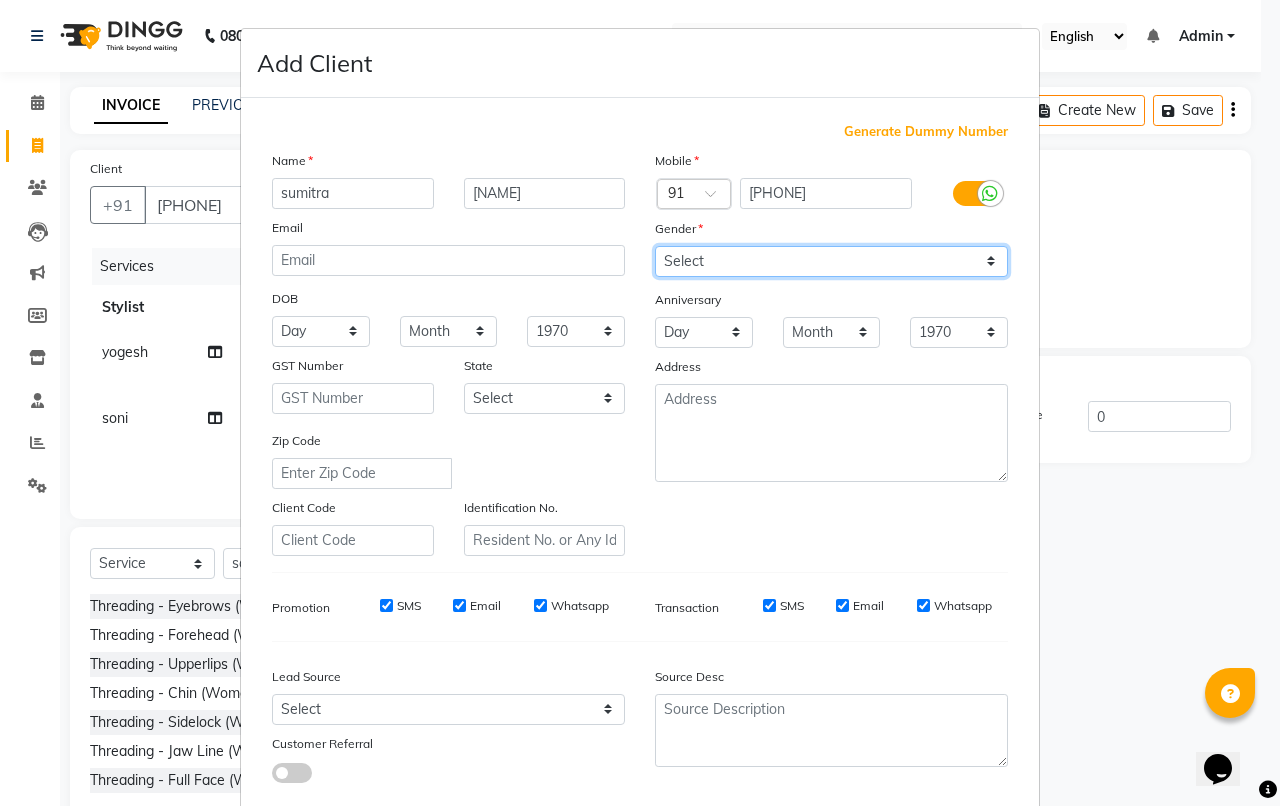 select on "female" 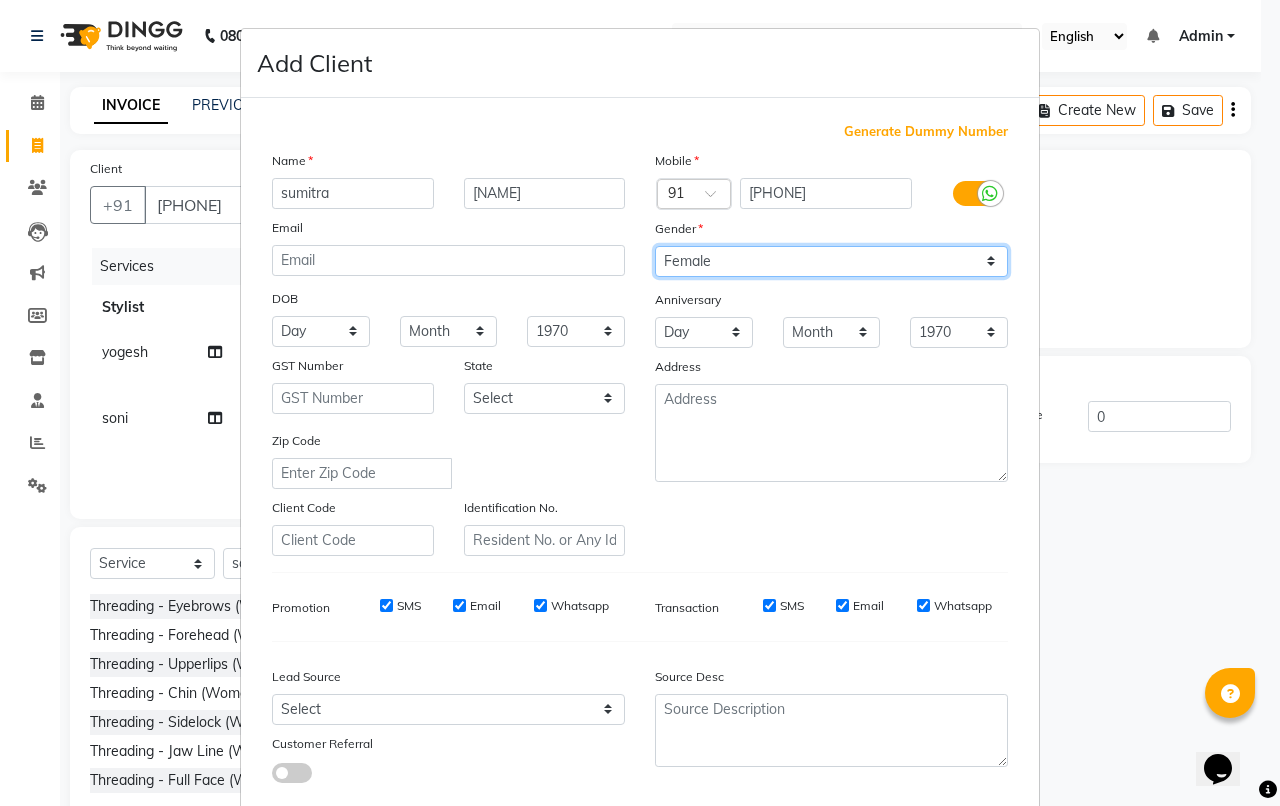 click on "Select Male Female Other Prefer Not To Say" at bounding box center [831, 261] 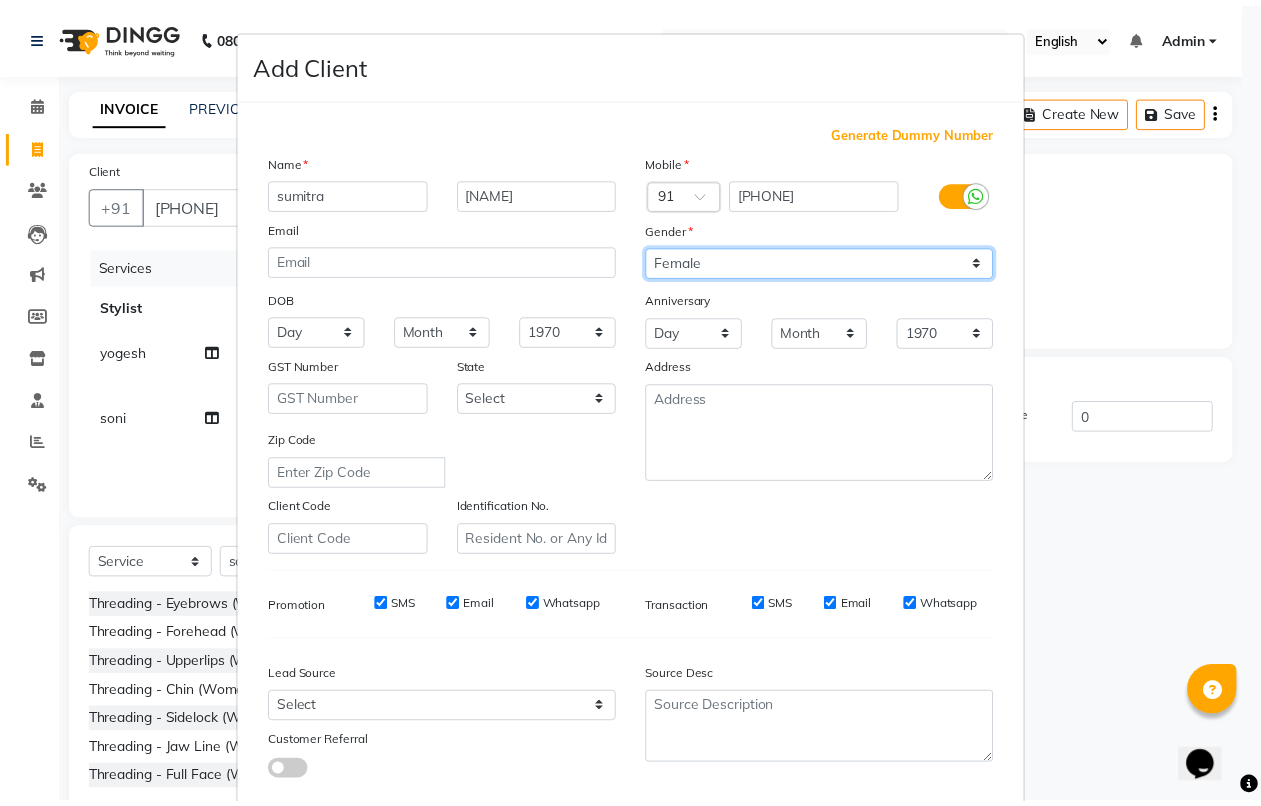 scroll, scrollTop: 110, scrollLeft: 0, axis: vertical 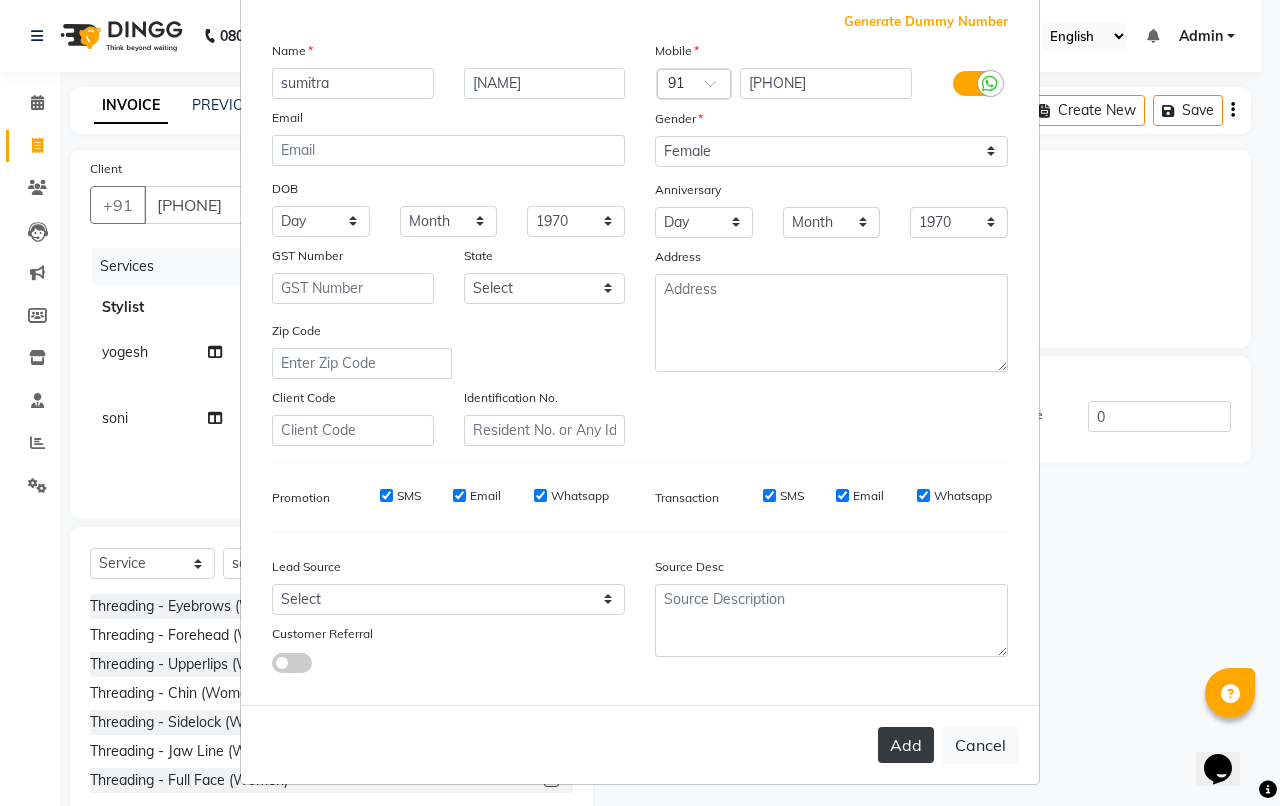 click on "Add" at bounding box center [906, 745] 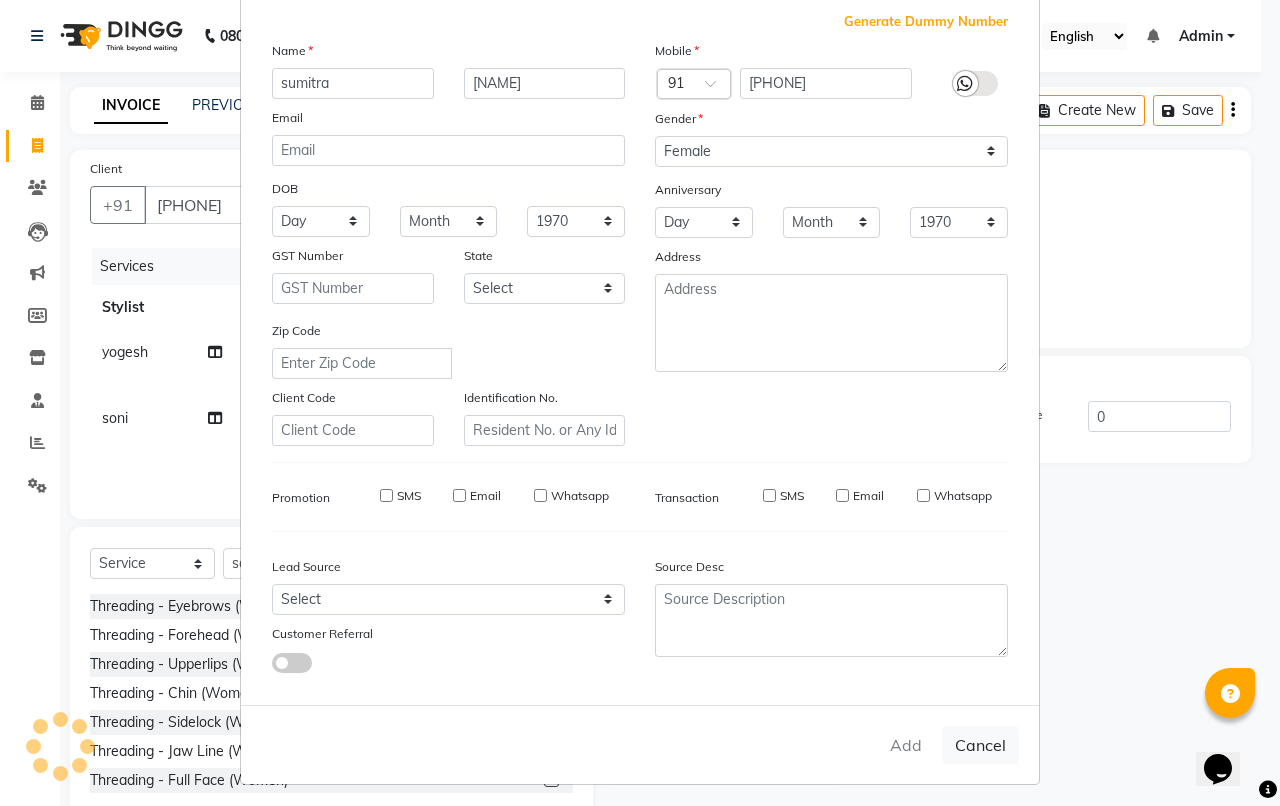 type 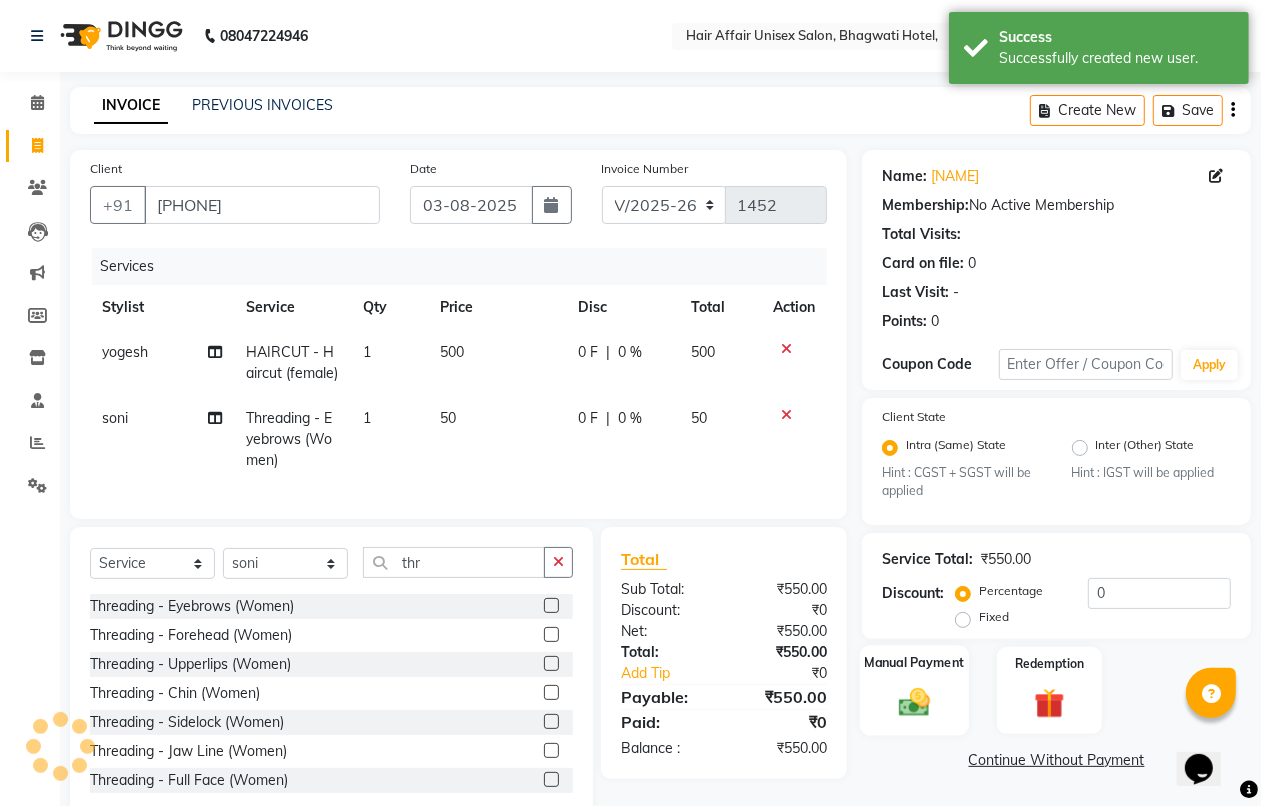 click on "Manual Payment" 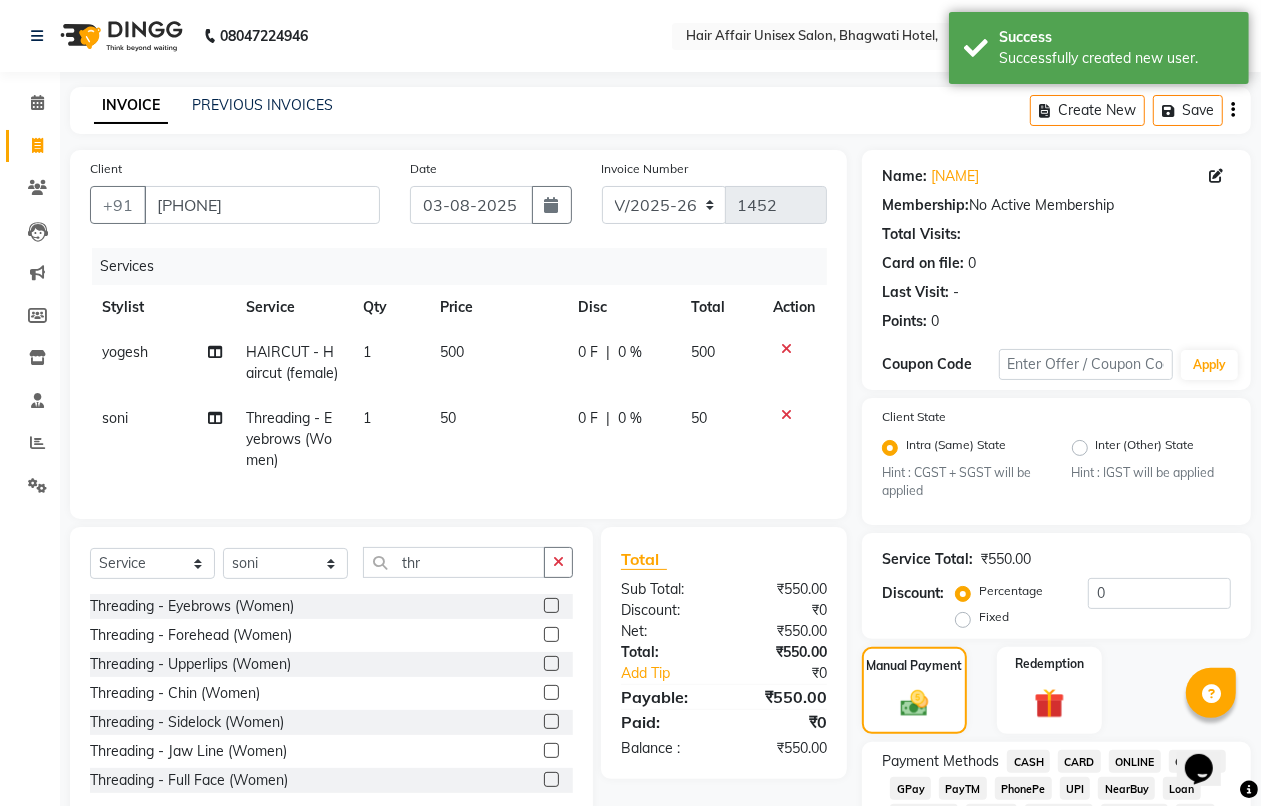 click on "PhonePe" 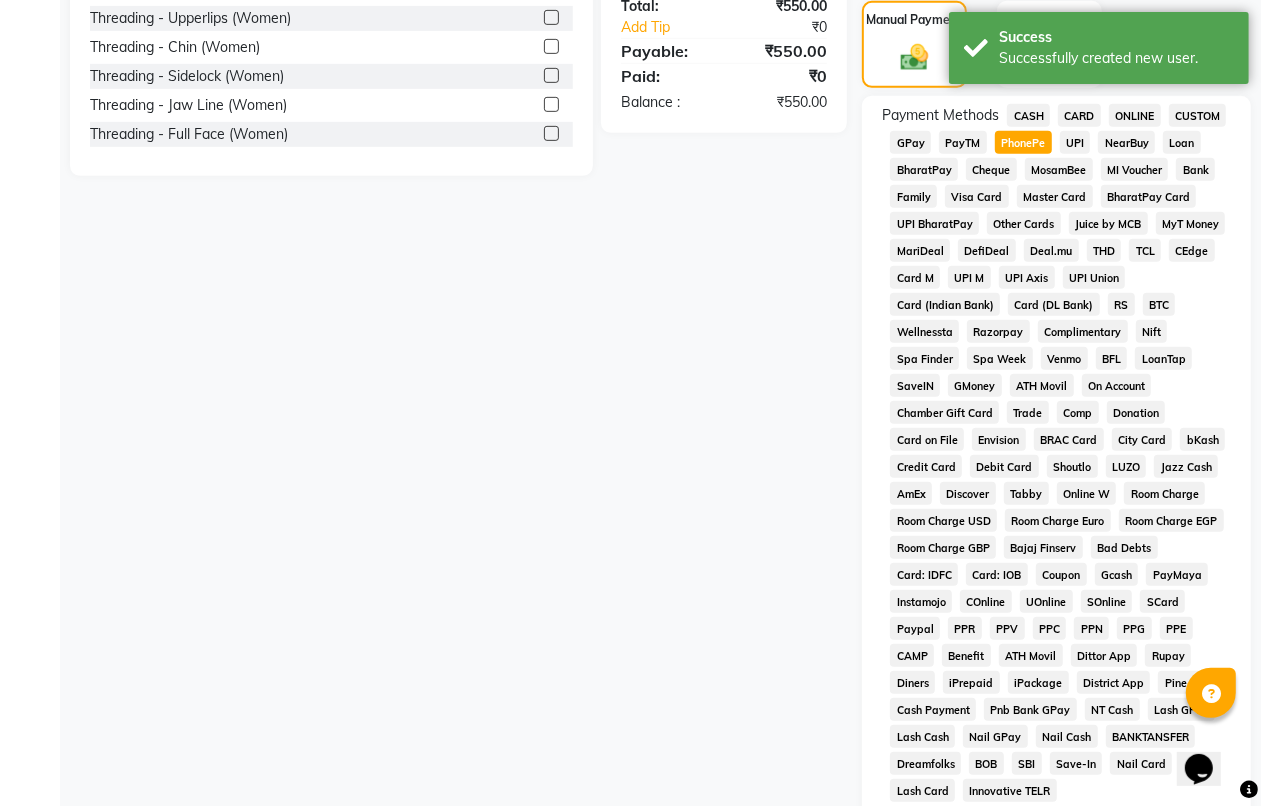 scroll, scrollTop: 750, scrollLeft: 0, axis: vertical 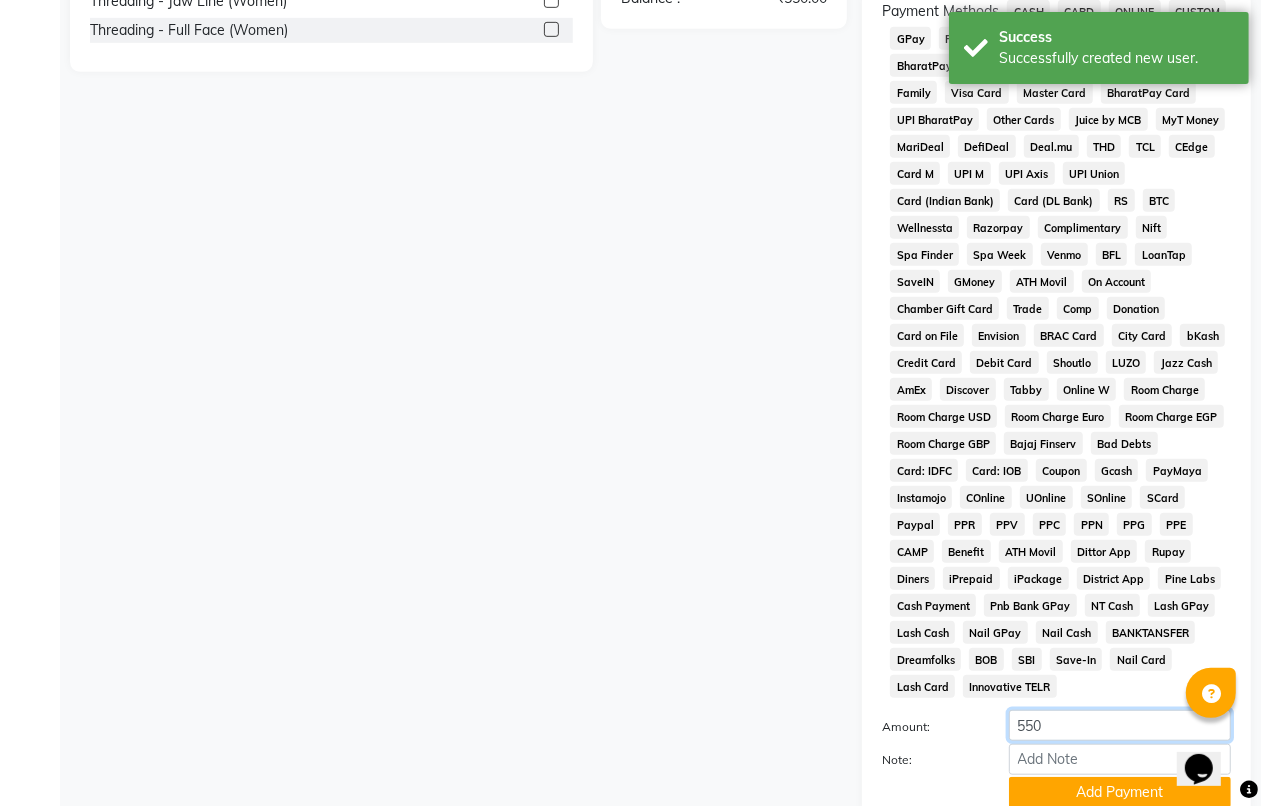 click on "550" 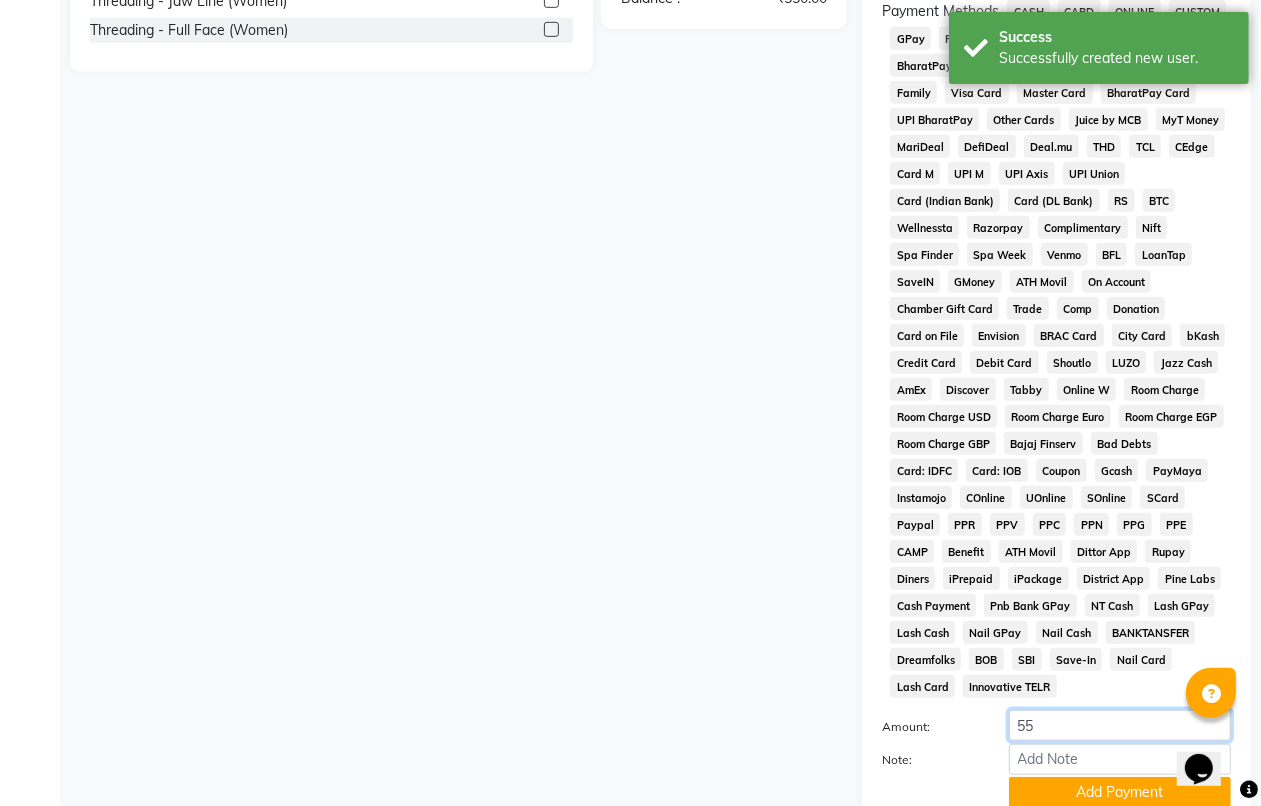 type on "5" 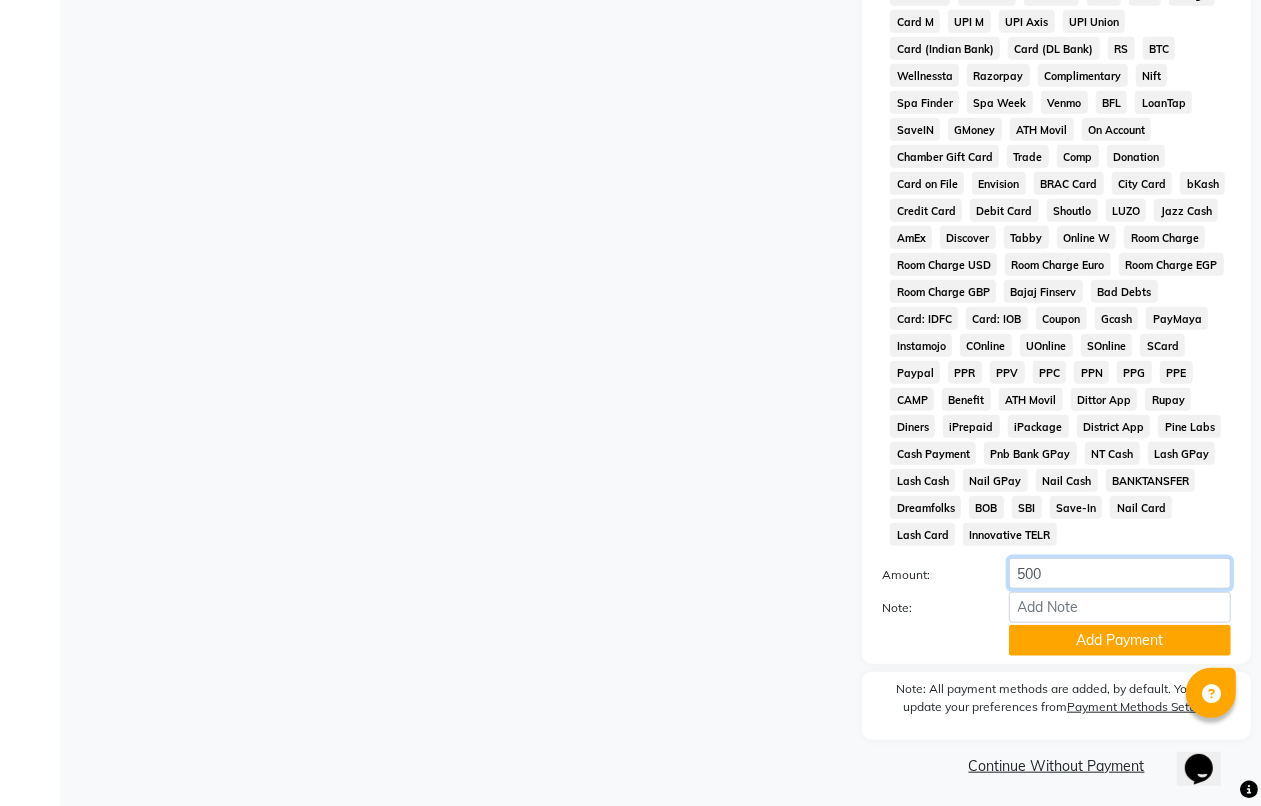scroll, scrollTop: 903, scrollLeft: 0, axis: vertical 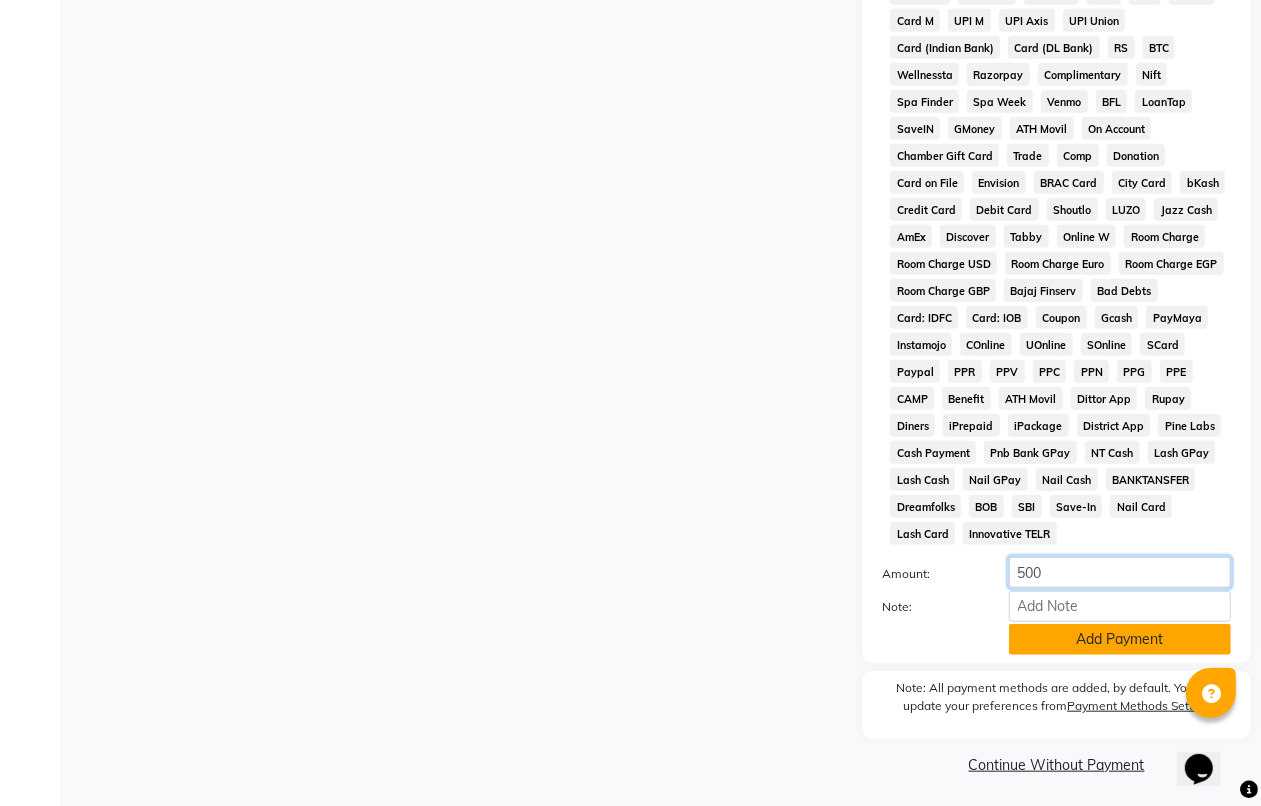 type on "500" 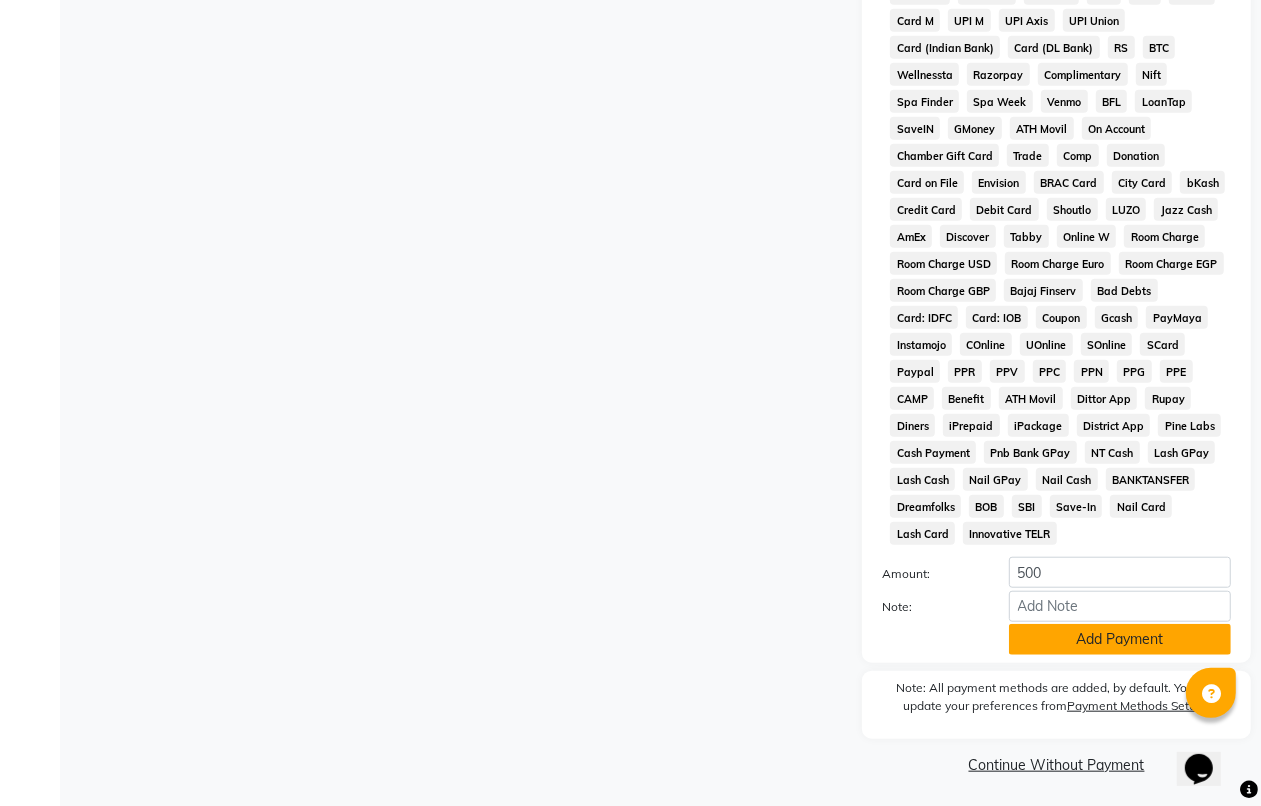 click on "Add Payment" 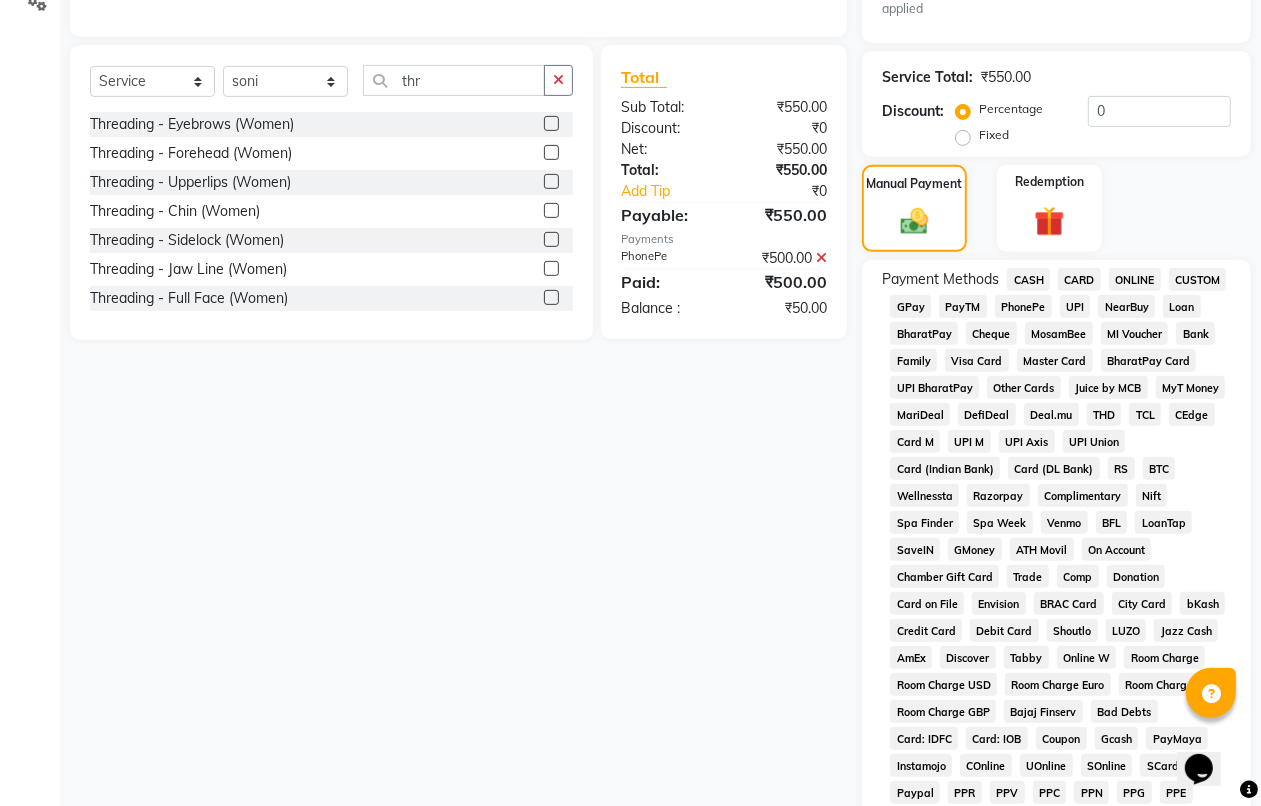 scroll, scrollTop: 28, scrollLeft: 0, axis: vertical 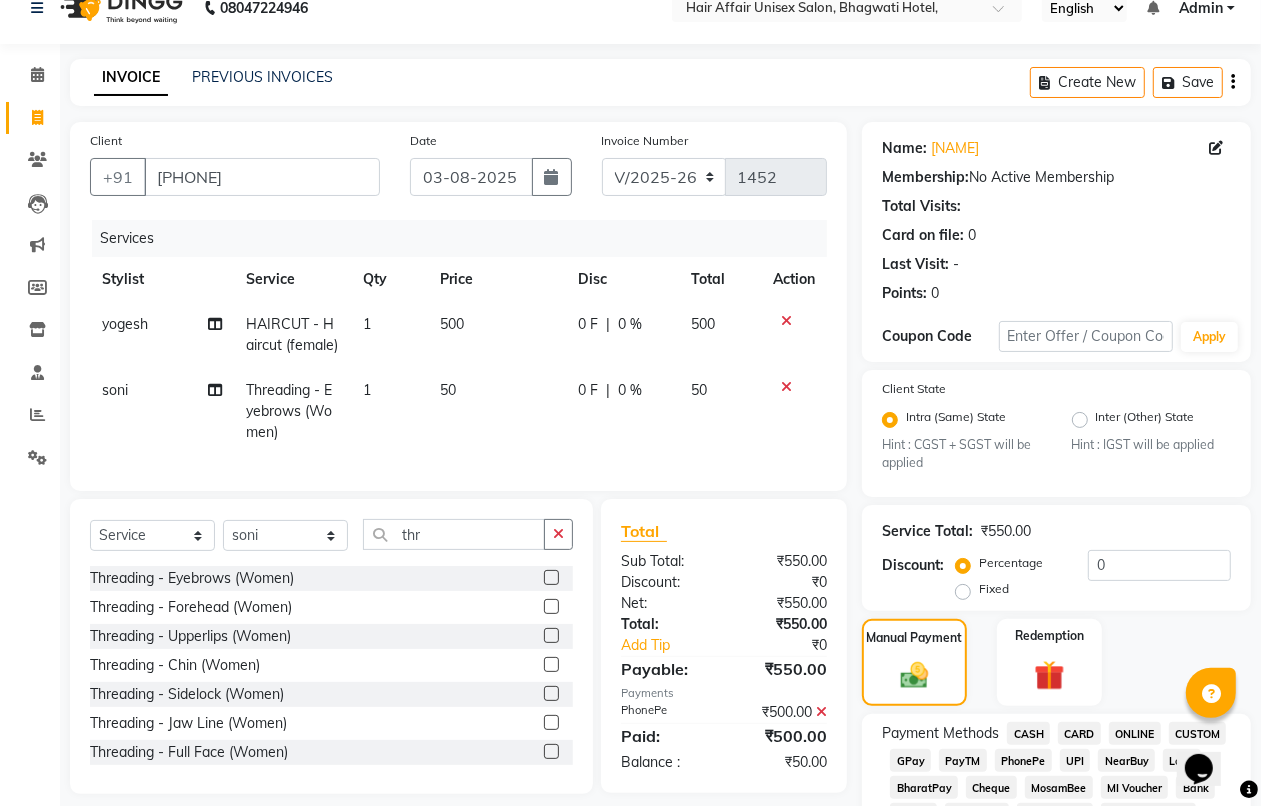 click on "CASH" 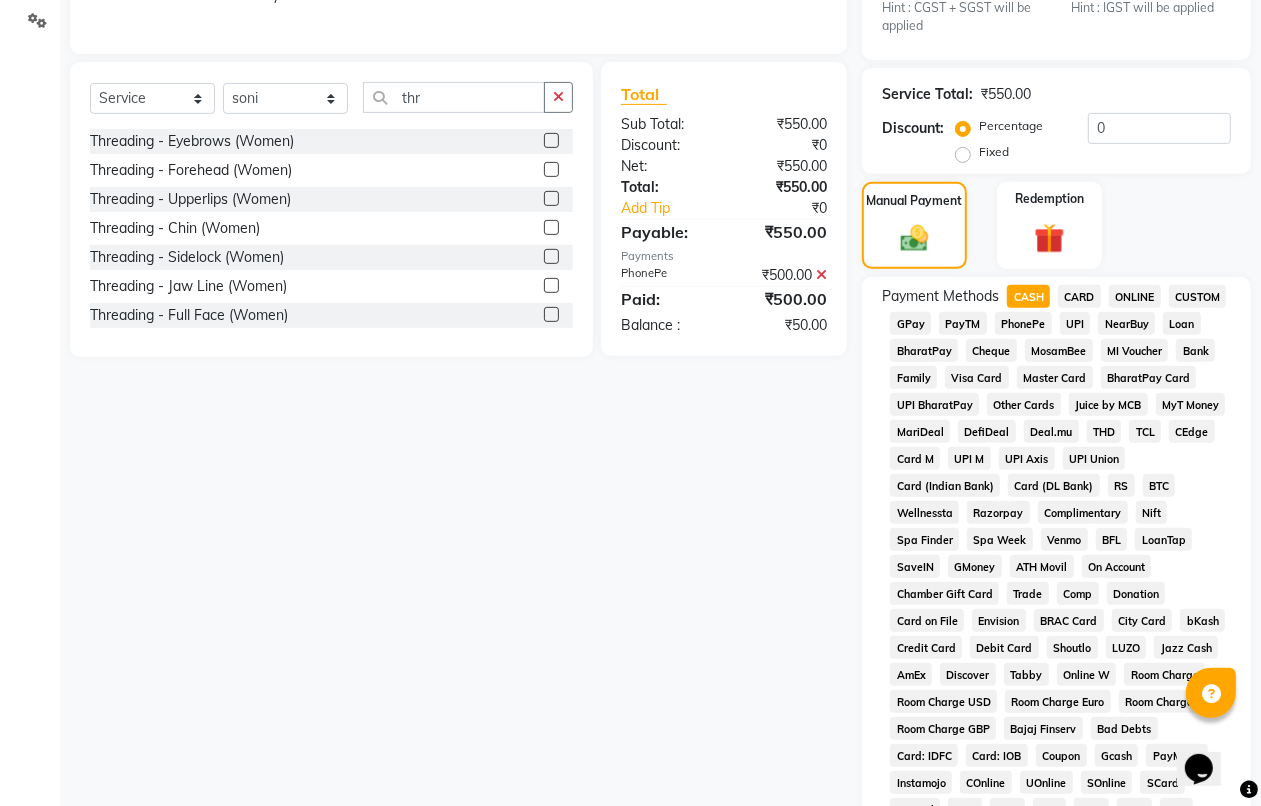 scroll, scrollTop: 1017, scrollLeft: 0, axis: vertical 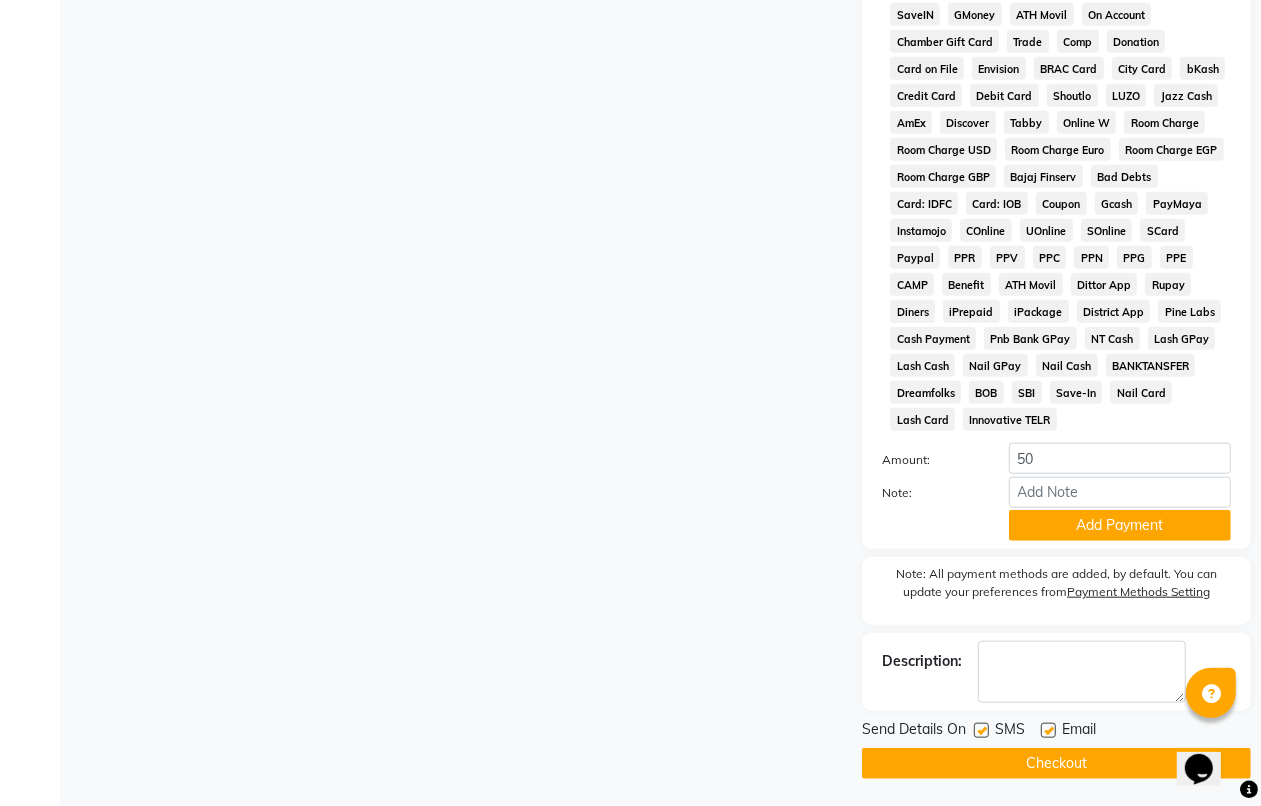 click on "Add Payment" 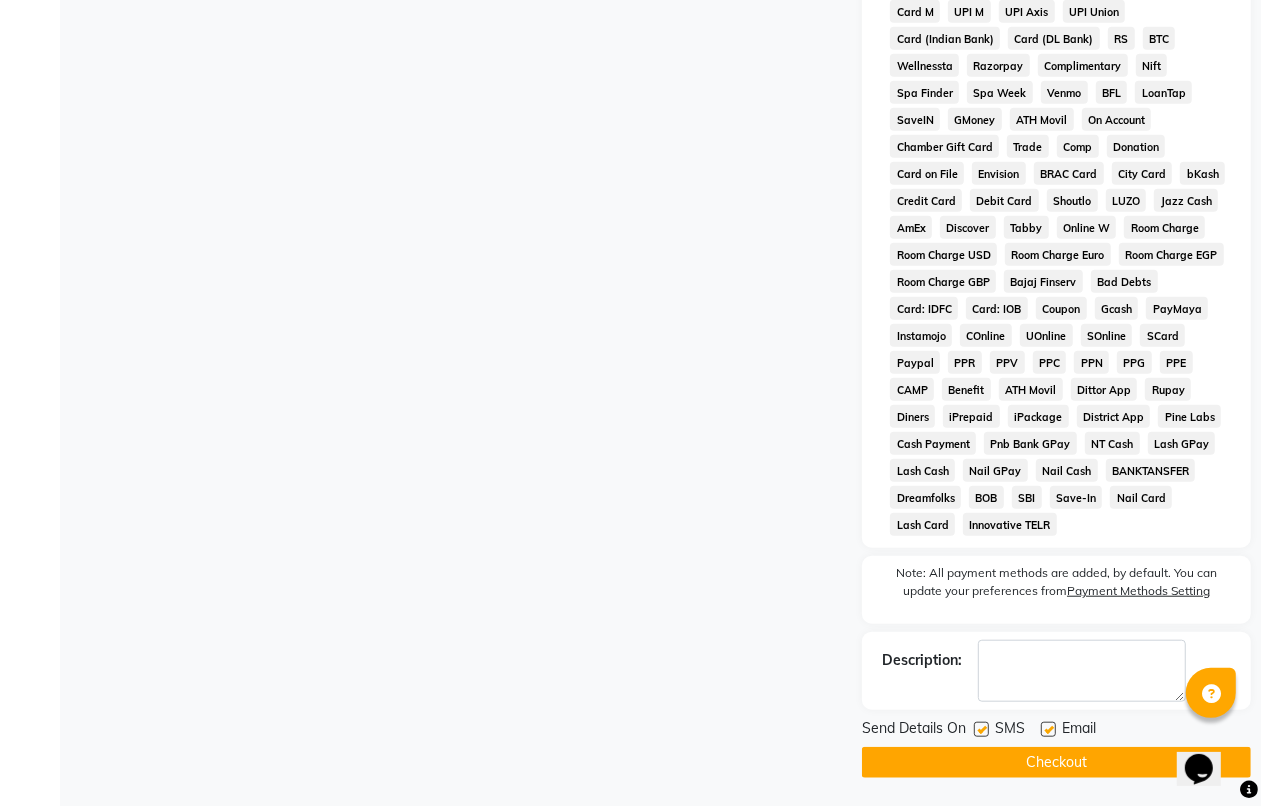 click on "Checkout" 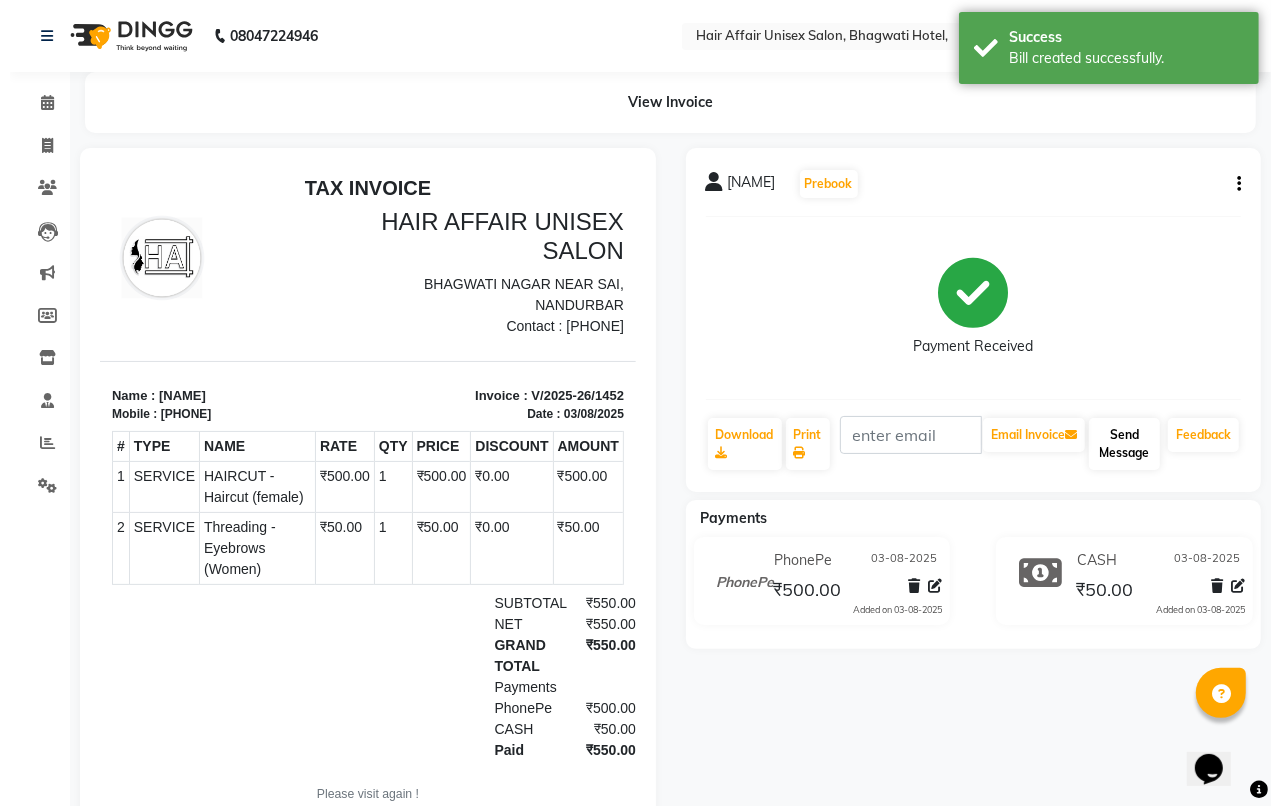 scroll, scrollTop: 0, scrollLeft: 0, axis: both 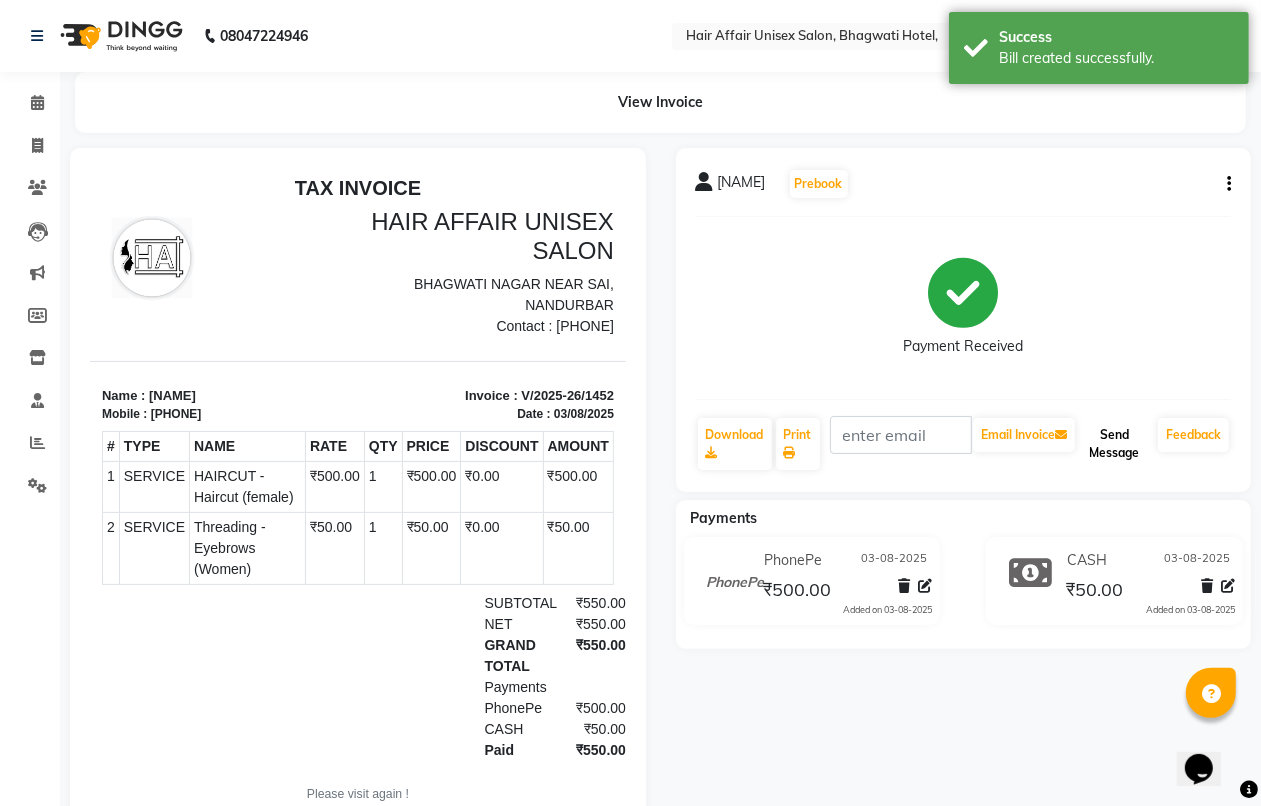 click on "Send Message" 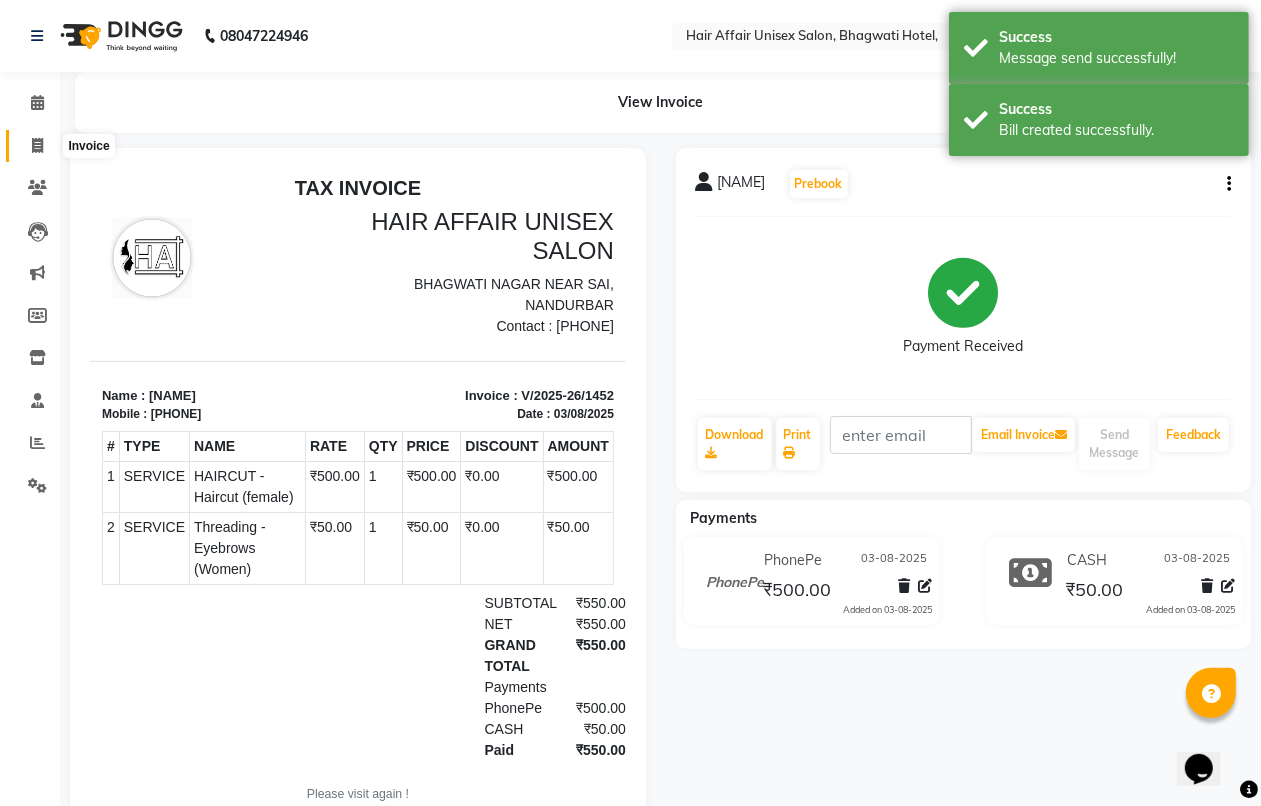 click 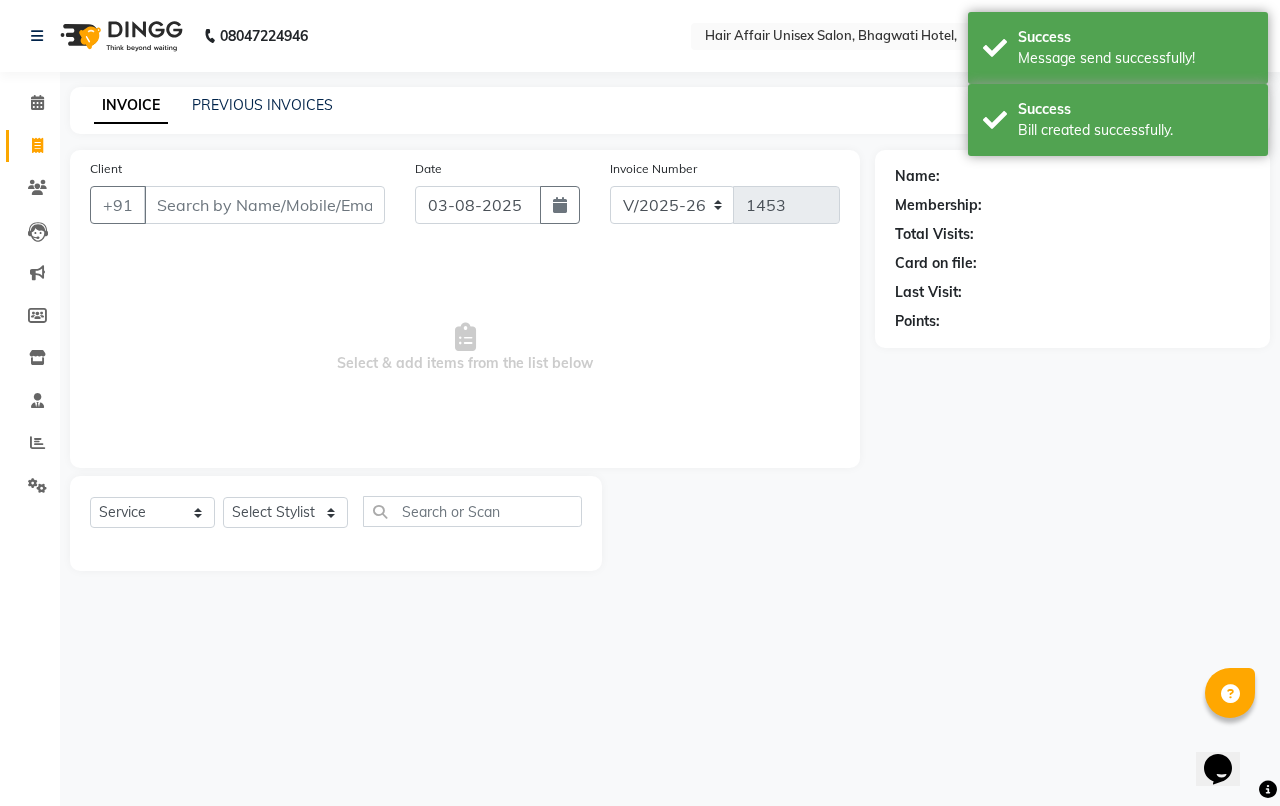 click on "Client" at bounding box center [264, 205] 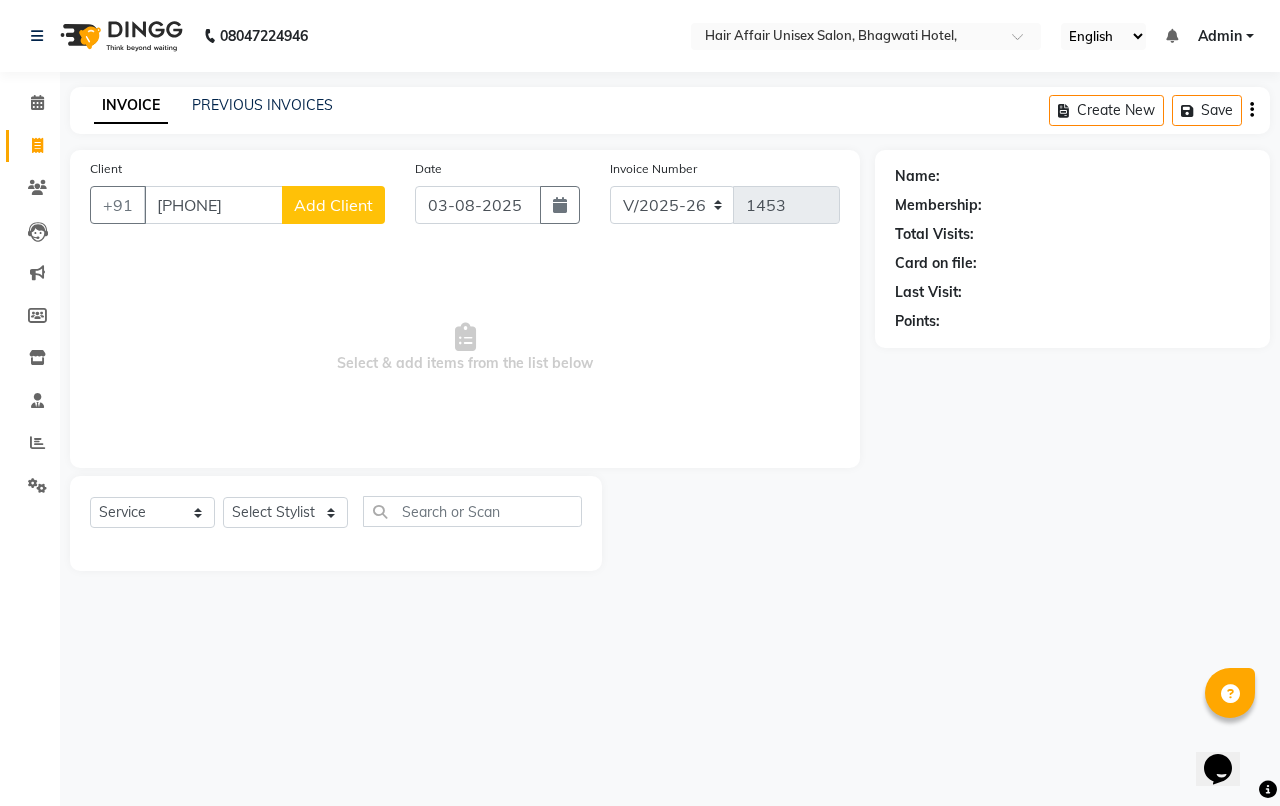 type on "[PHONE]" 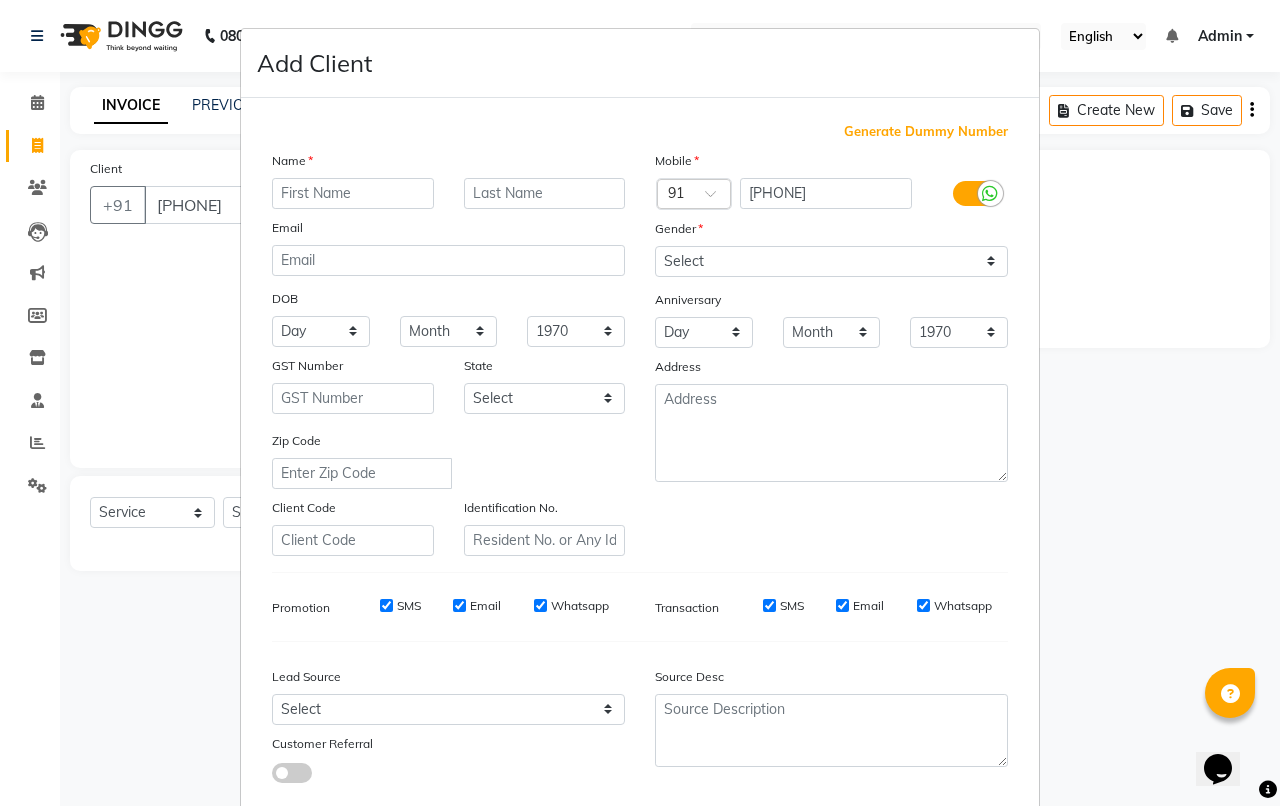 click at bounding box center (353, 193) 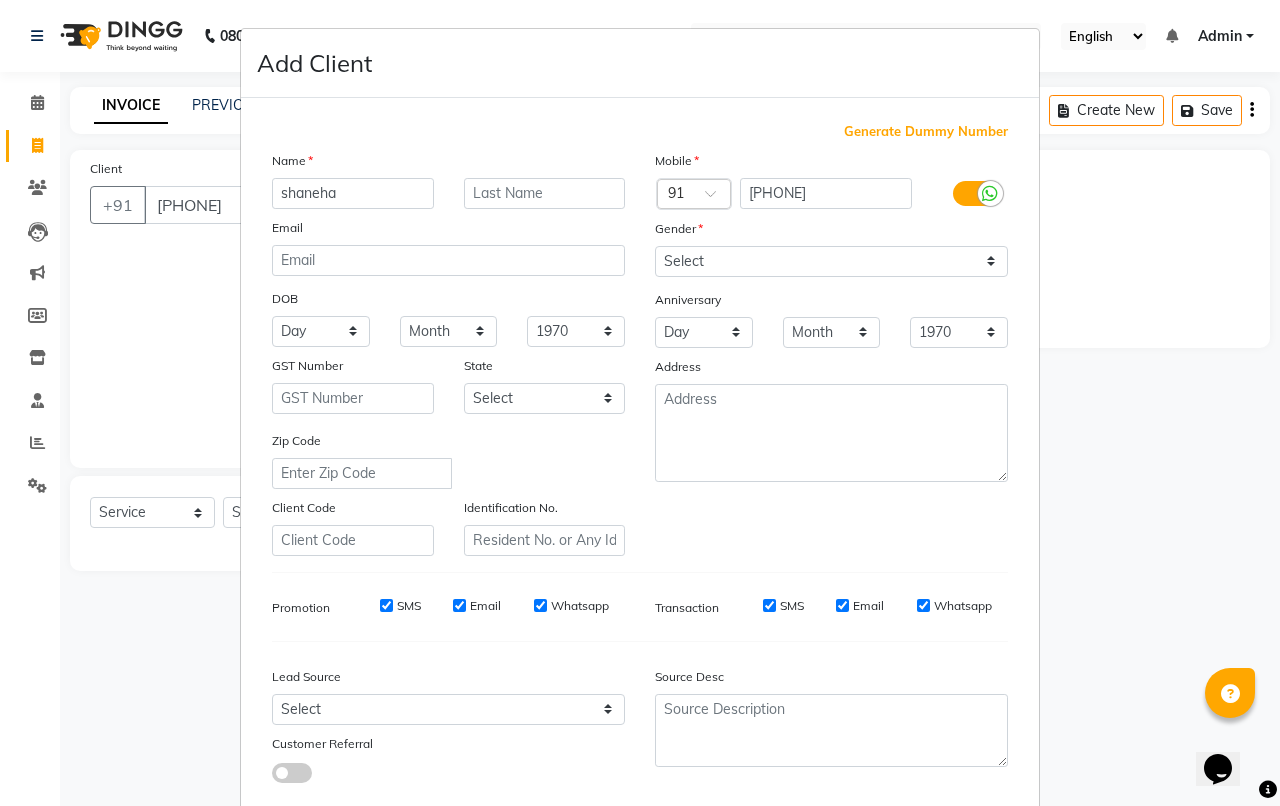 type on "shaneha" 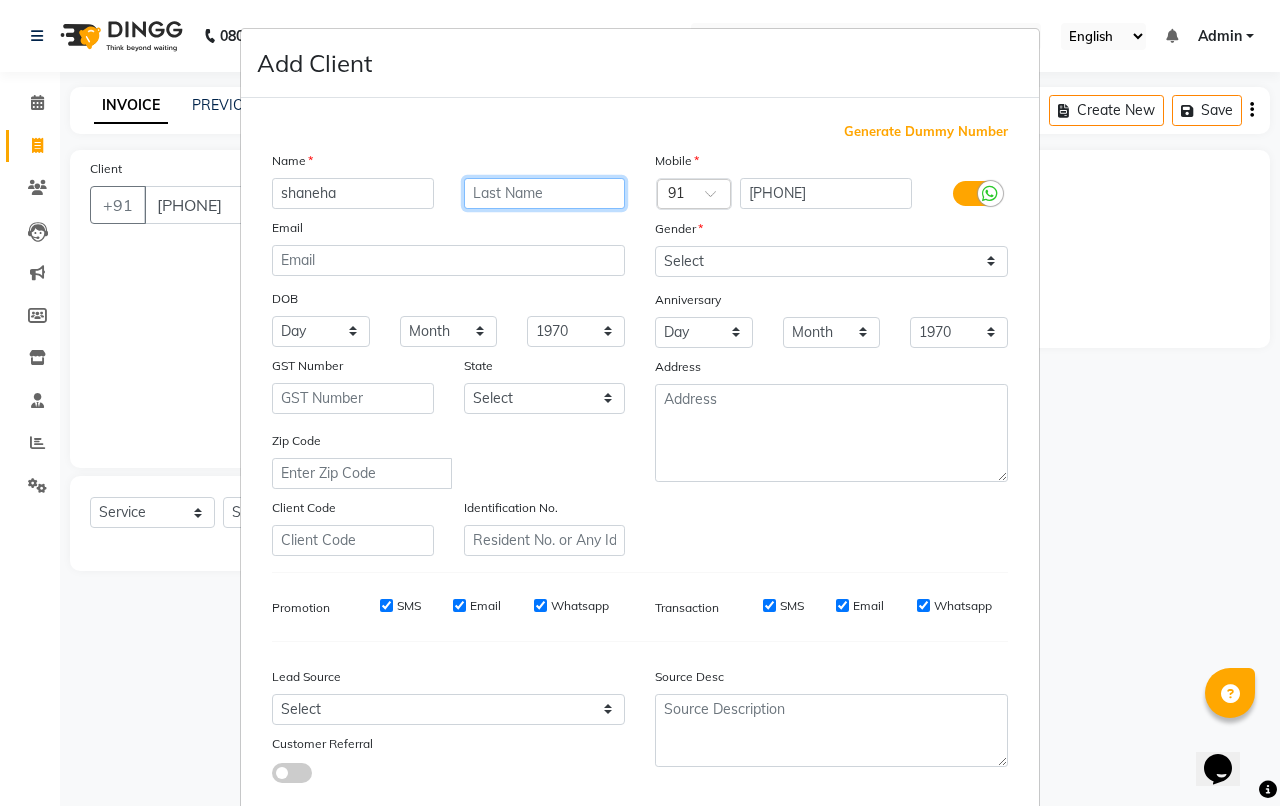 click at bounding box center (545, 193) 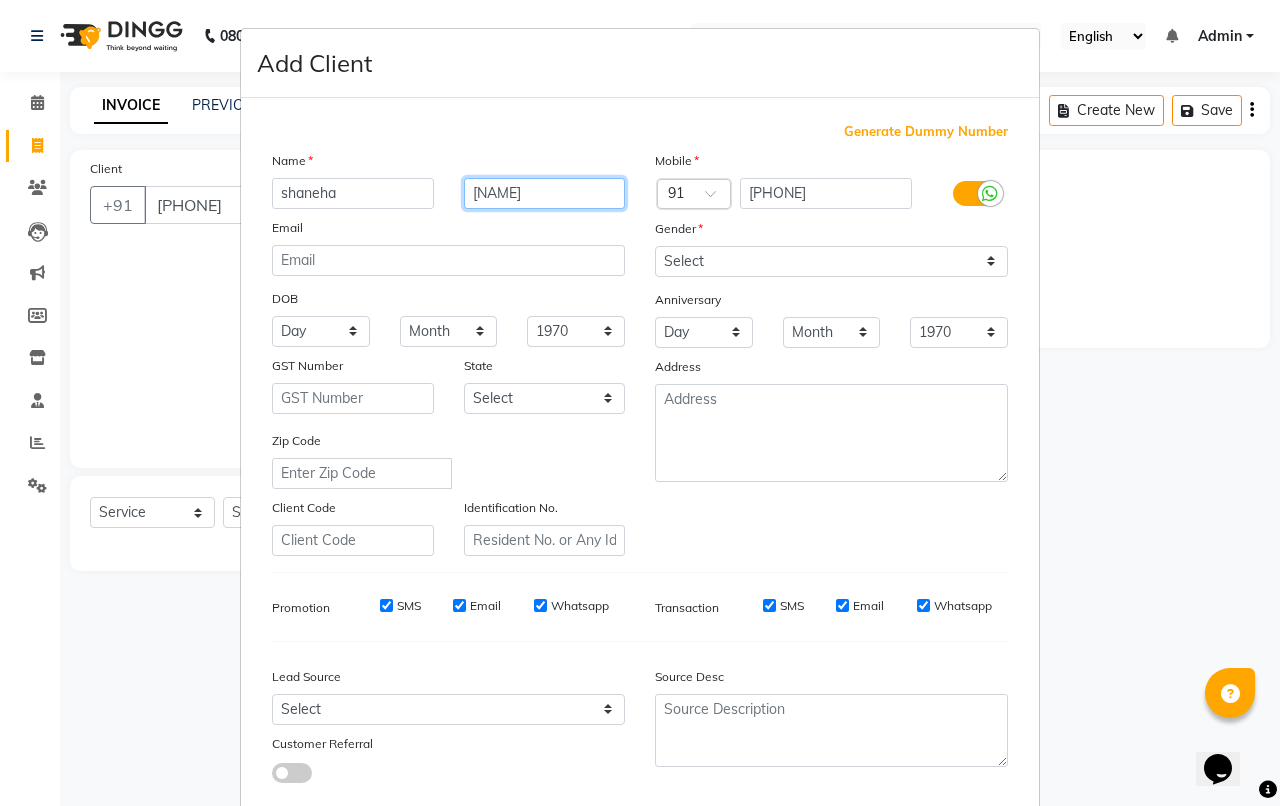 type on "[NAME]" 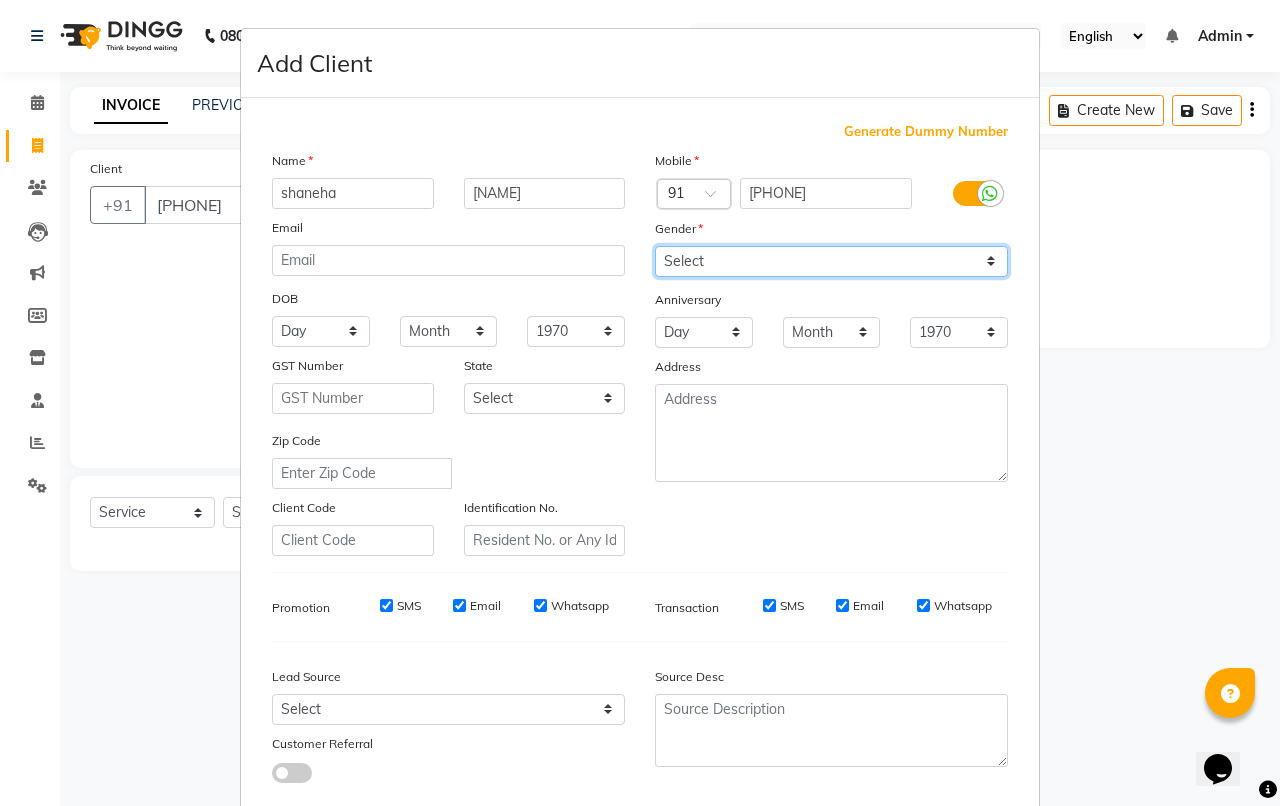 click on "Select Male Female Other Prefer Not To Say" at bounding box center [831, 261] 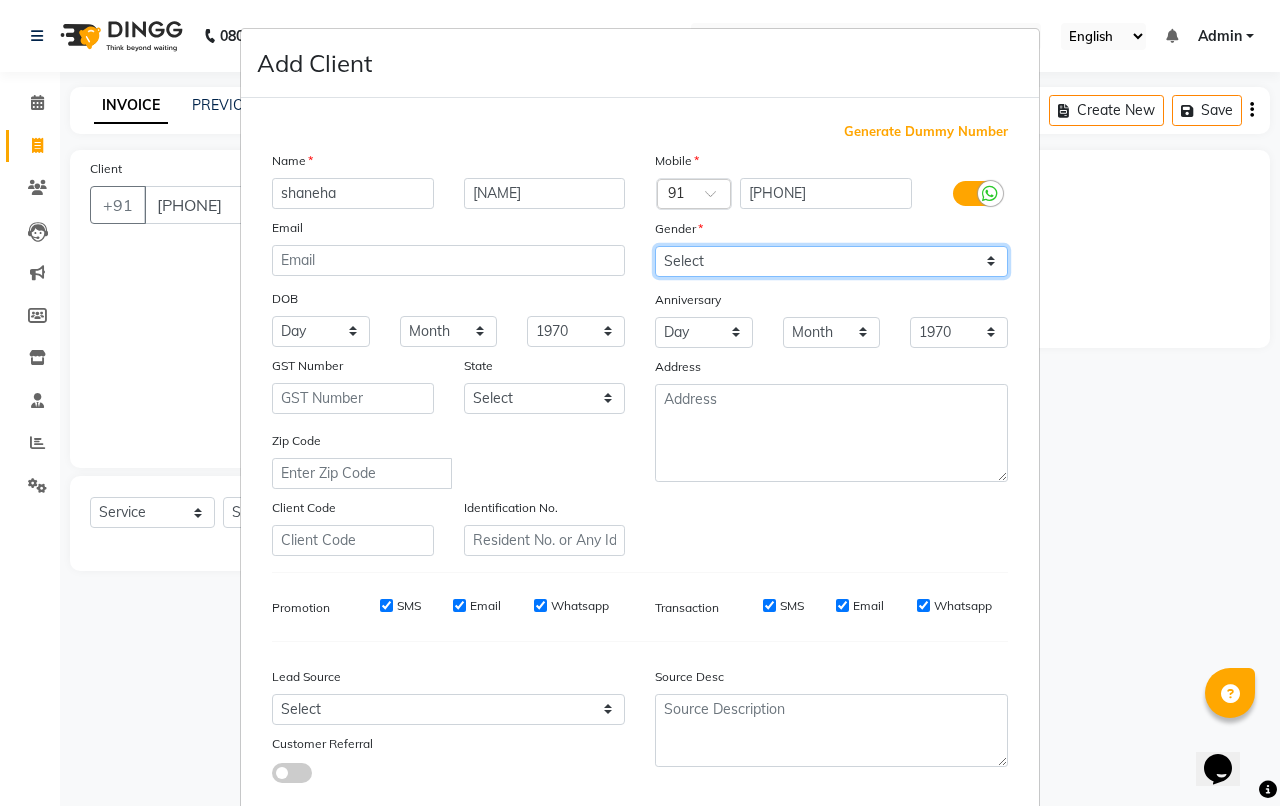 select on "female" 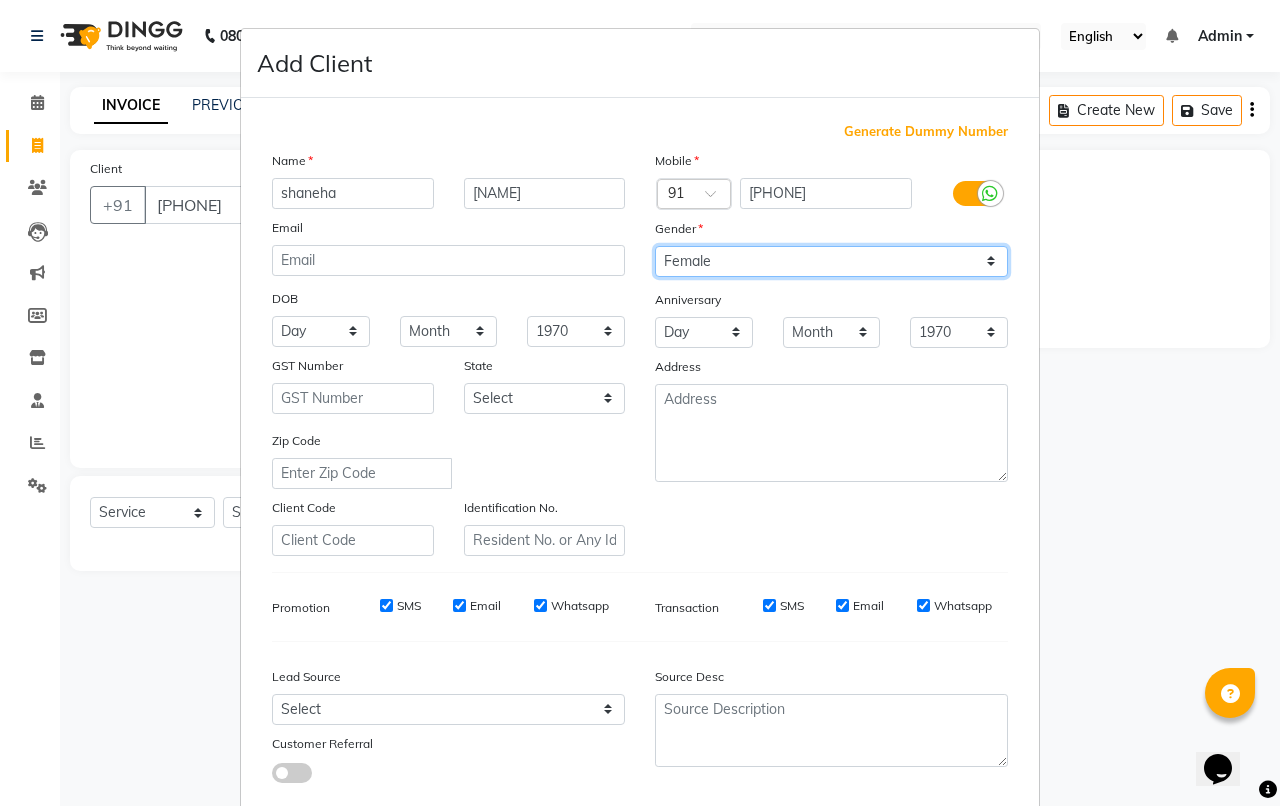 click on "Select Male Female Other Prefer Not To Say" at bounding box center [831, 261] 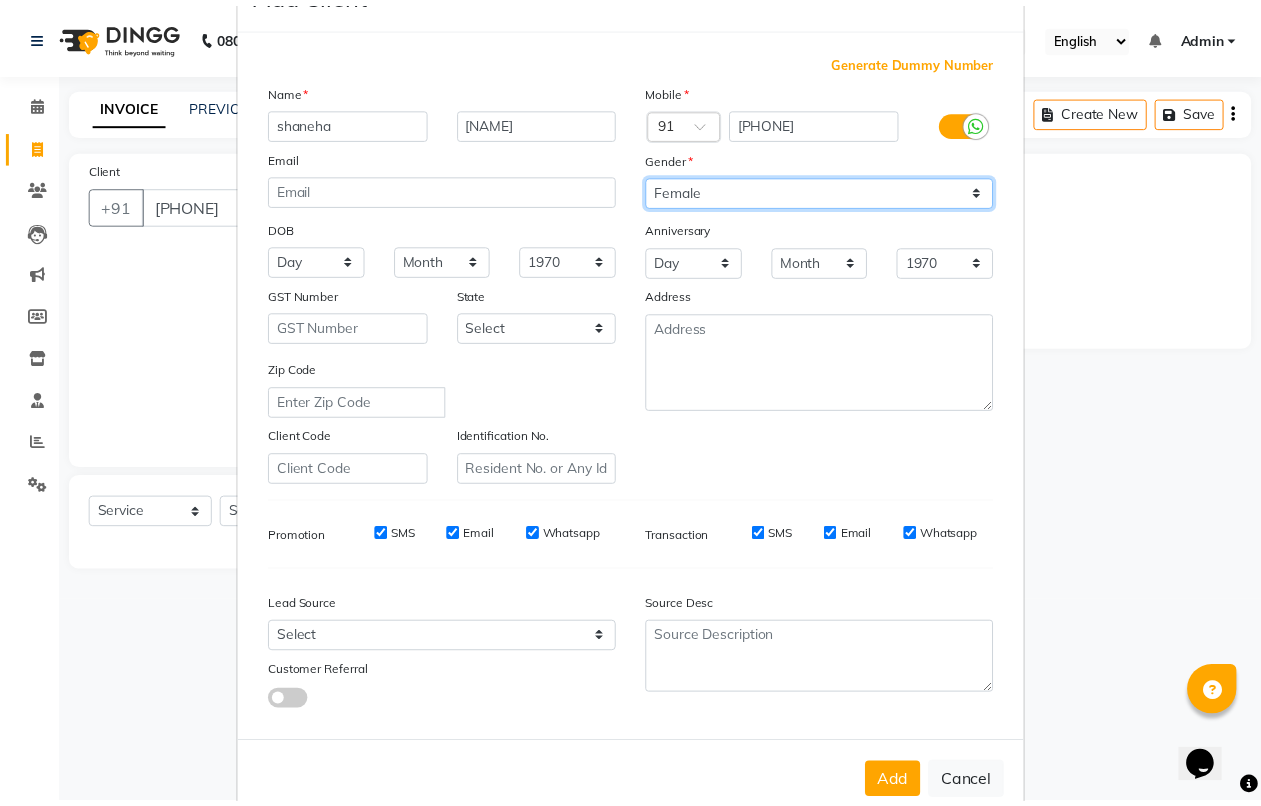 scroll, scrollTop: 110, scrollLeft: 0, axis: vertical 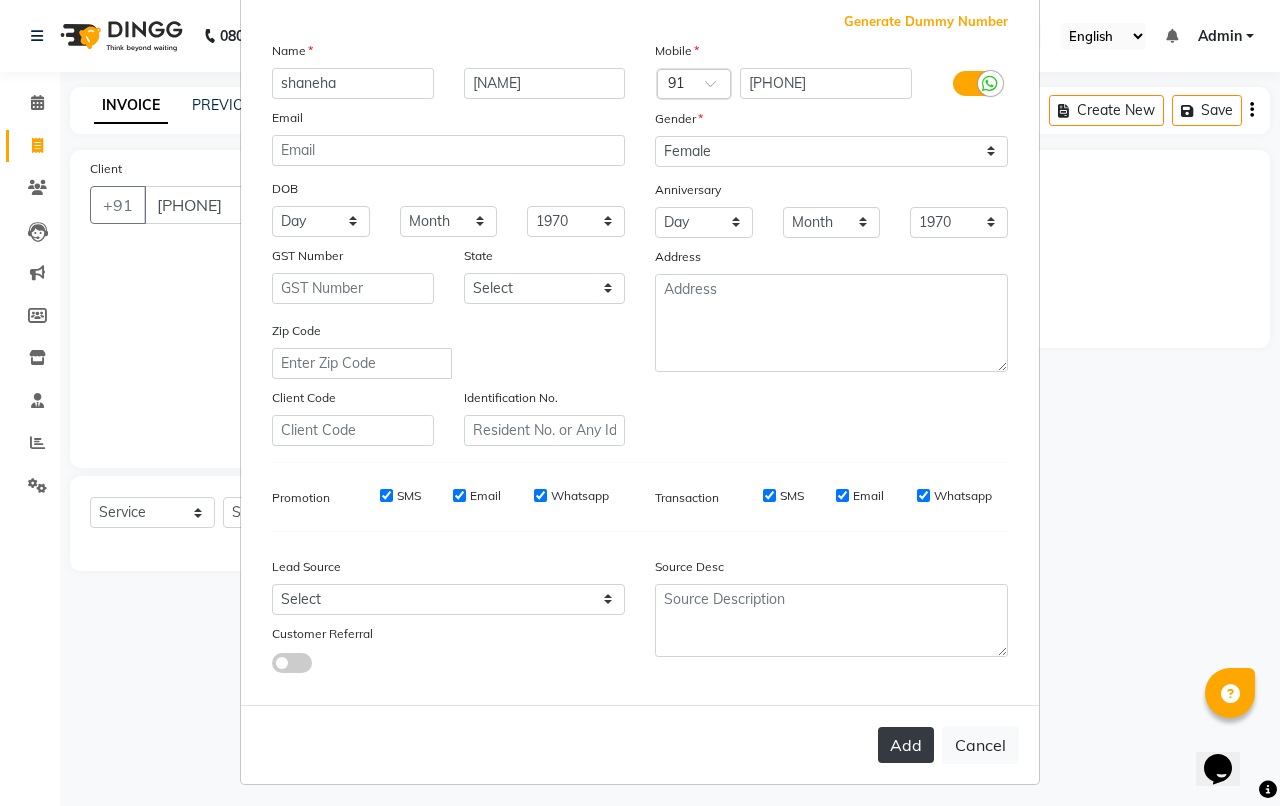 click on "Add" at bounding box center [906, 745] 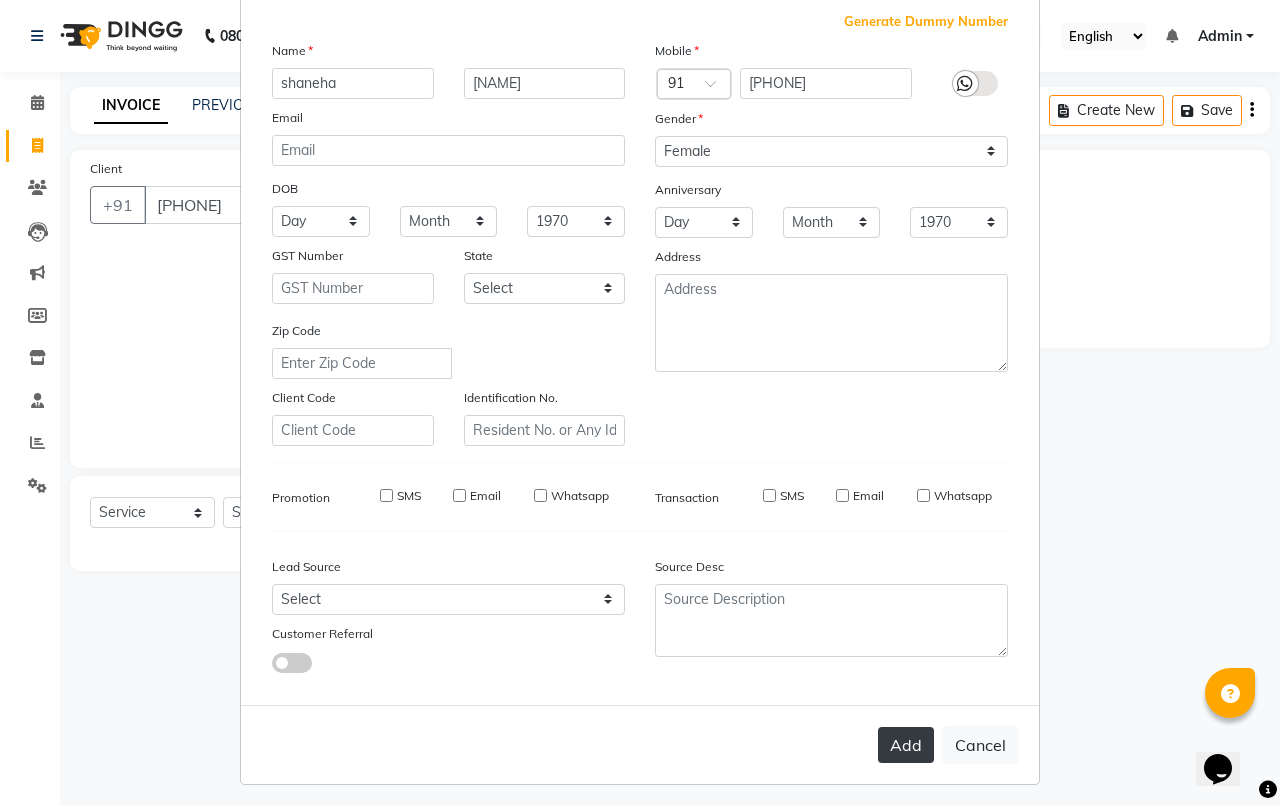 type 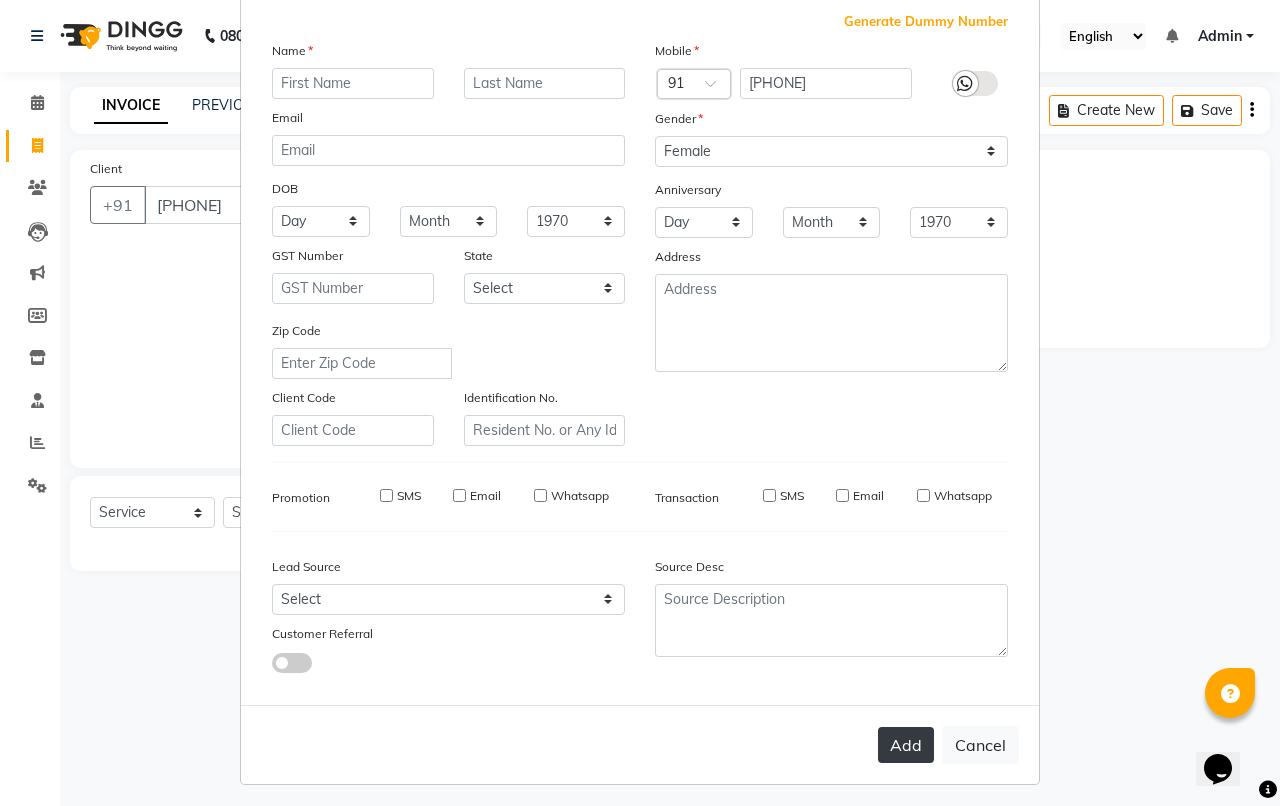 select 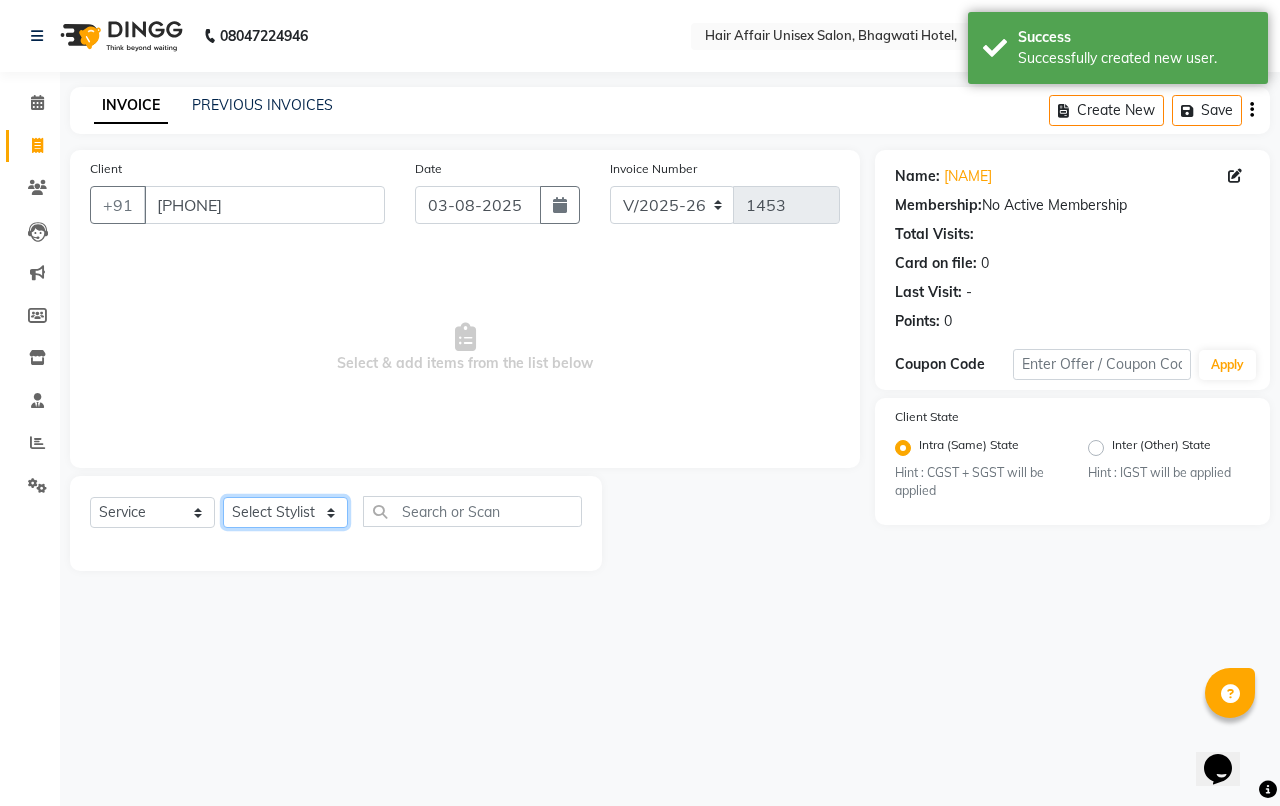 click on "Select Stylist [FIRST] [LAST] [FIRST] [FIRST] [FIRST] [FIRST] [FIRST] [FIRST]" 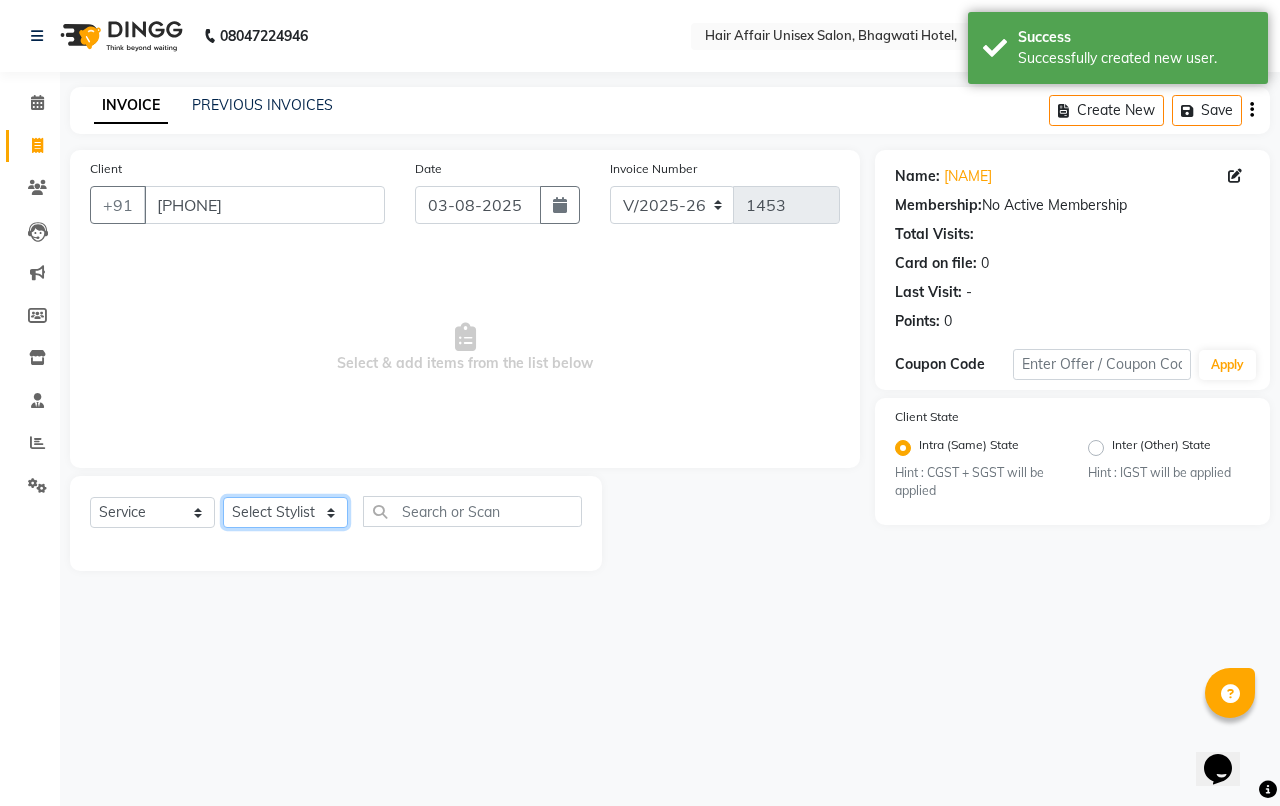 select on "60041" 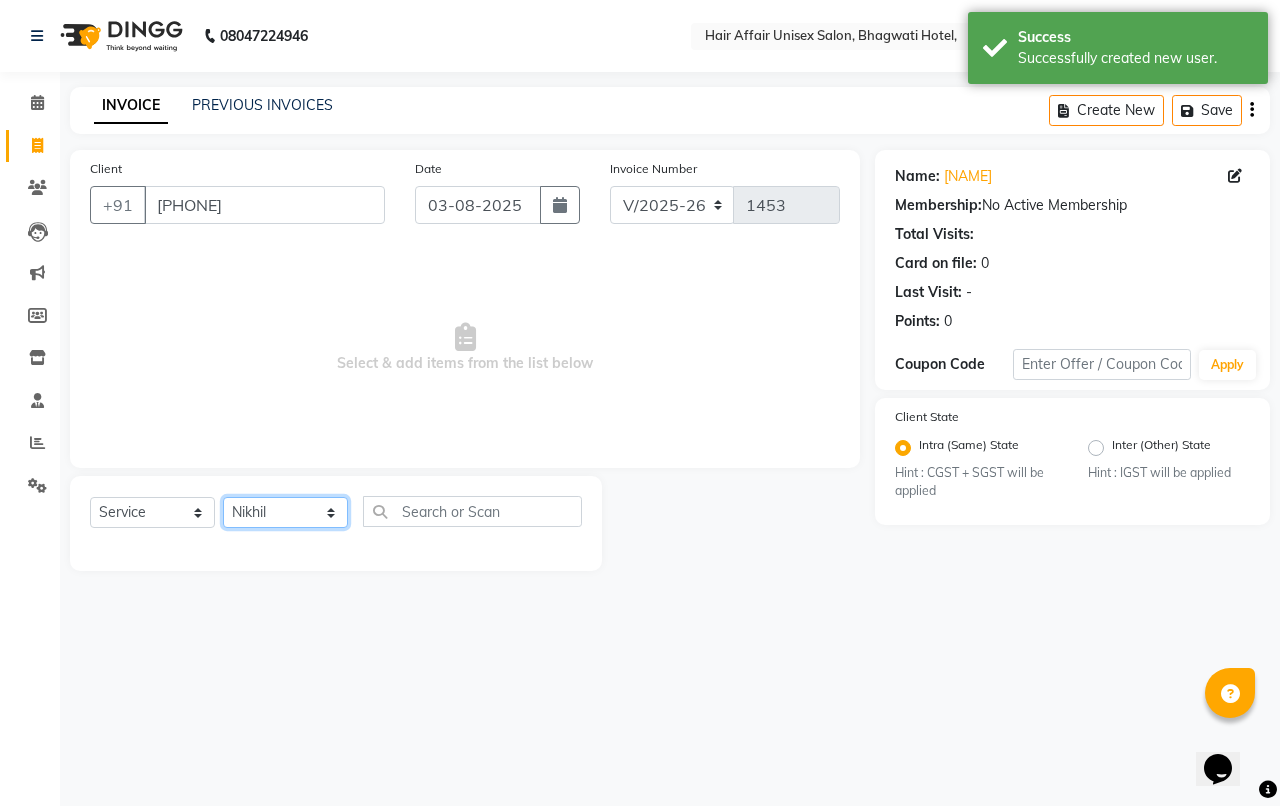 click on "Select Stylist [FIRST] [LAST] [FIRST] [FIRST] [FIRST] [FIRST] [FIRST] [FIRST]" 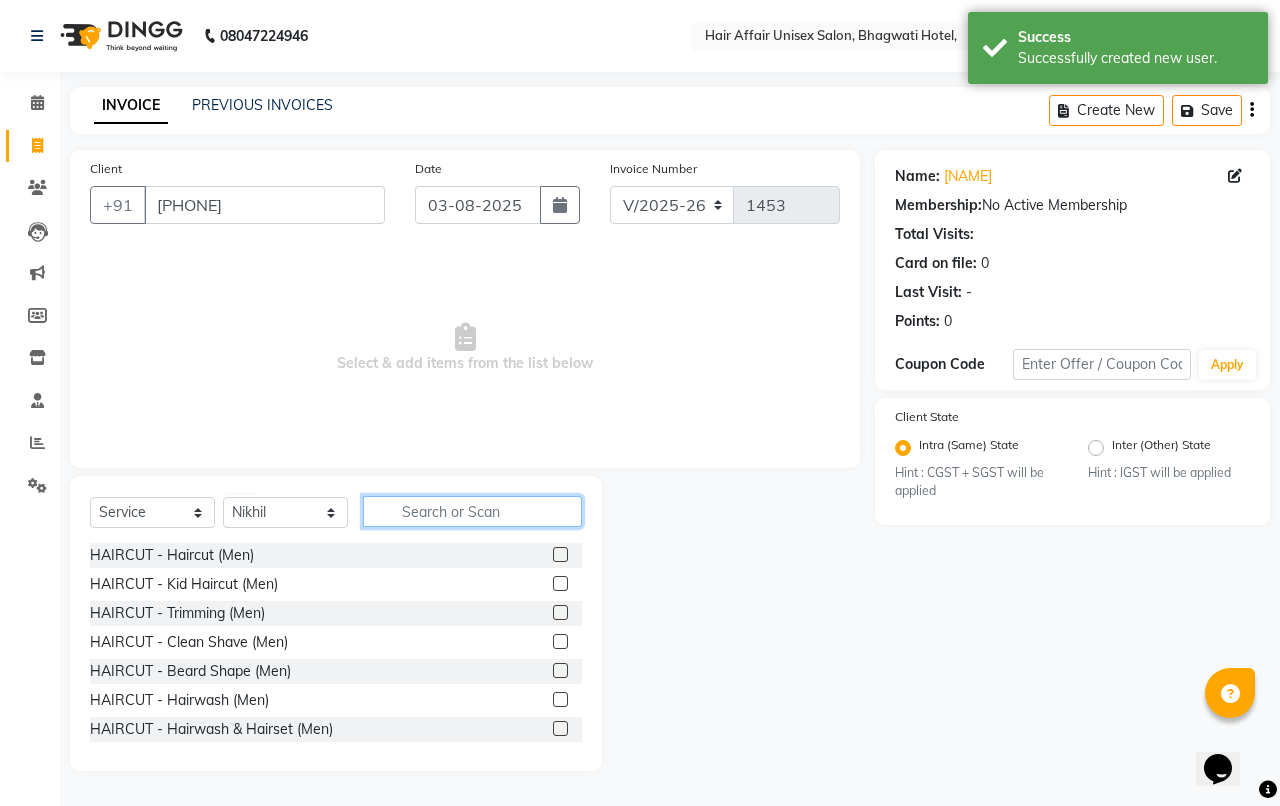 click 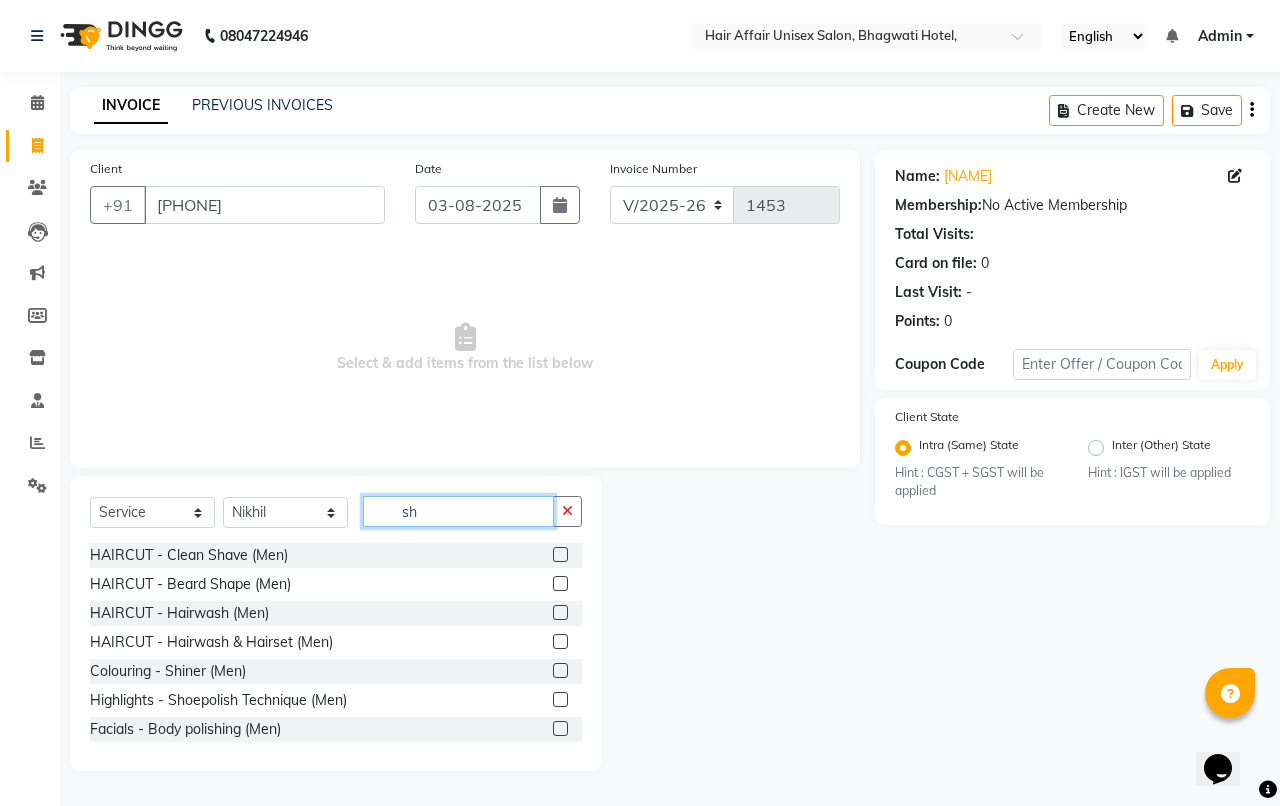 type on "s" 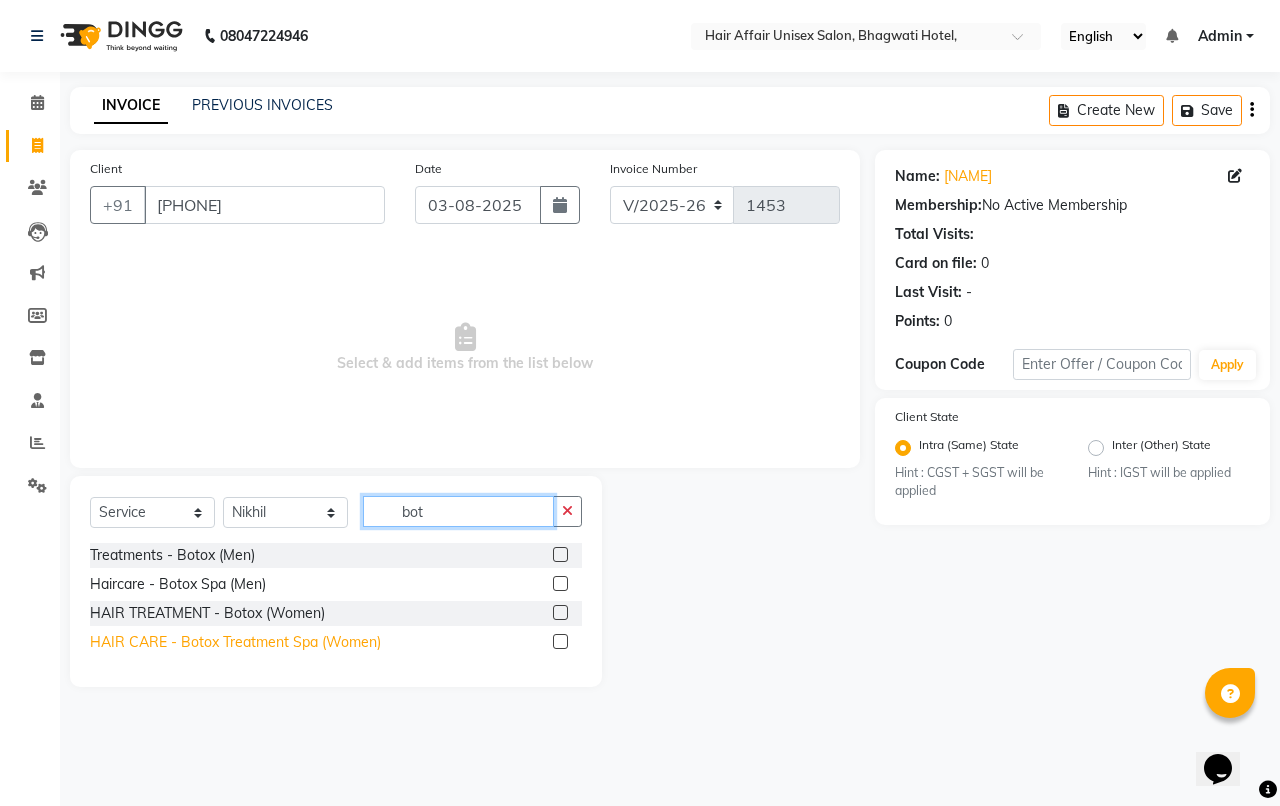 type on "bot" 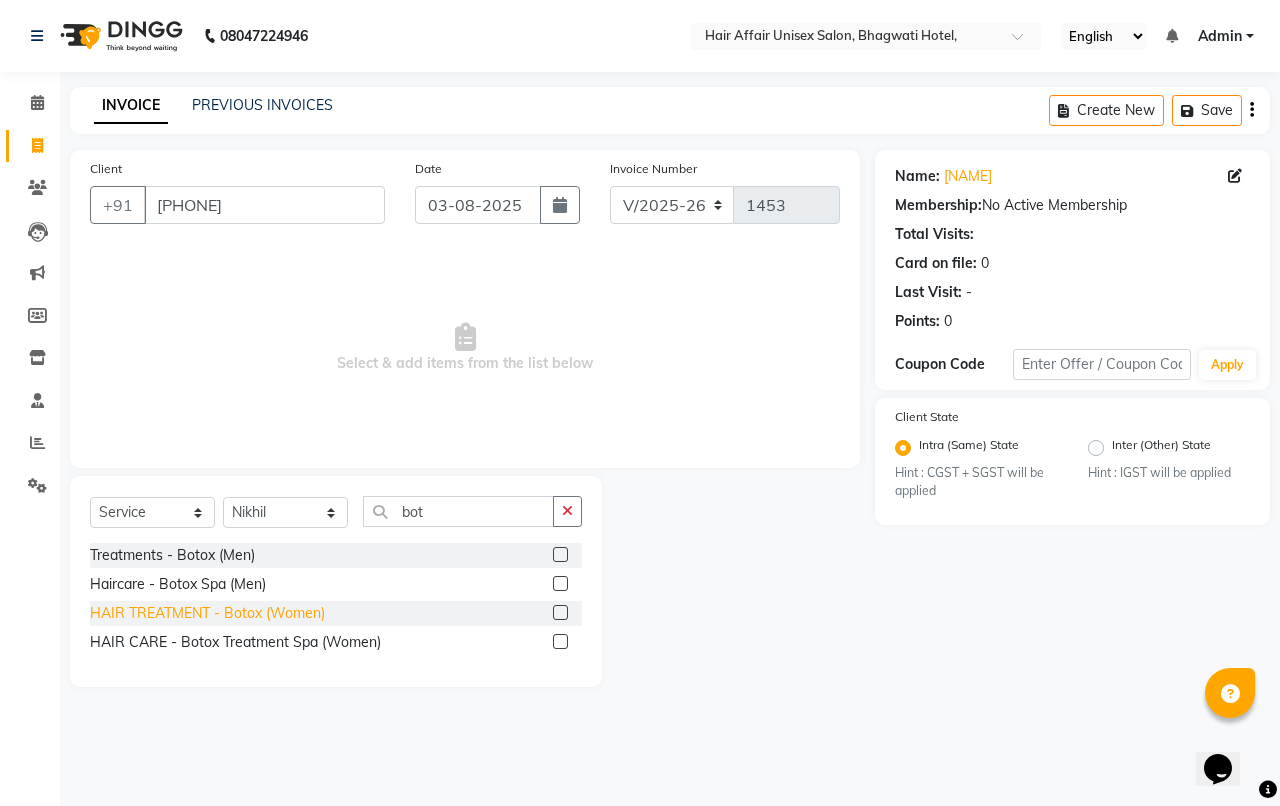 click on "HAIR CARE - Botox Treatment Spa  (Women)" 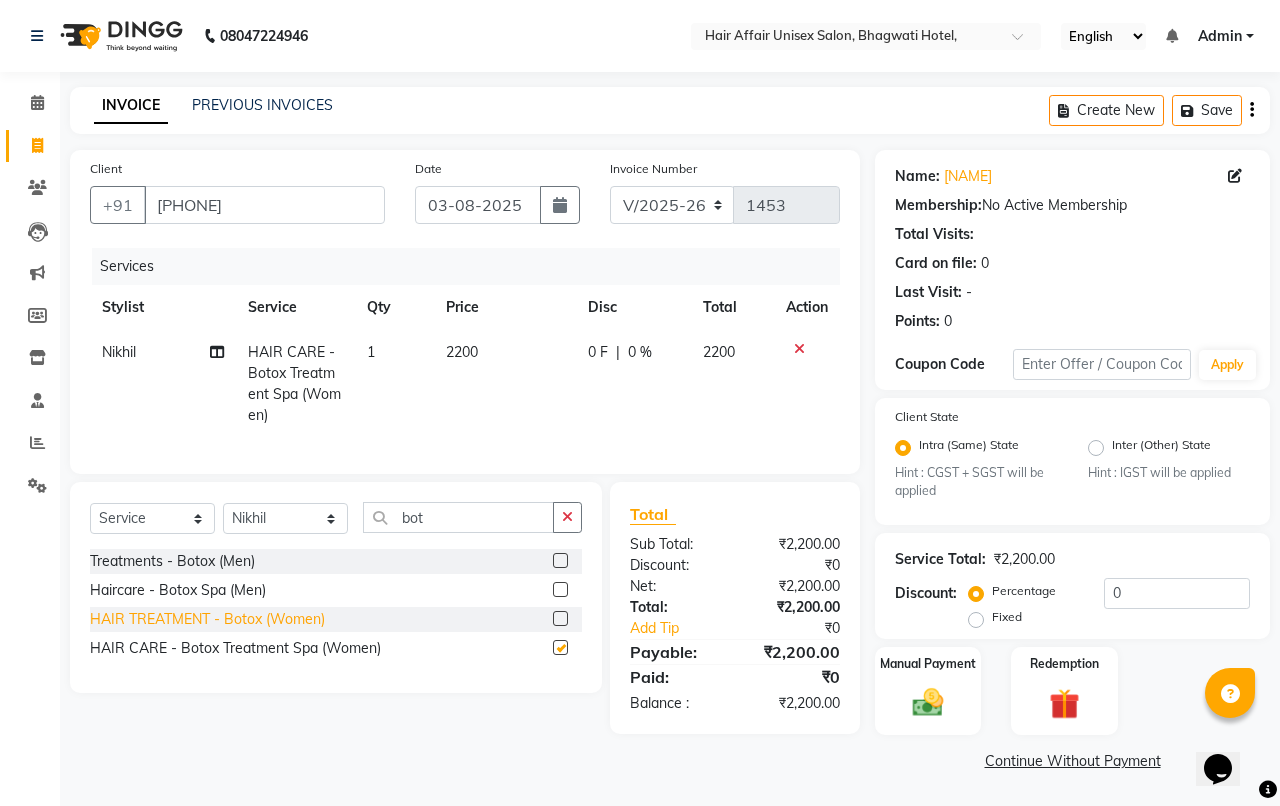 checkbox on "false" 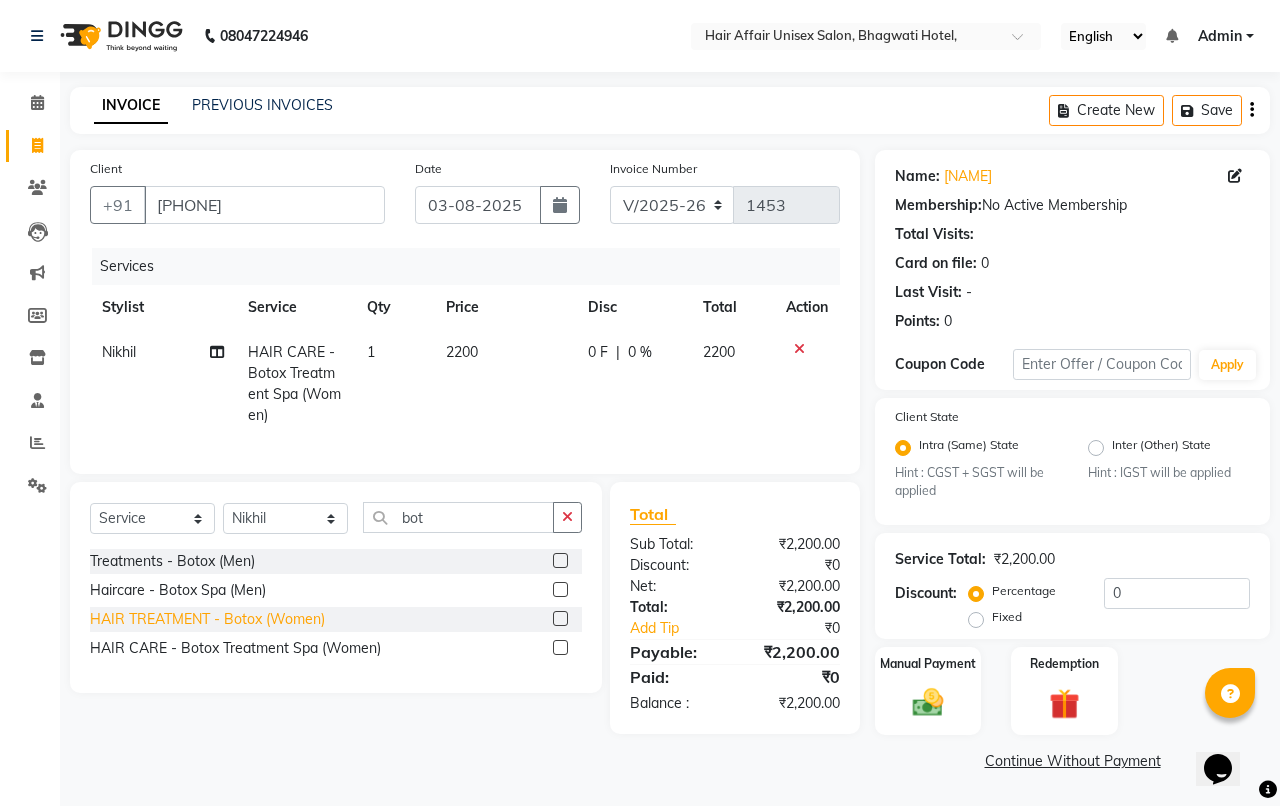 click on "HAIR TREATMENT - Botox  (Women)" 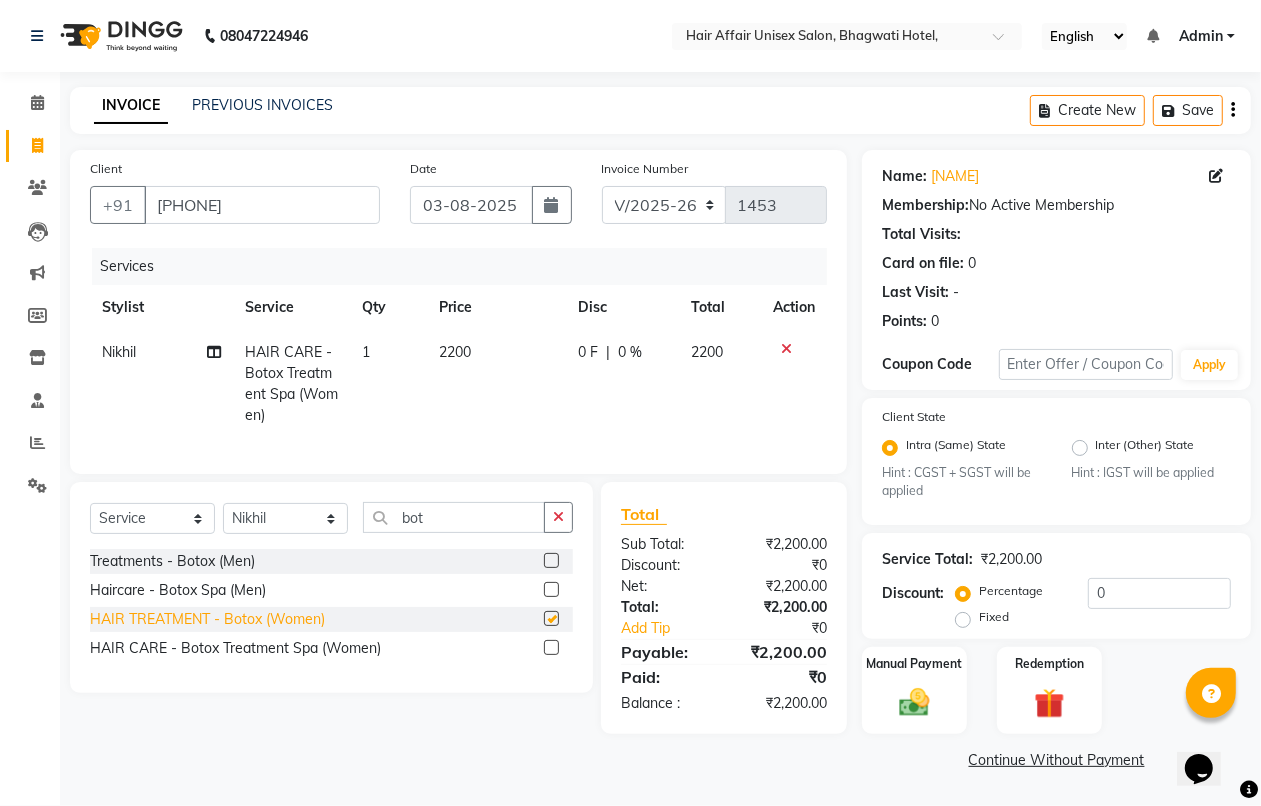 checkbox on "false" 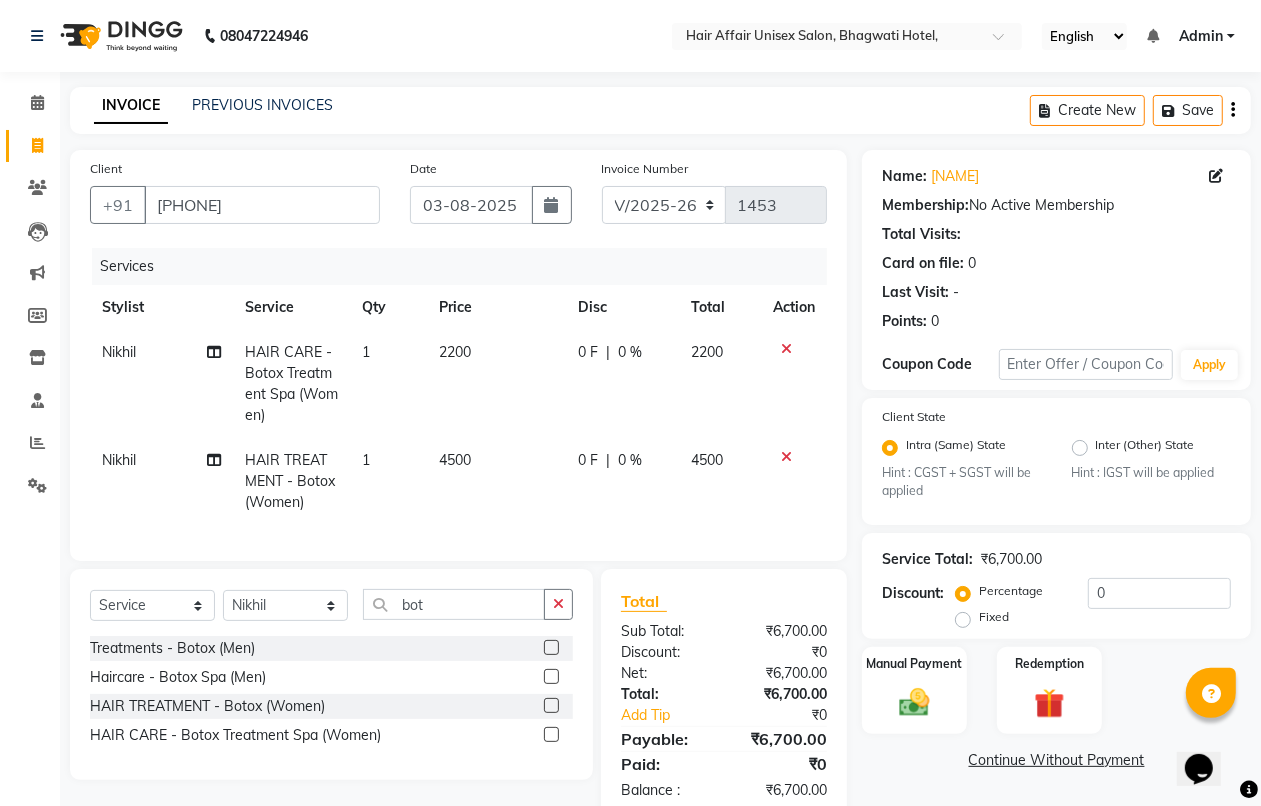 click 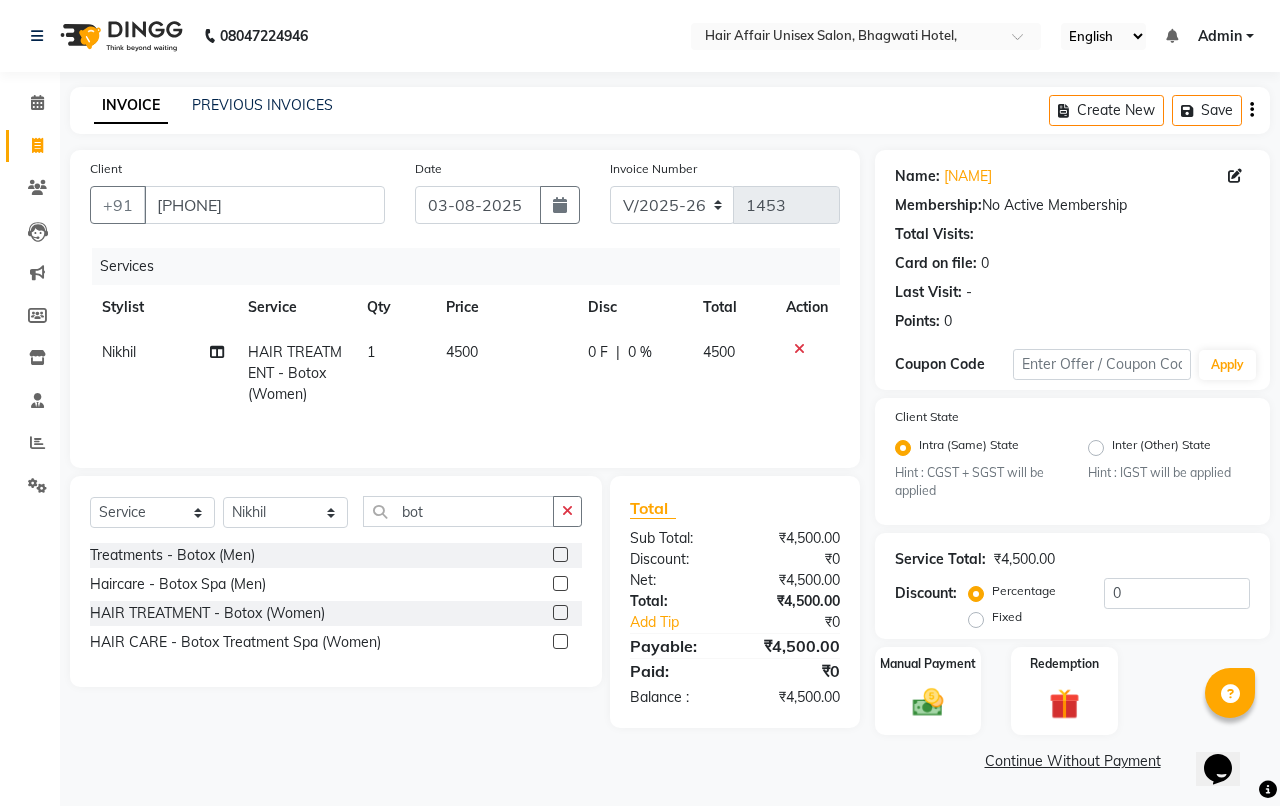 click on "4500" 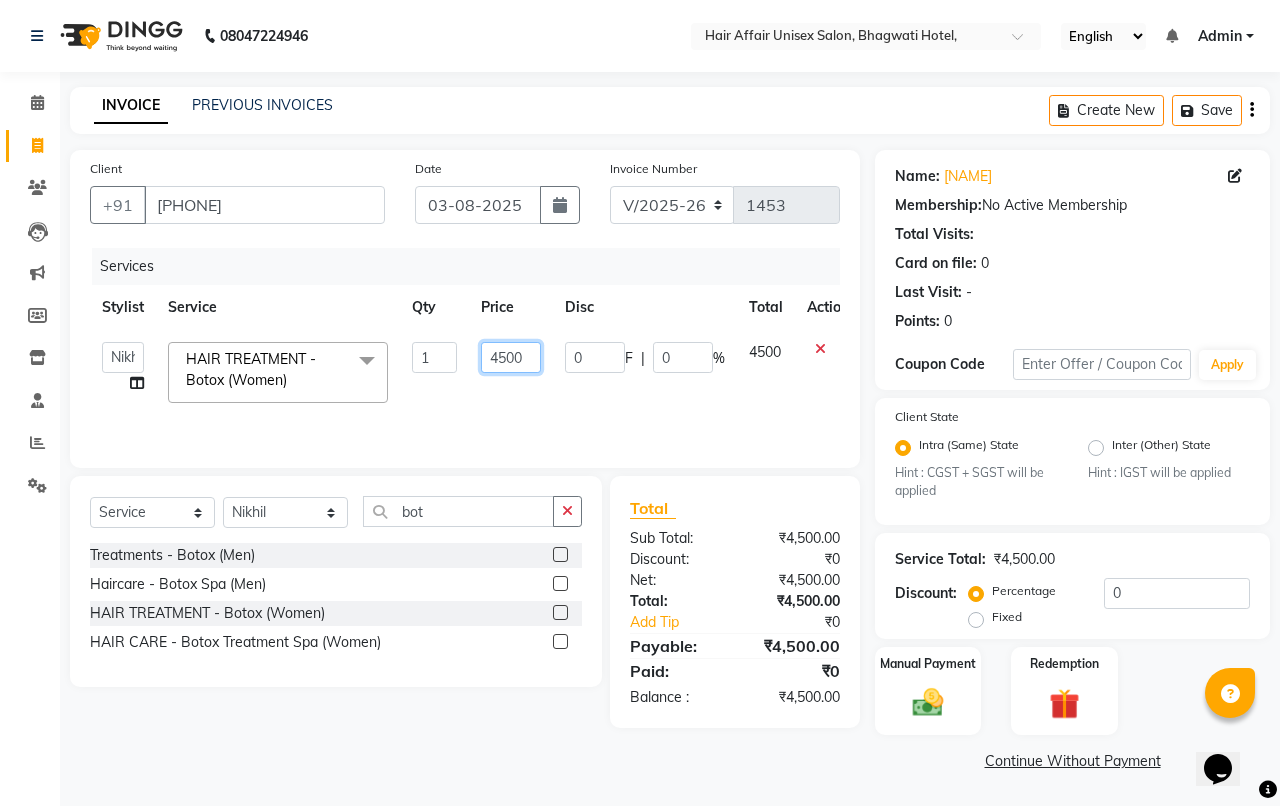 click on "4500" 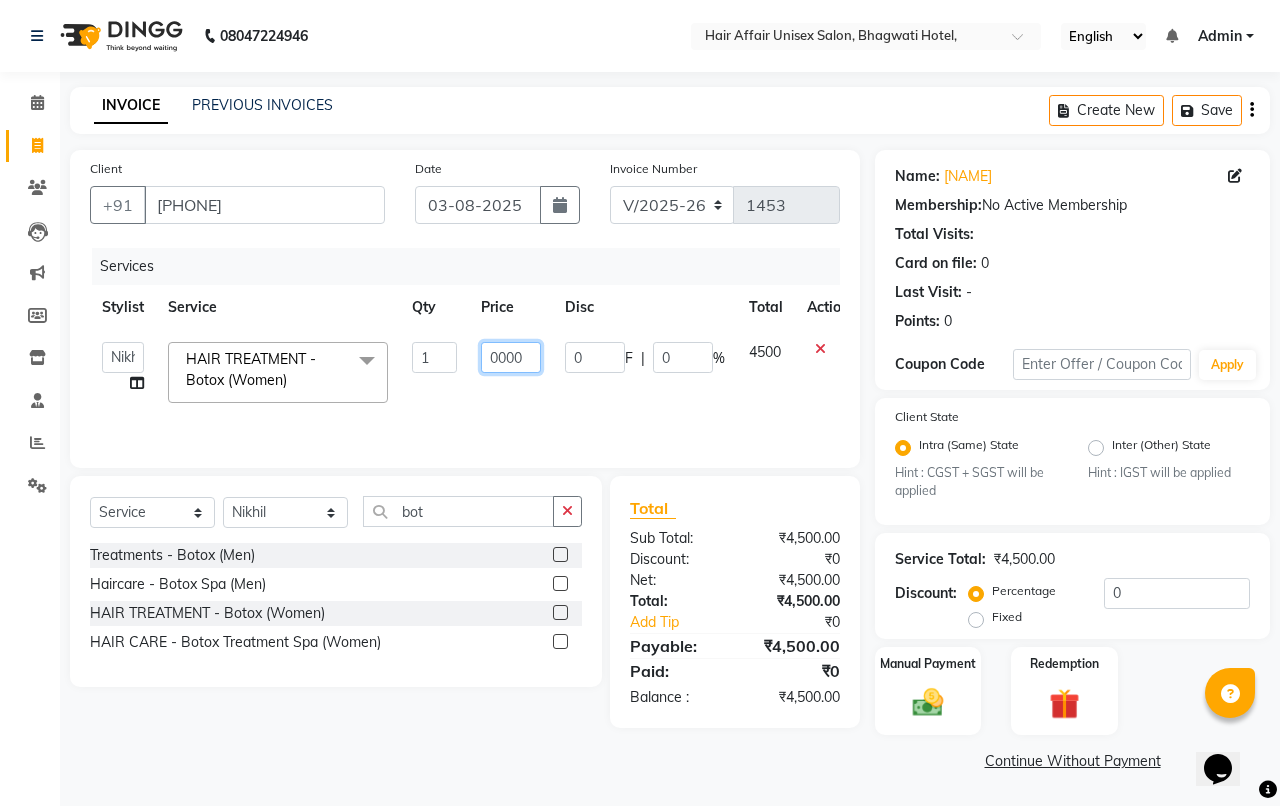 click on "0000" 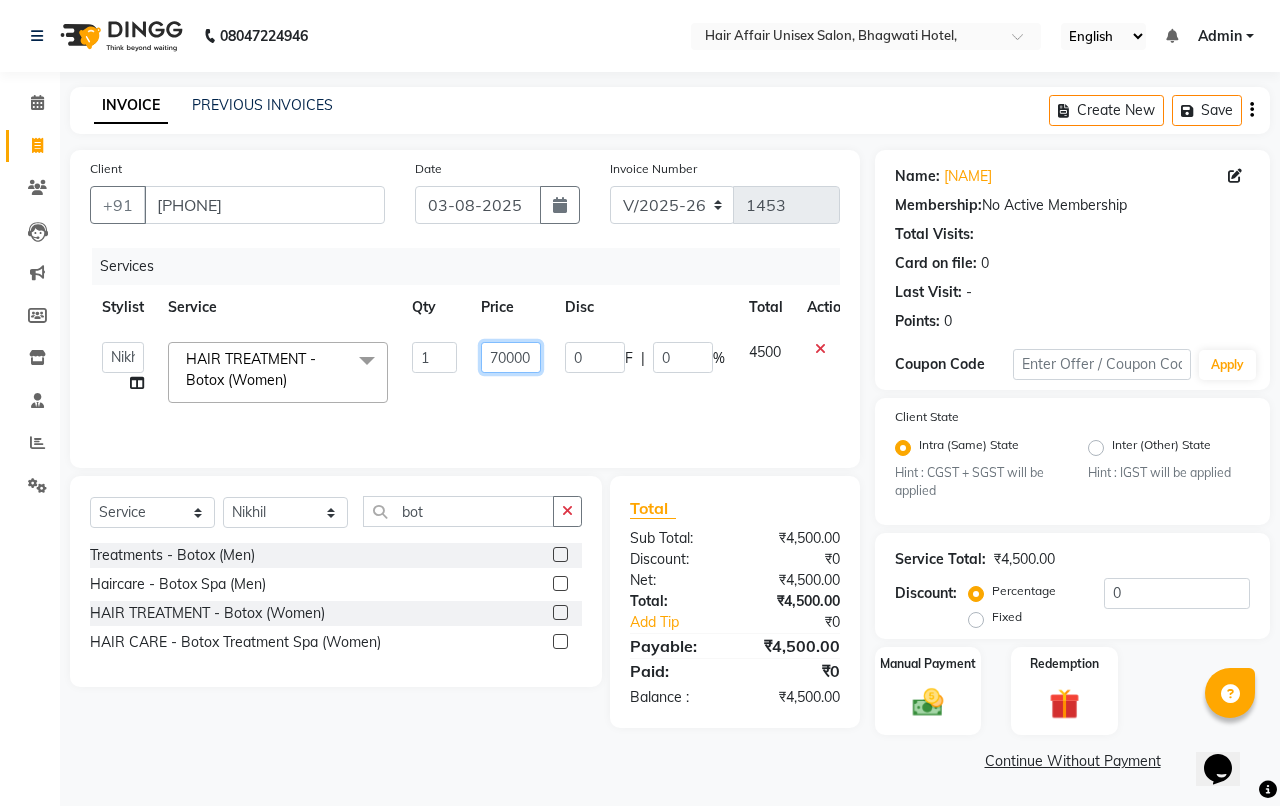 click on "70000" 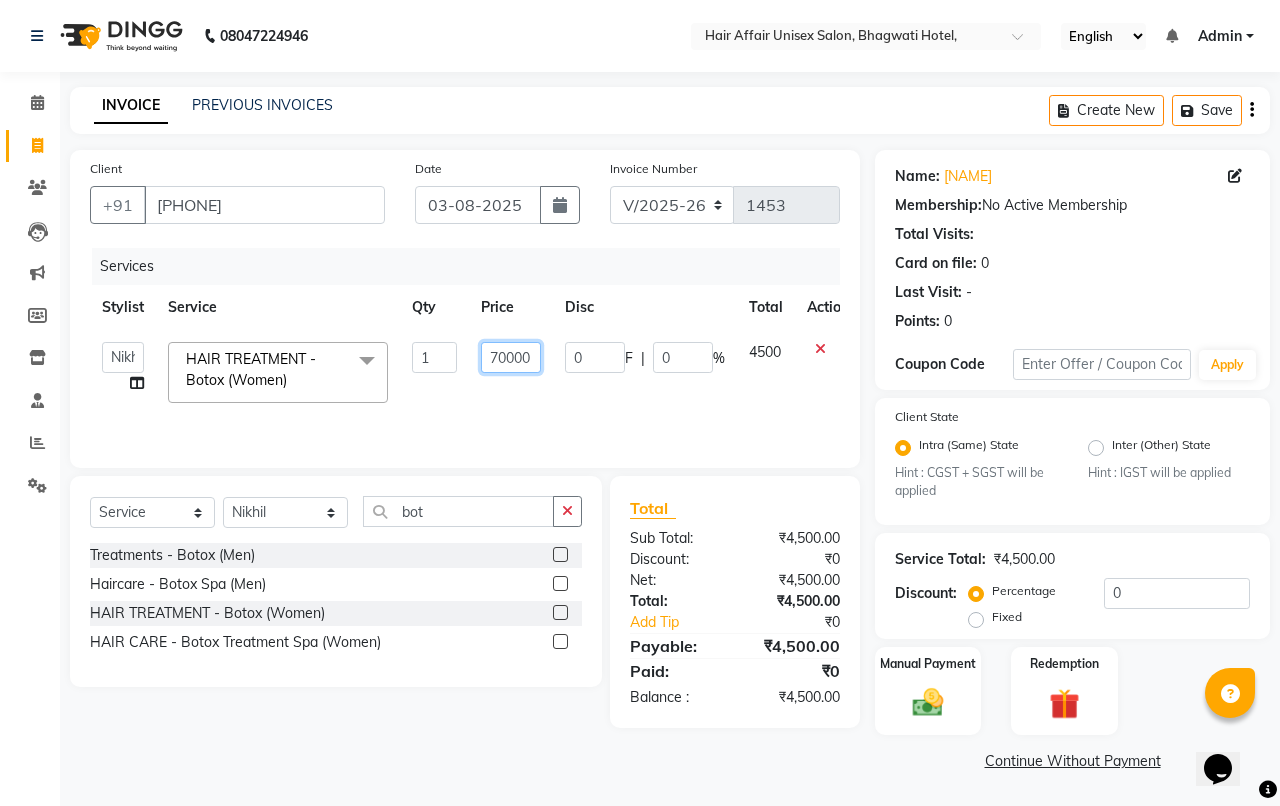 type on "7000" 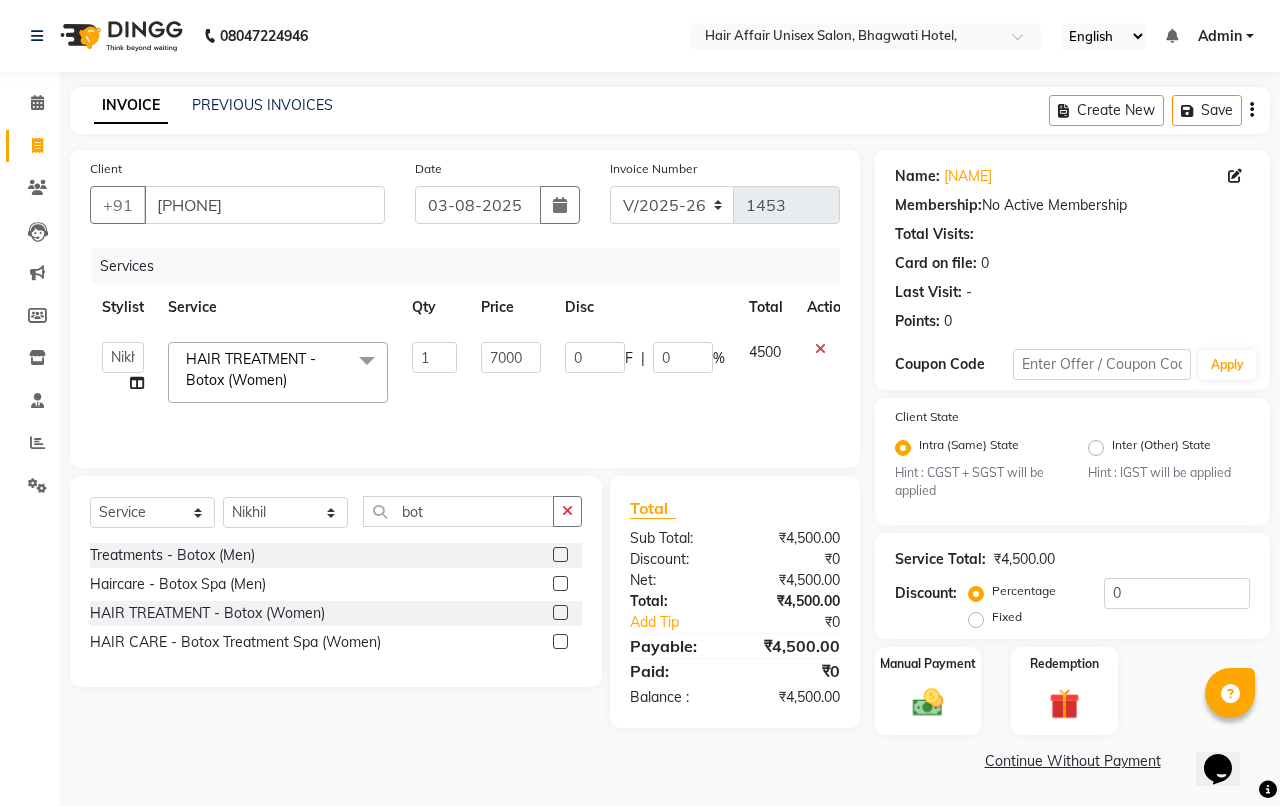 click on "7000" 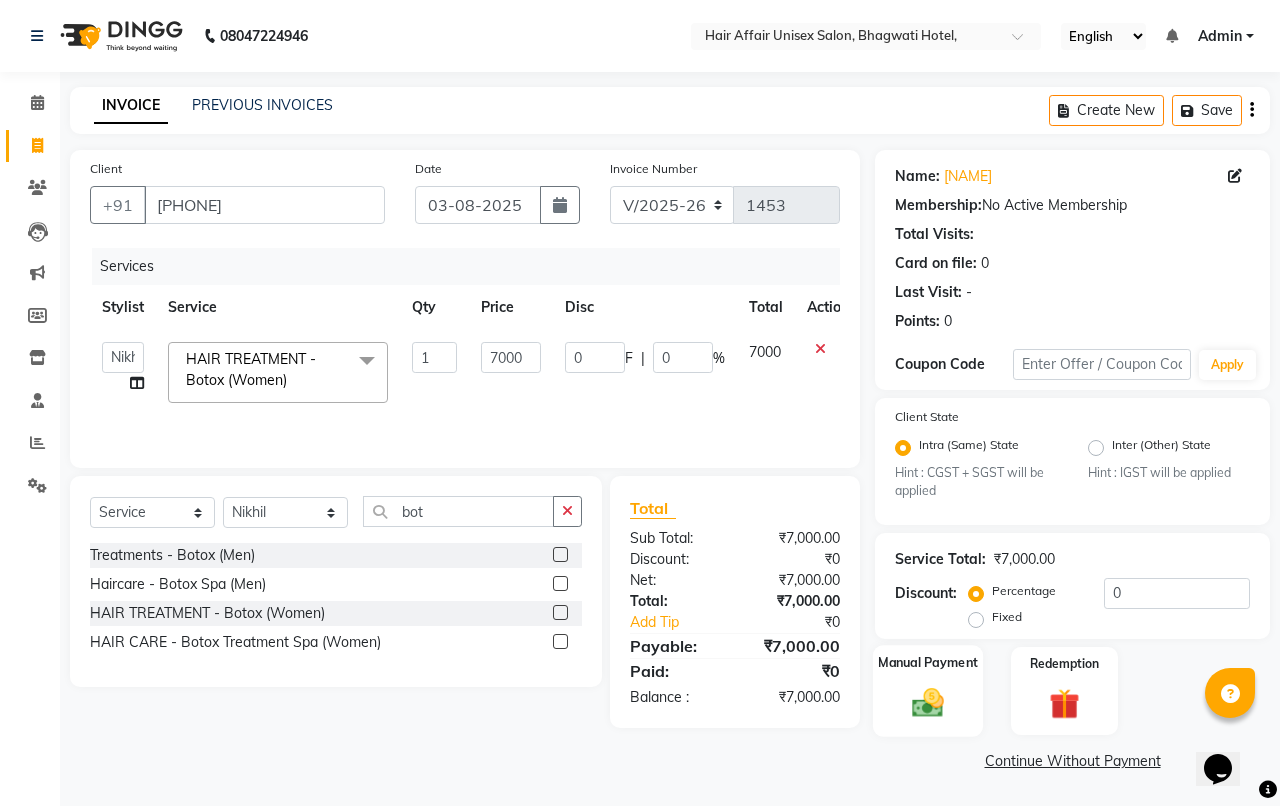 click 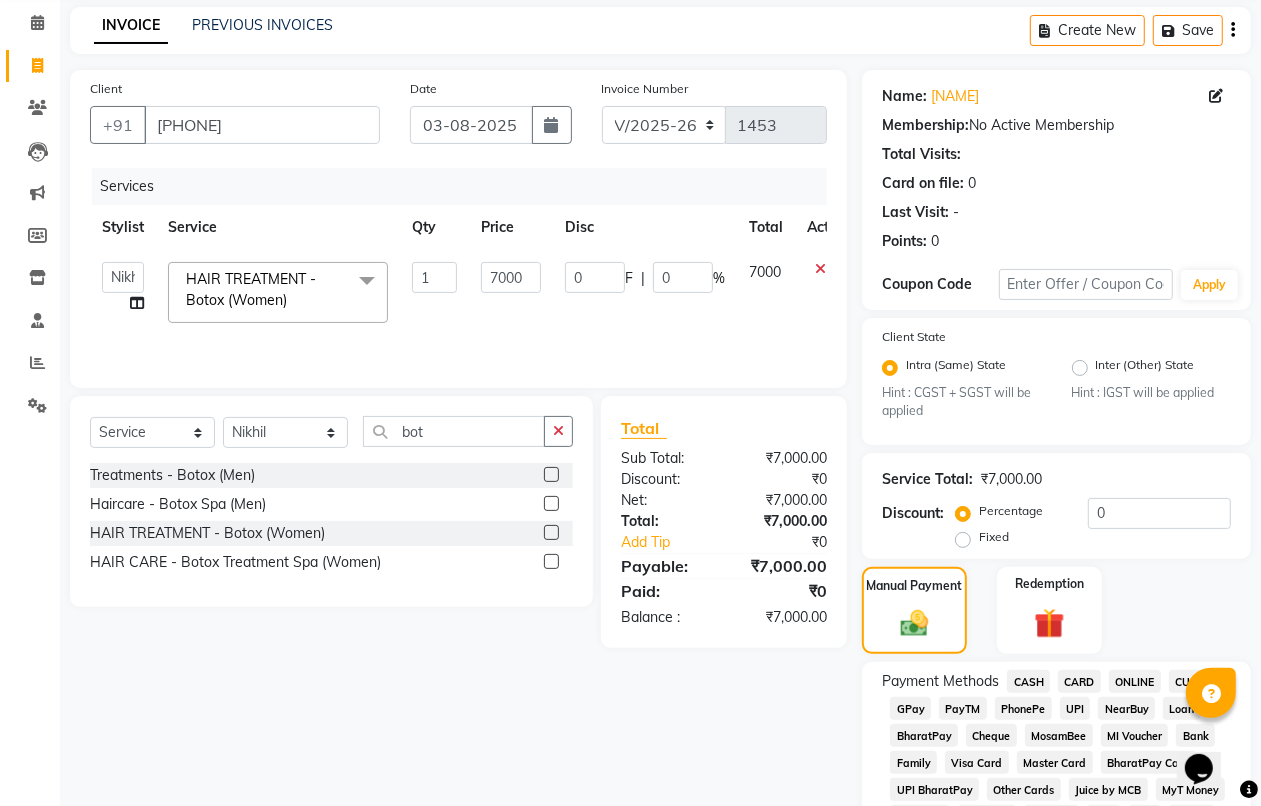 scroll, scrollTop: 125, scrollLeft: 0, axis: vertical 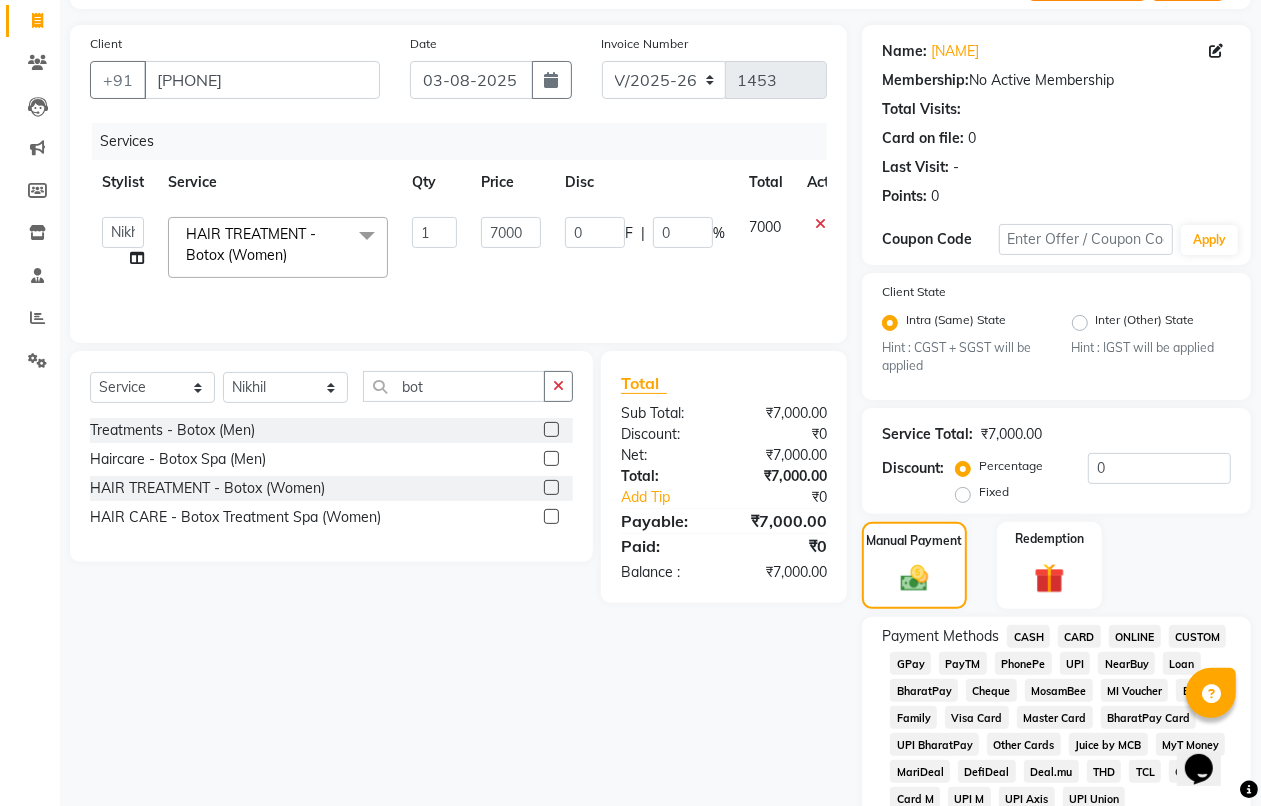 click on "PhonePe" 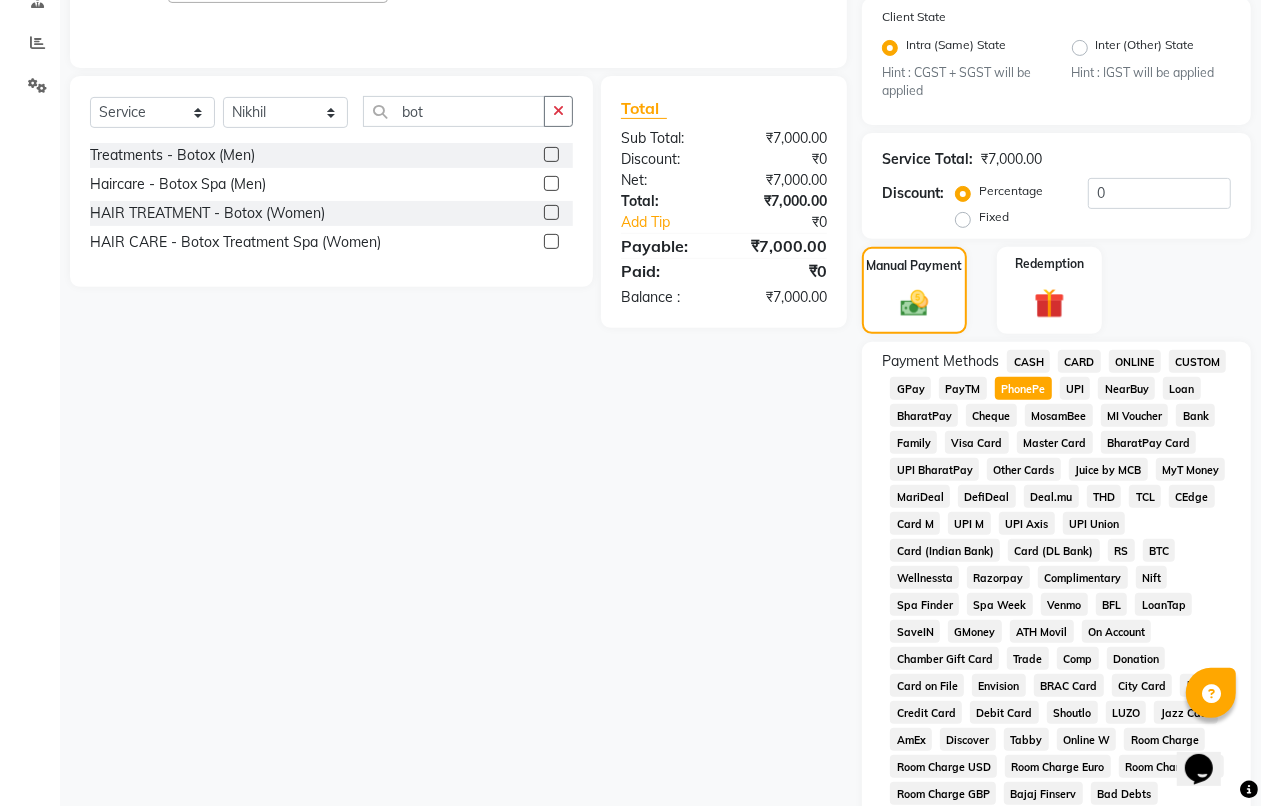 scroll, scrollTop: 875, scrollLeft: 0, axis: vertical 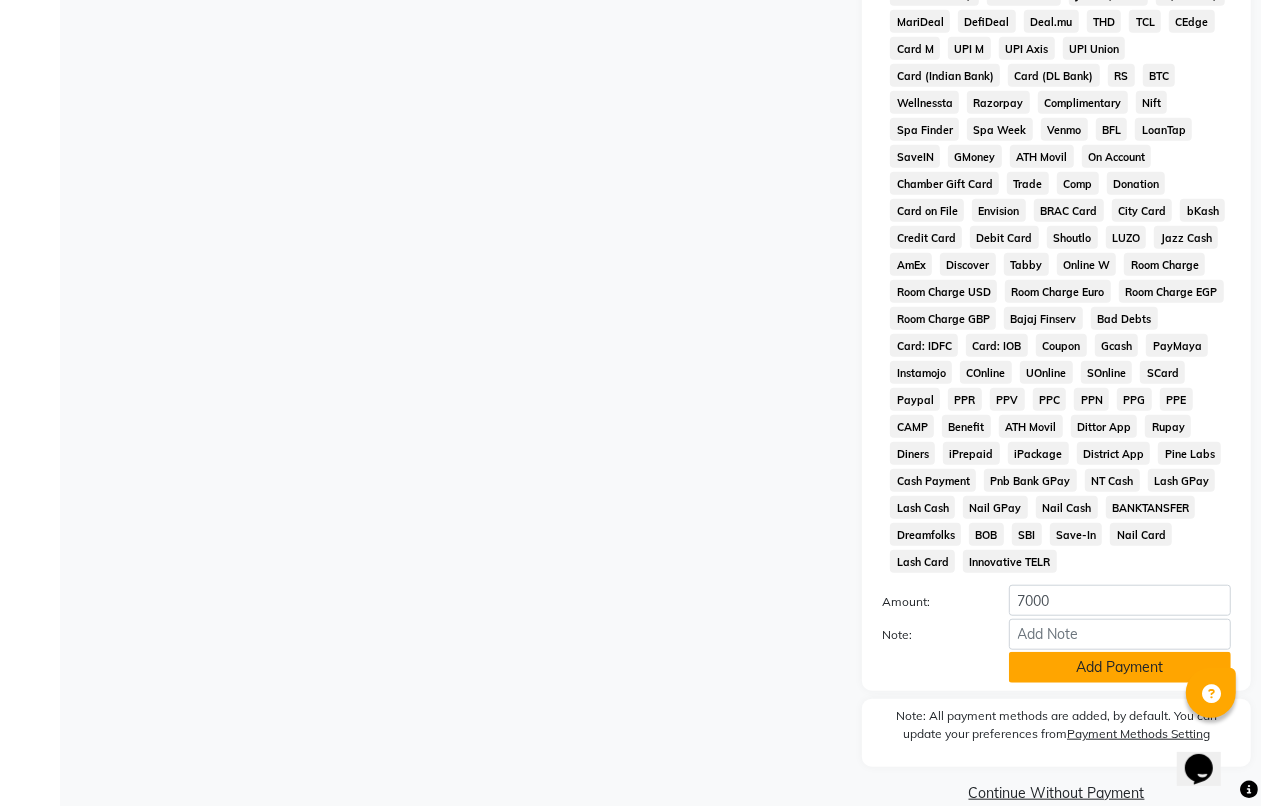 click on "Add Payment" 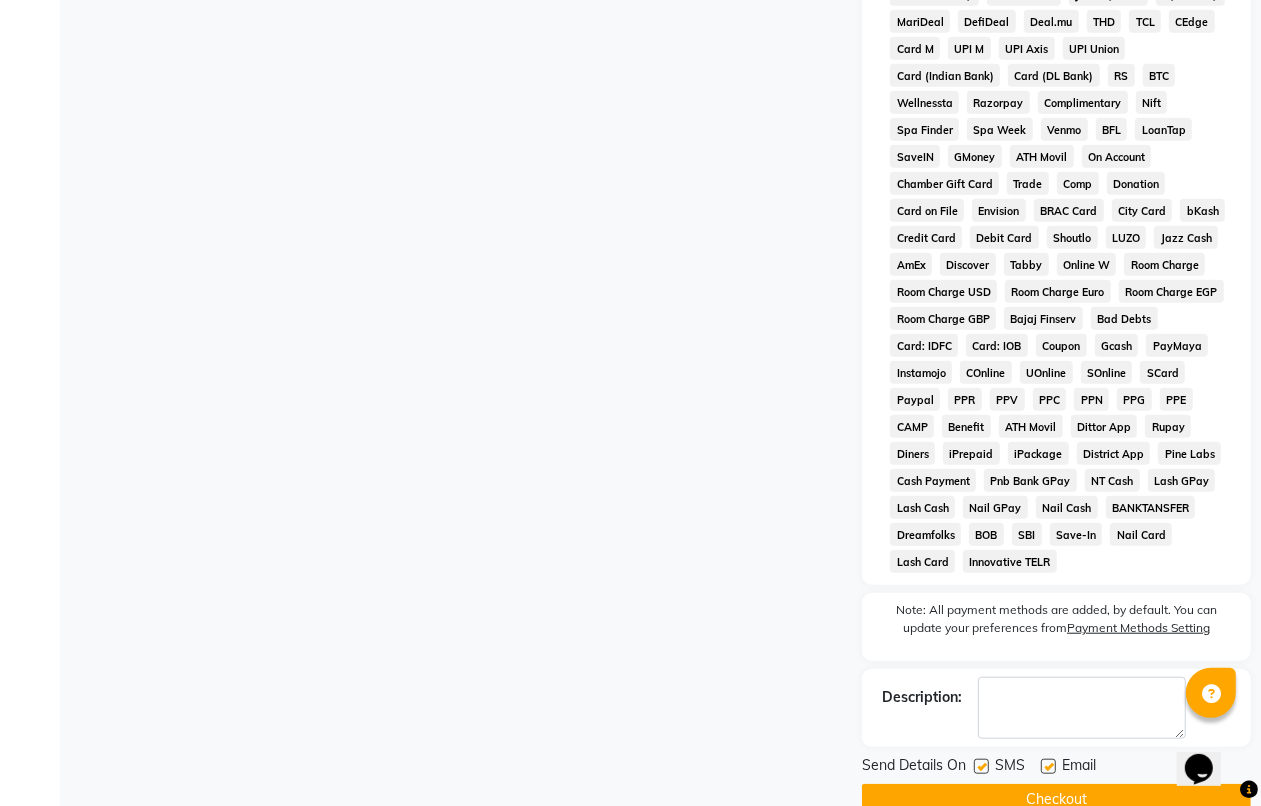 scroll, scrollTop: 912, scrollLeft: 0, axis: vertical 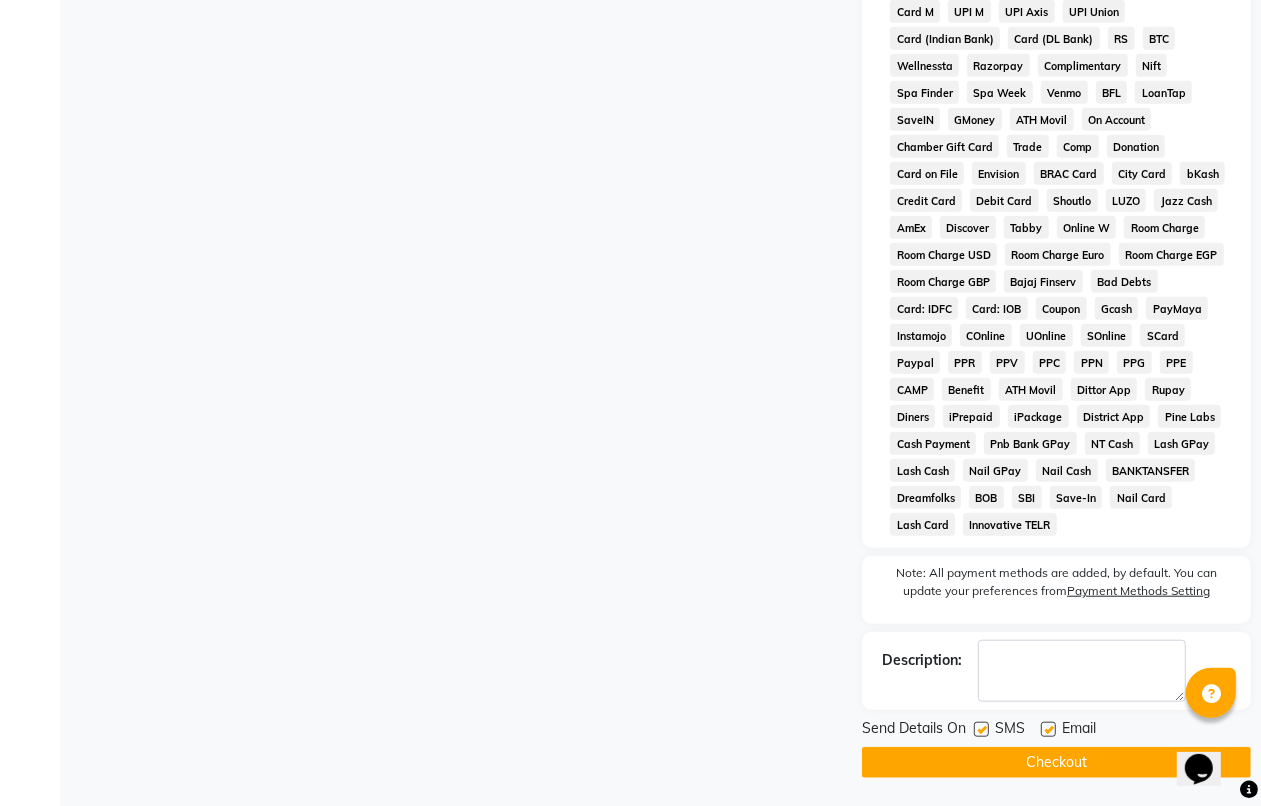 click on "Checkout" 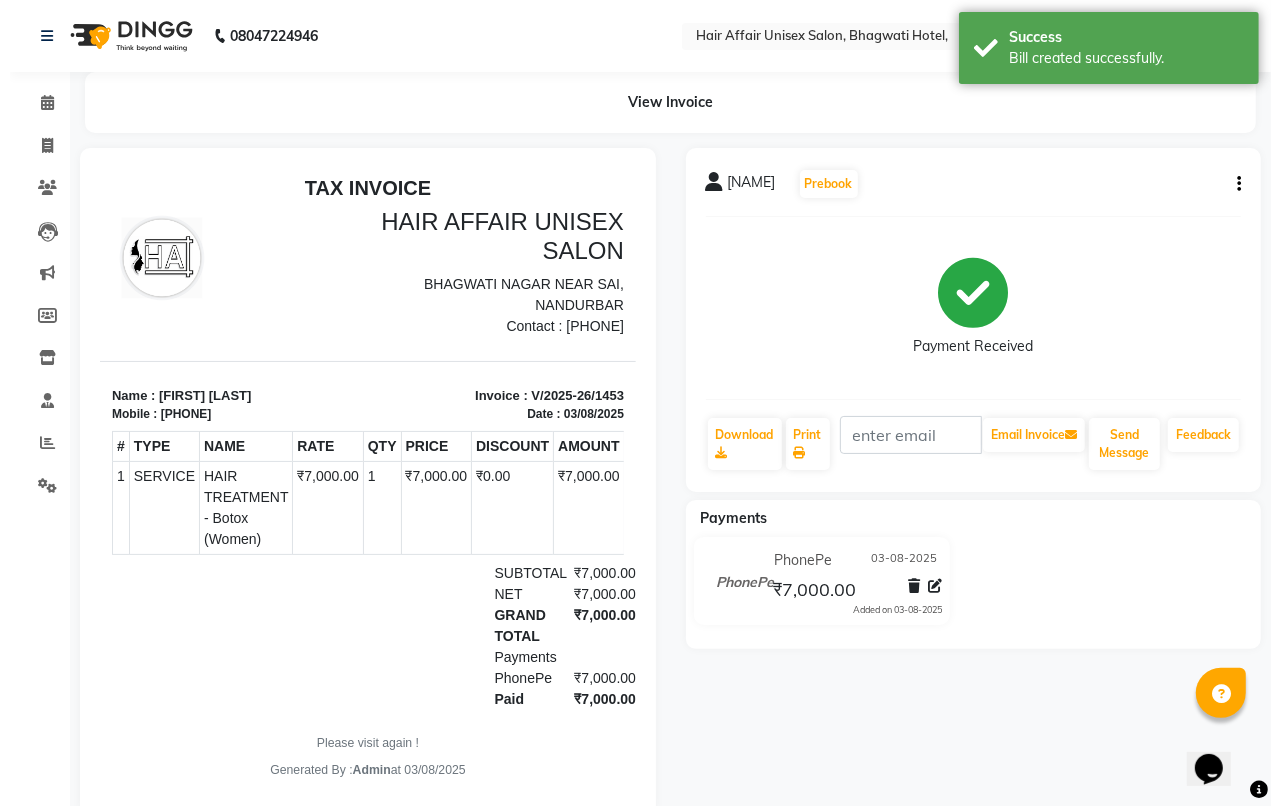 scroll, scrollTop: 0, scrollLeft: 0, axis: both 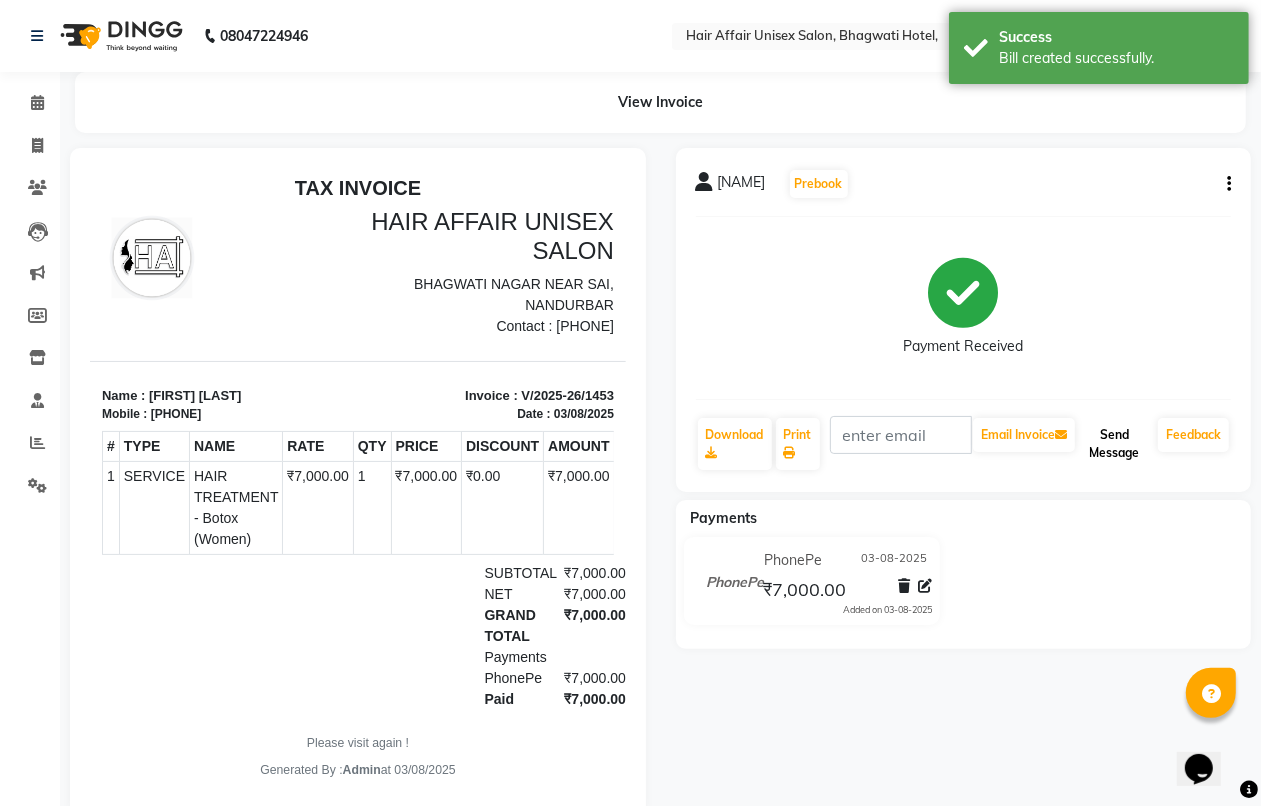 click on "Send Message" 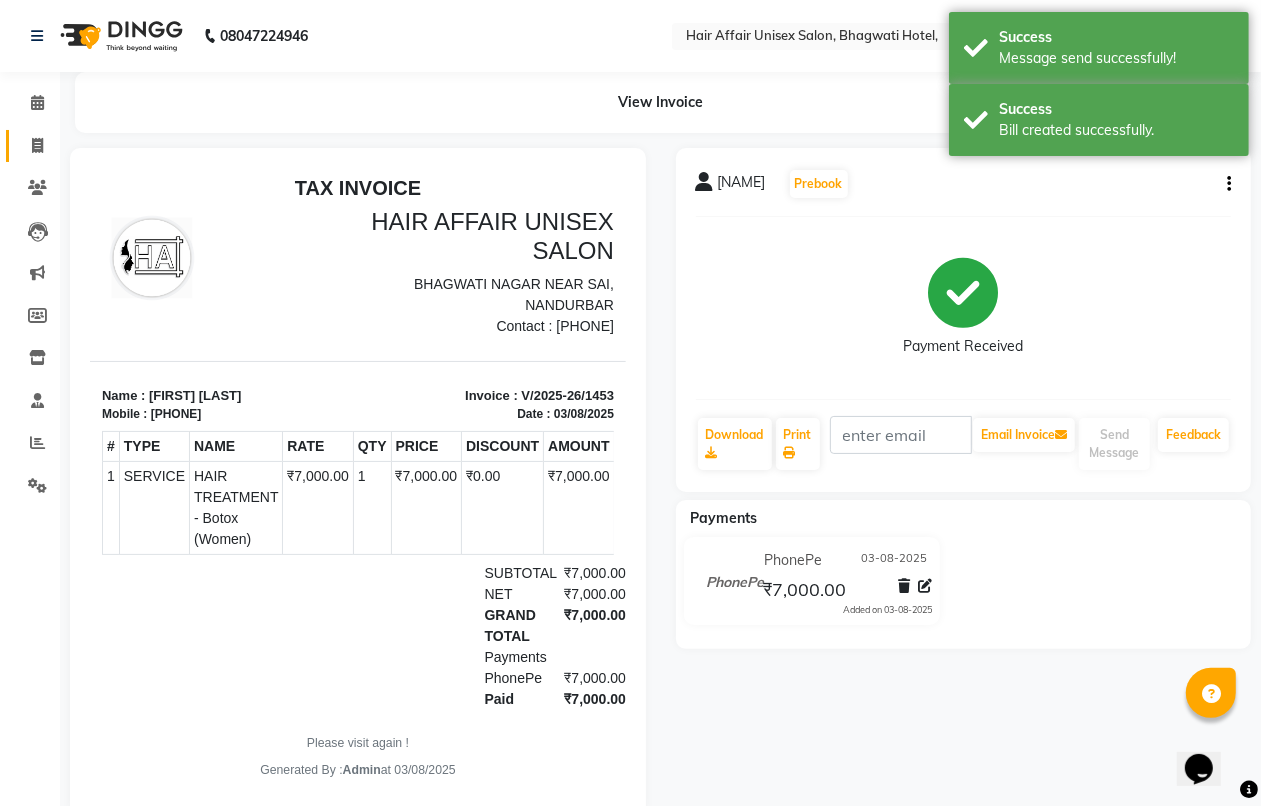 click 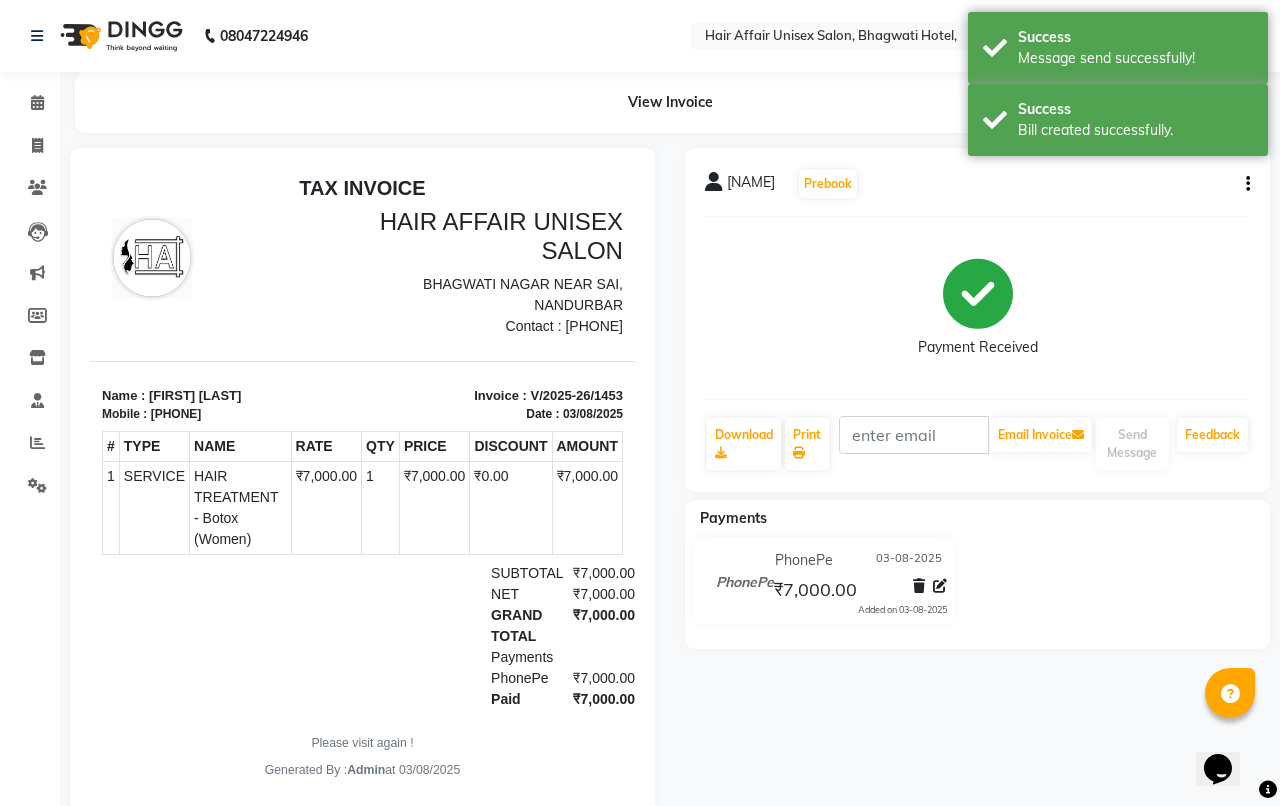 select on "6225" 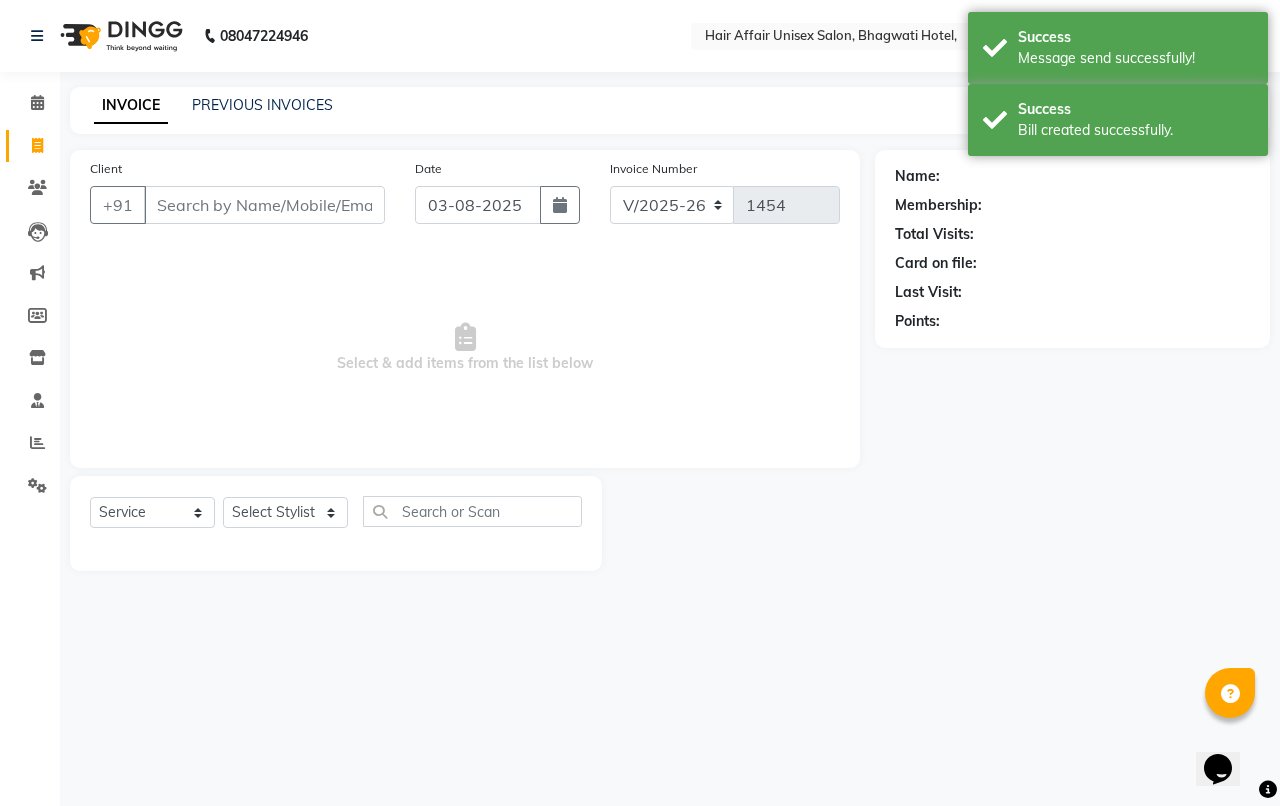 click on "Client" at bounding box center (264, 205) 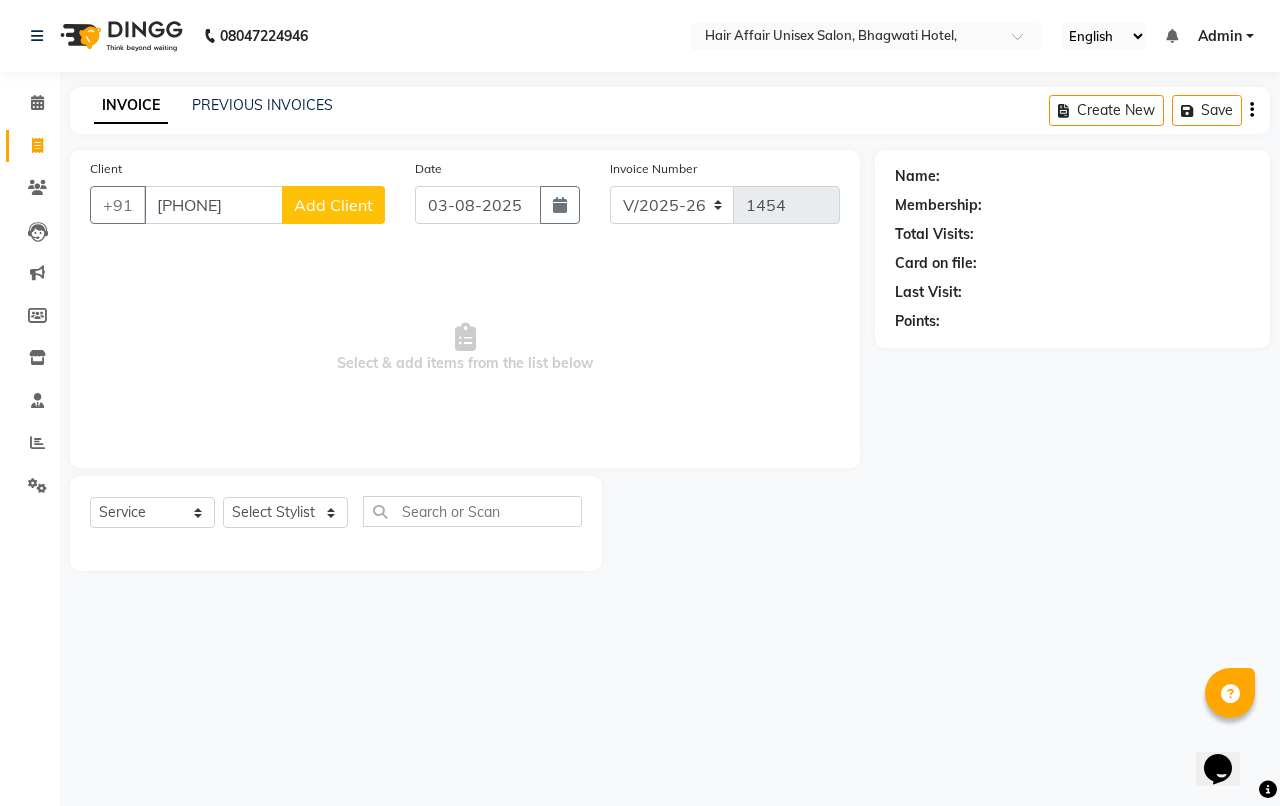 type on "[PHONE]" 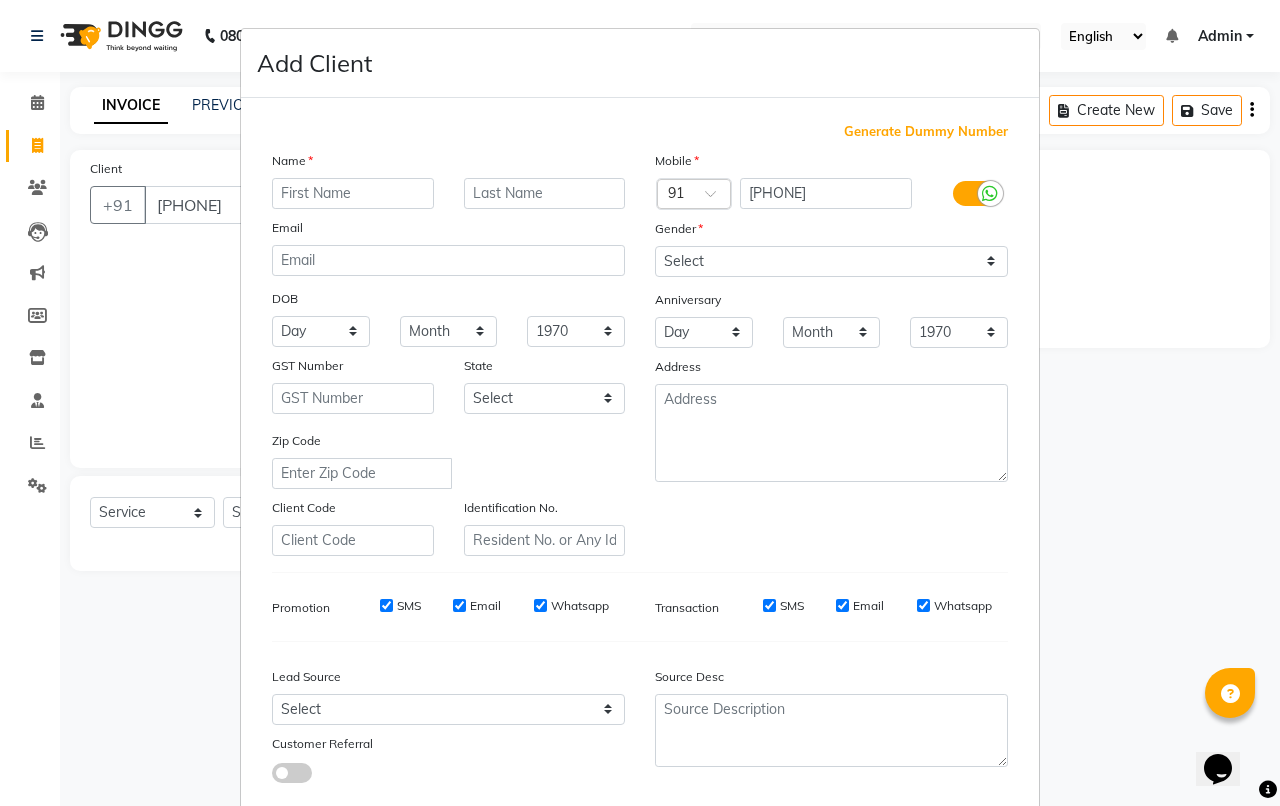 click at bounding box center (353, 193) 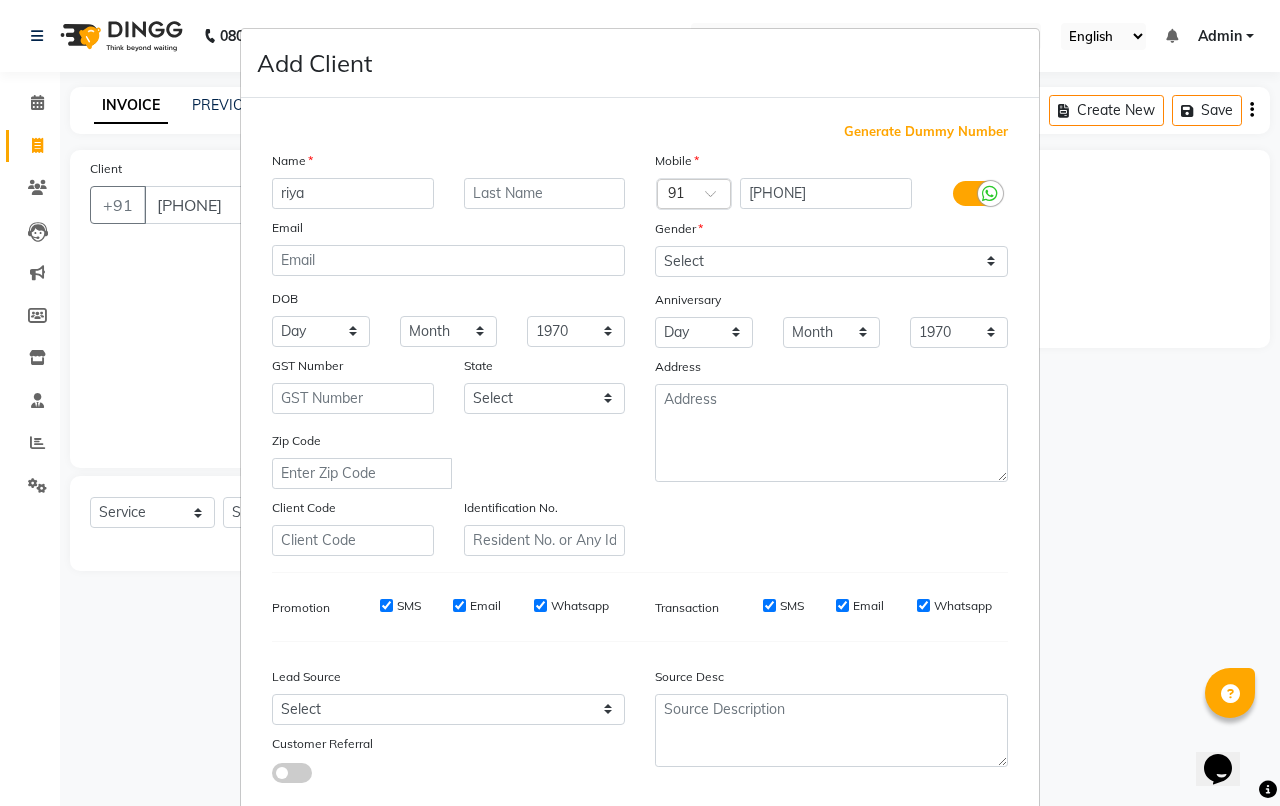 type on "riya" 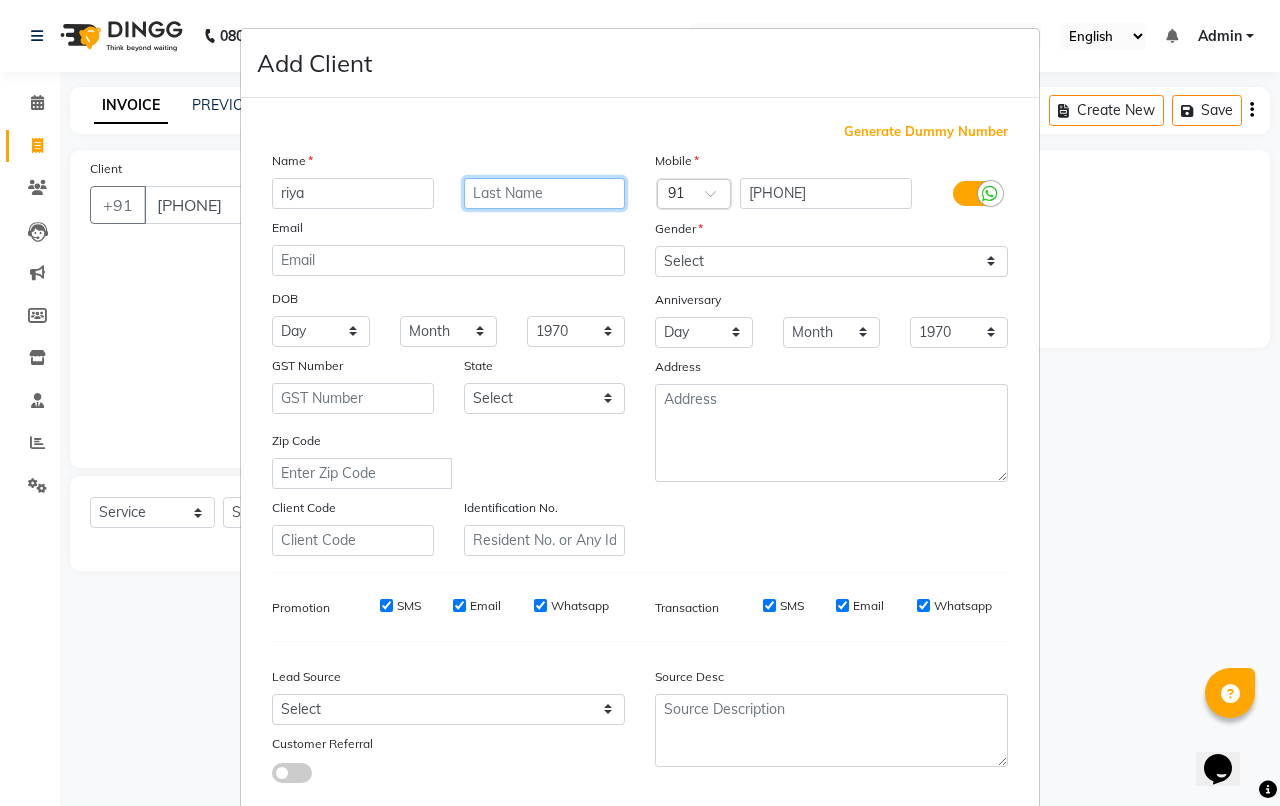 click at bounding box center (545, 193) 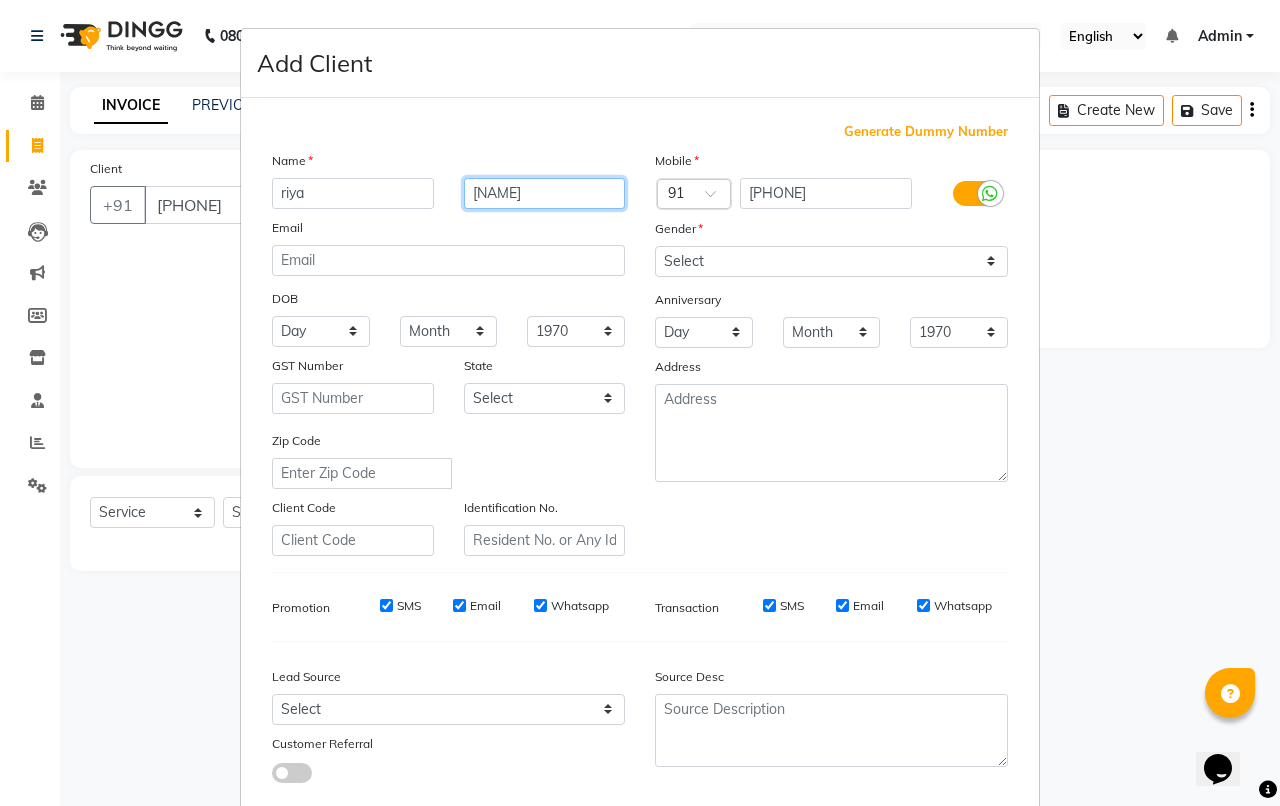 type on "[NAME]" 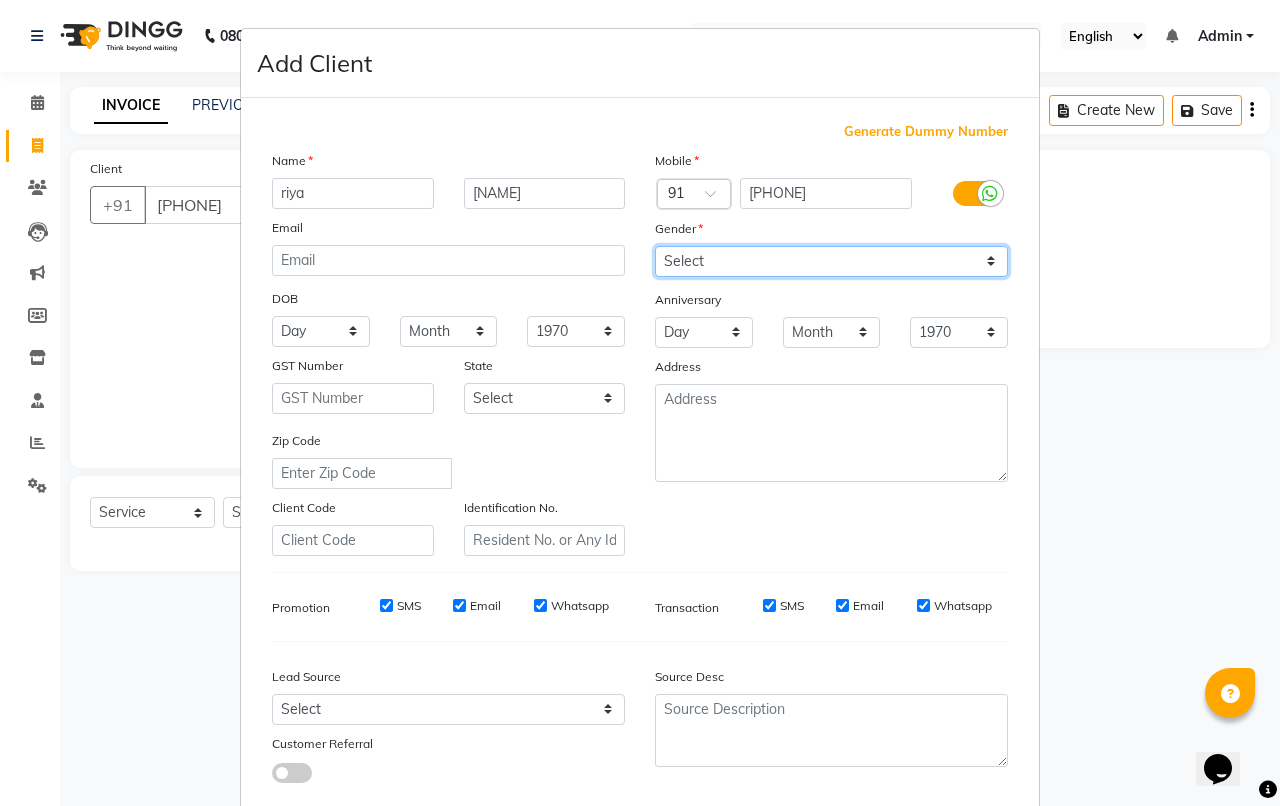 click on "Select Male Female Other Prefer Not To Say" at bounding box center (831, 261) 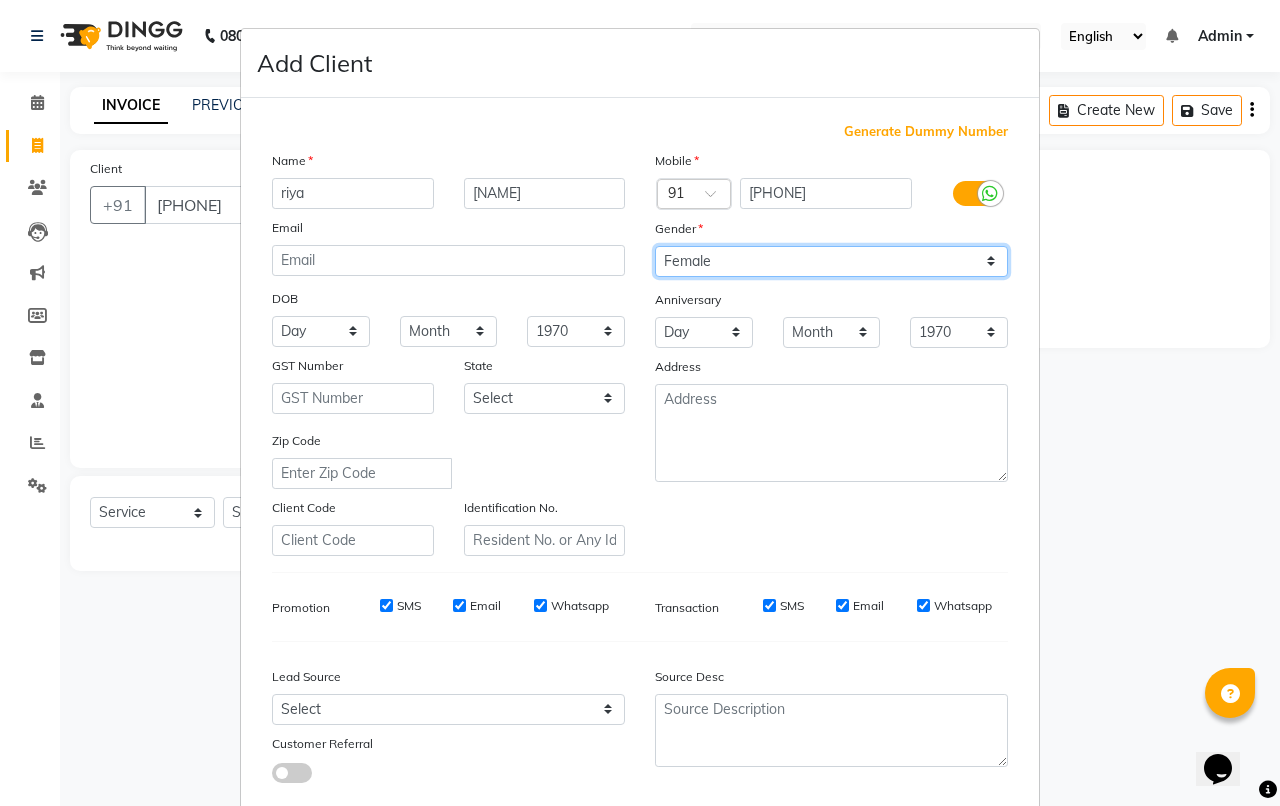 click on "Select Male Female Other Prefer Not To Say" at bounding box center [831, 261] 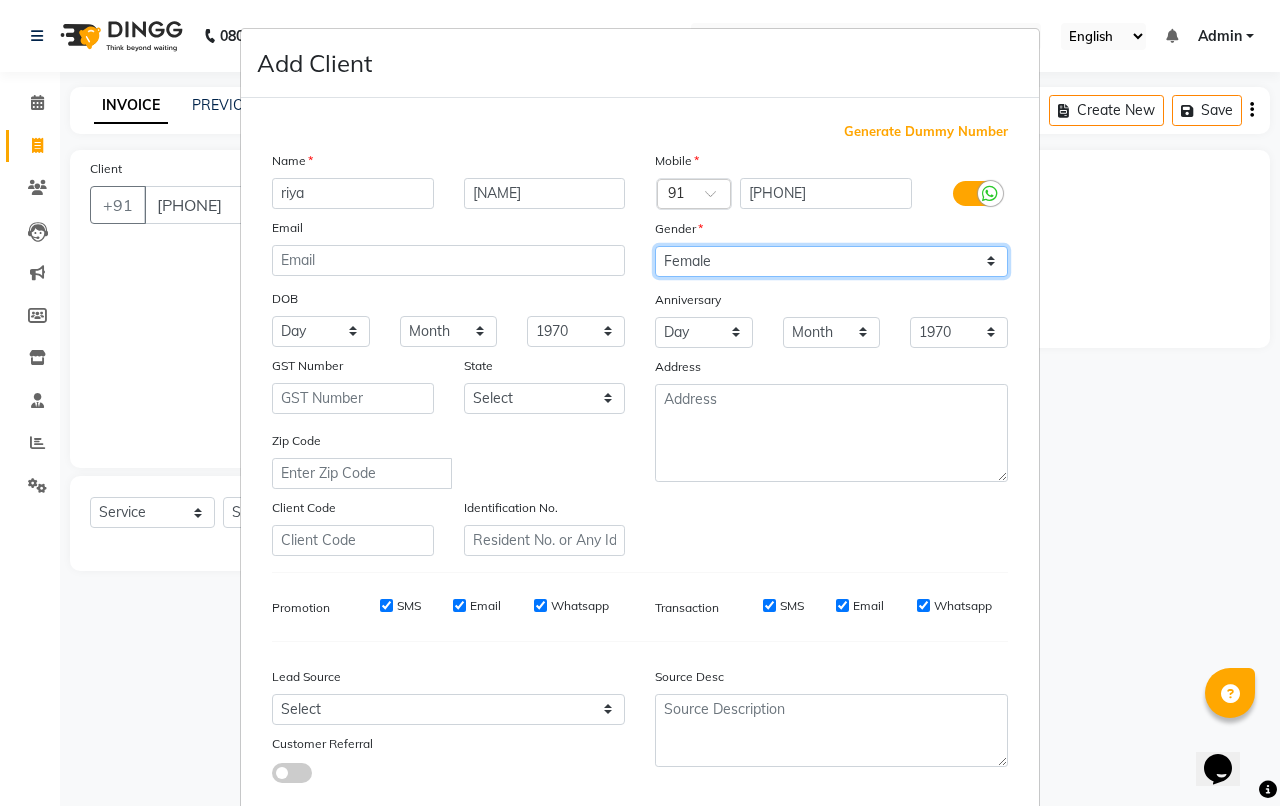 scroll, scrollTop: 110, scrollLeft: 0, axis: vertical 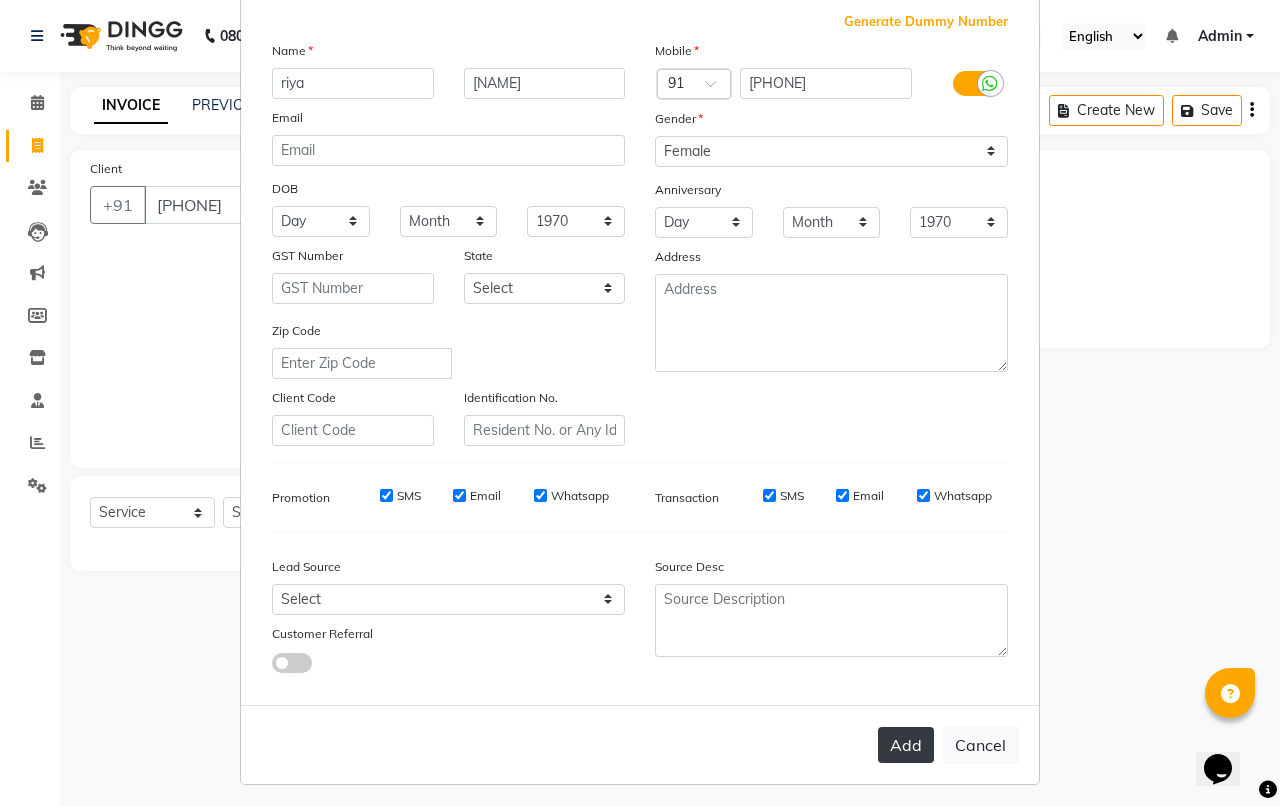 click on "Add" at bounding box center [906, 745] 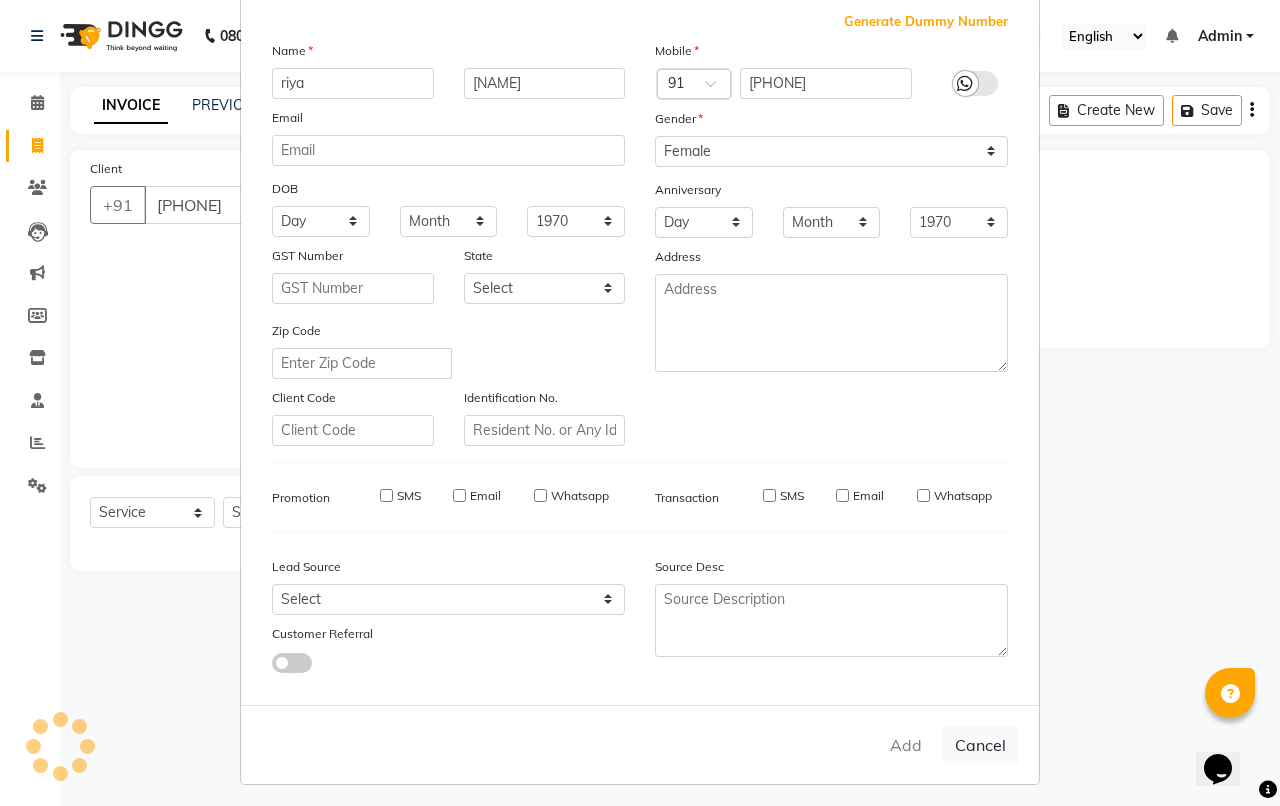 type 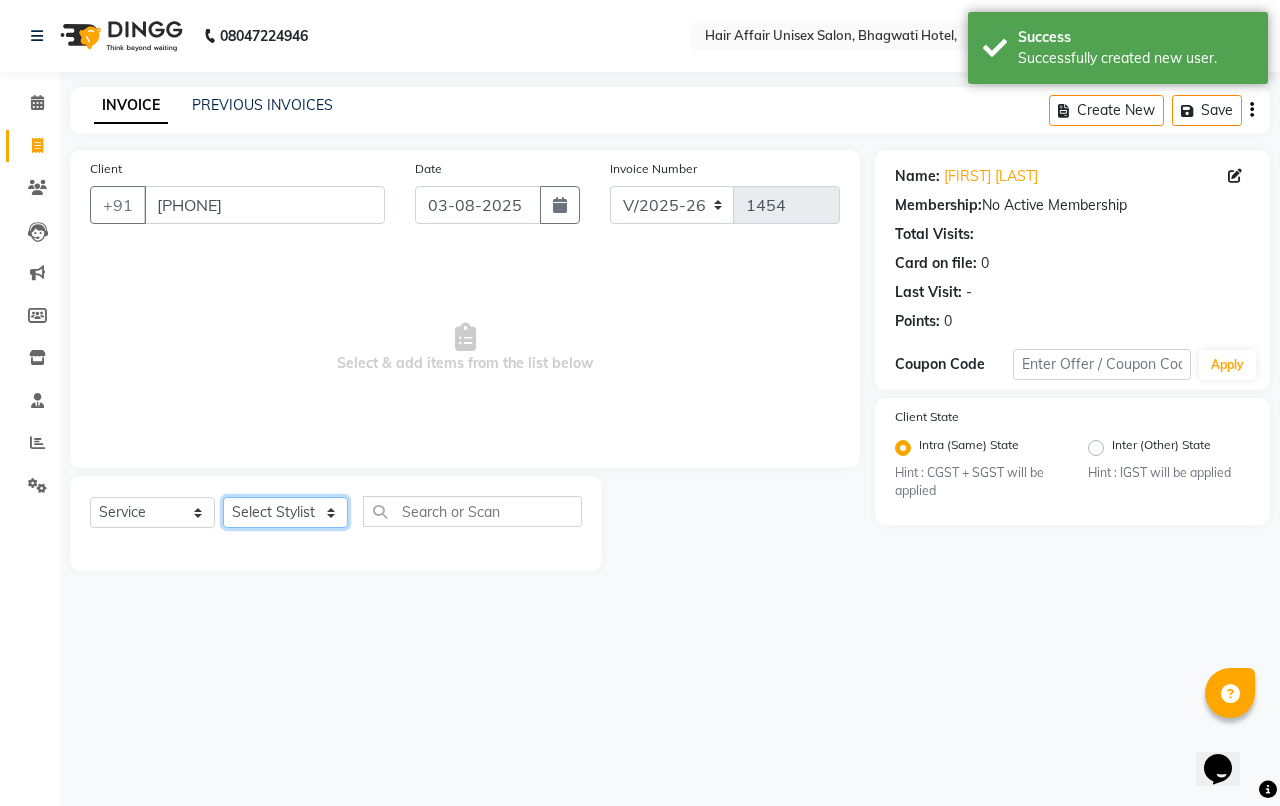 click on "Select Stylist [FIRST] [LAST] [FIRST] [FIRST] [FIRST] [FIRST] [FIRST] [FIRST]" 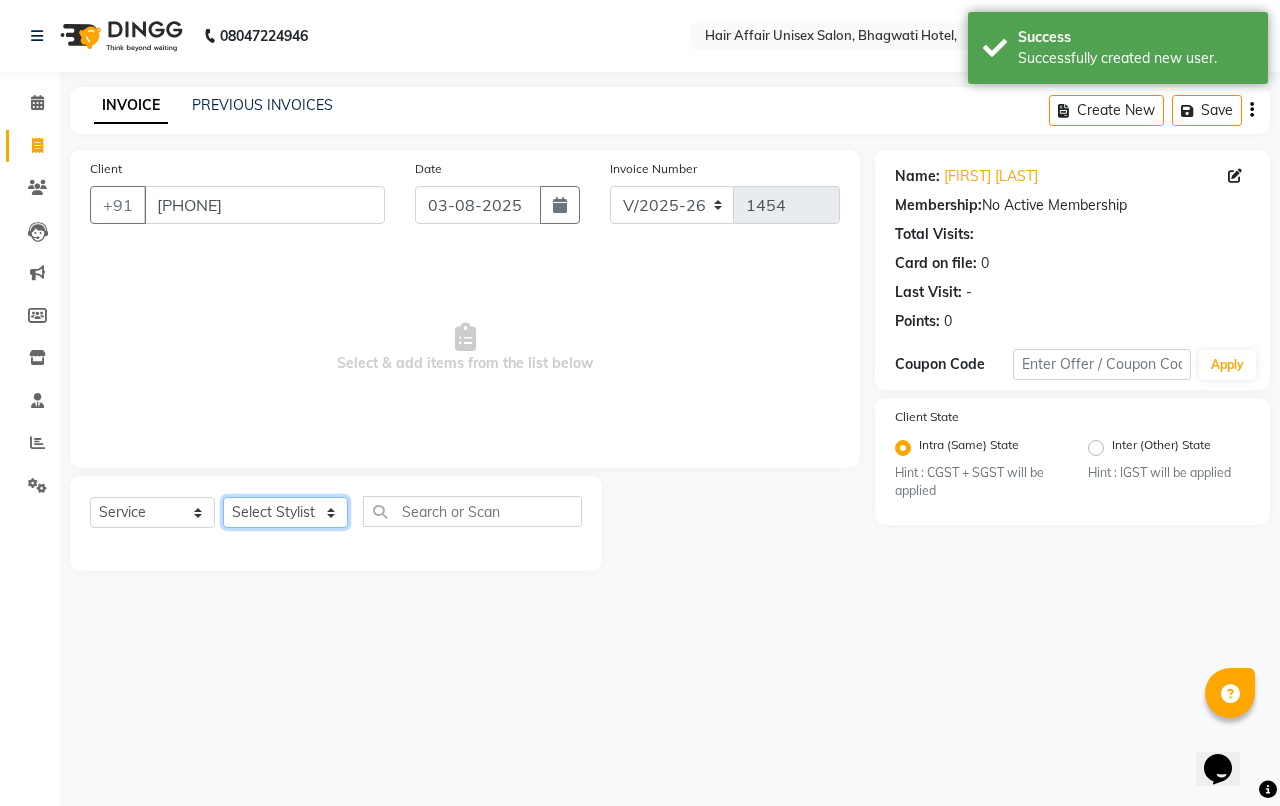 select on "45995" 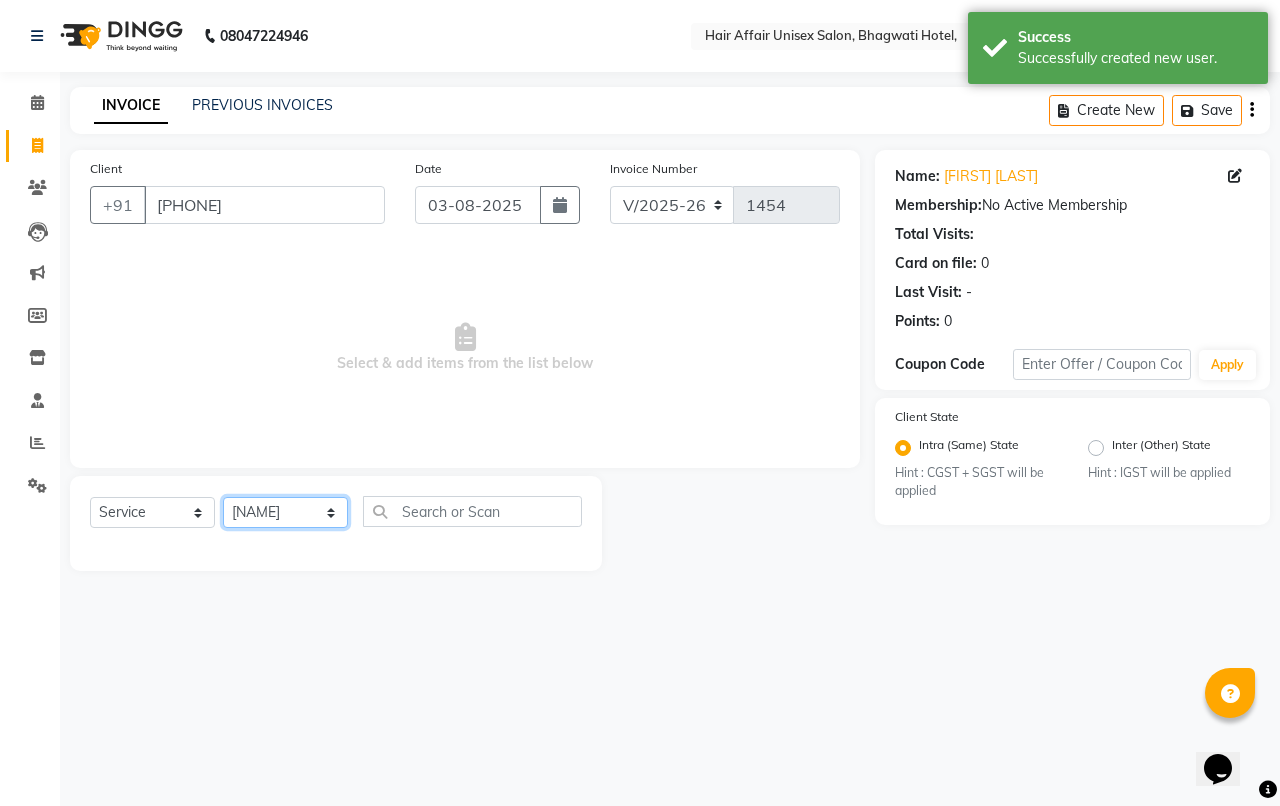 click on "Select Stylist [FIRST] [LAST] [FIRST] [FIRST] [FIRST] [FIRST] [FIRST] [FIRST]" 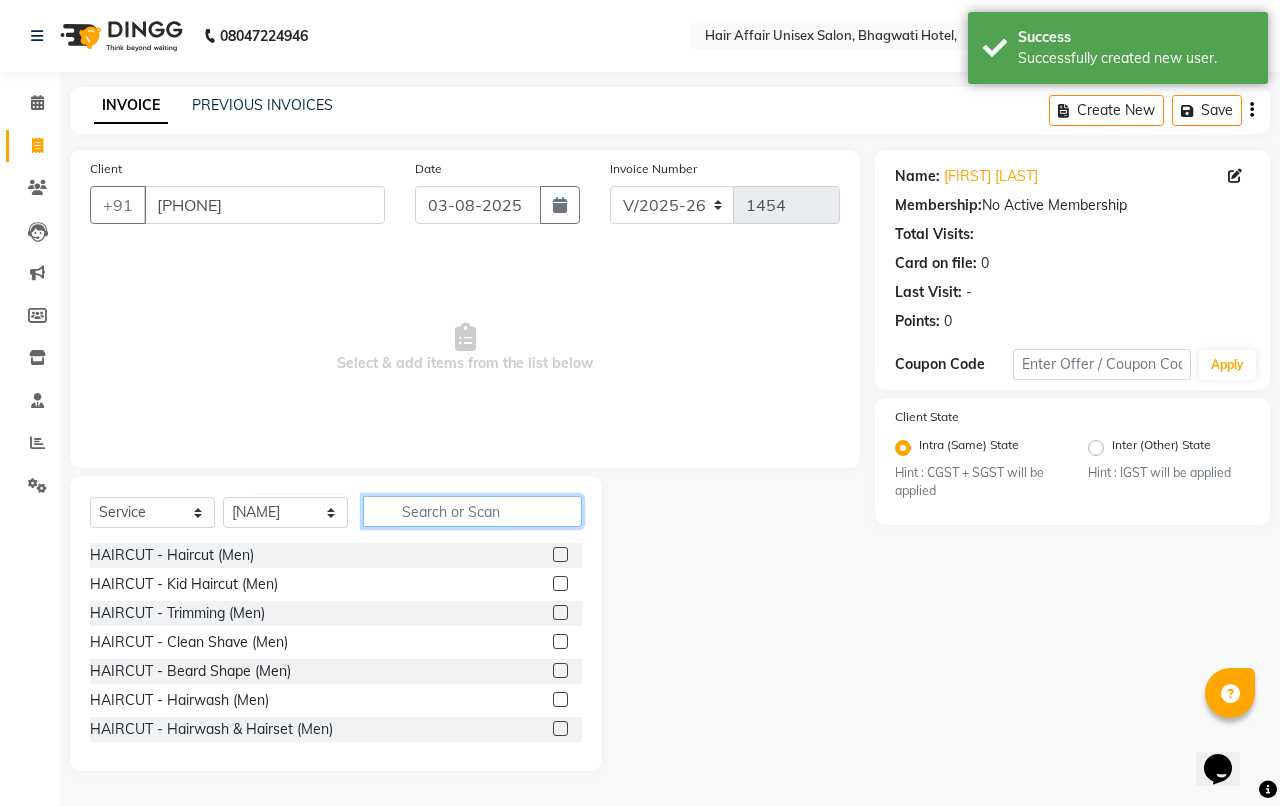 click 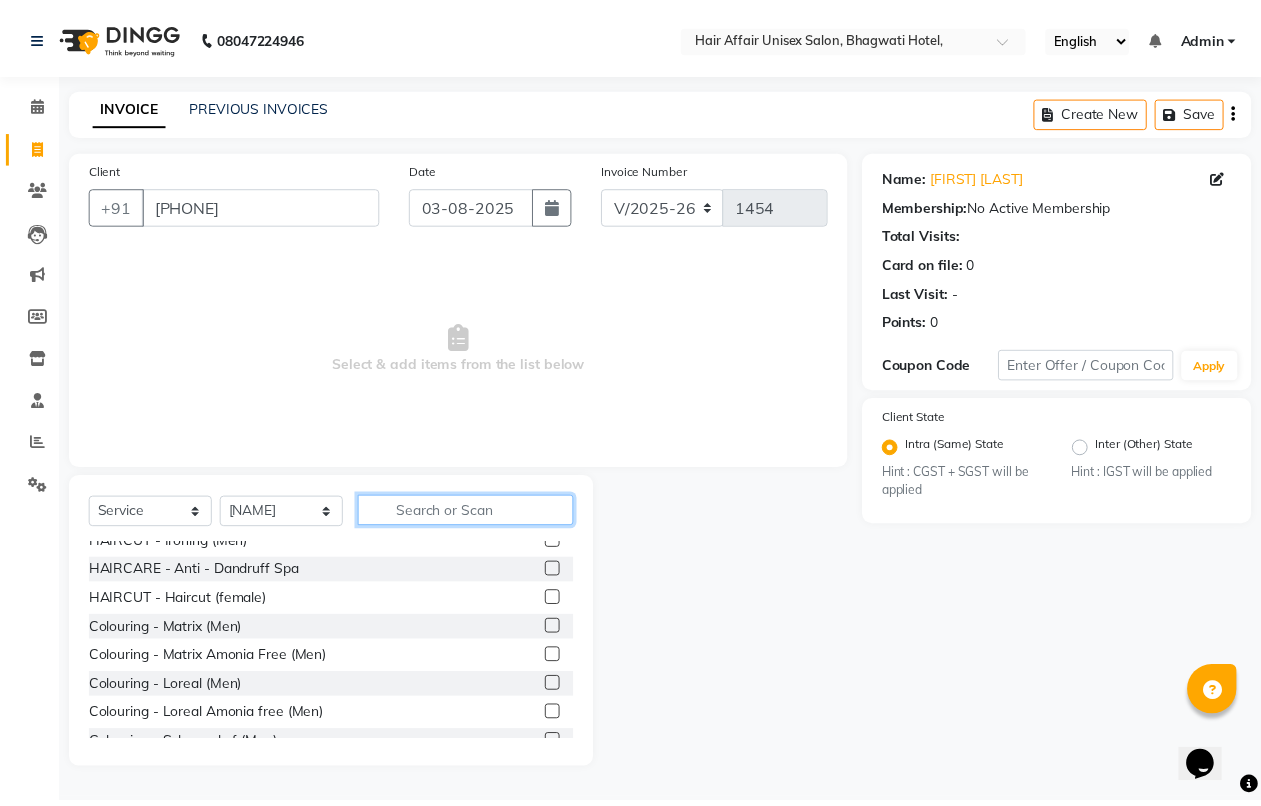 scroll, scrollTop: 250, scrollLeft: 0, axis: vertical 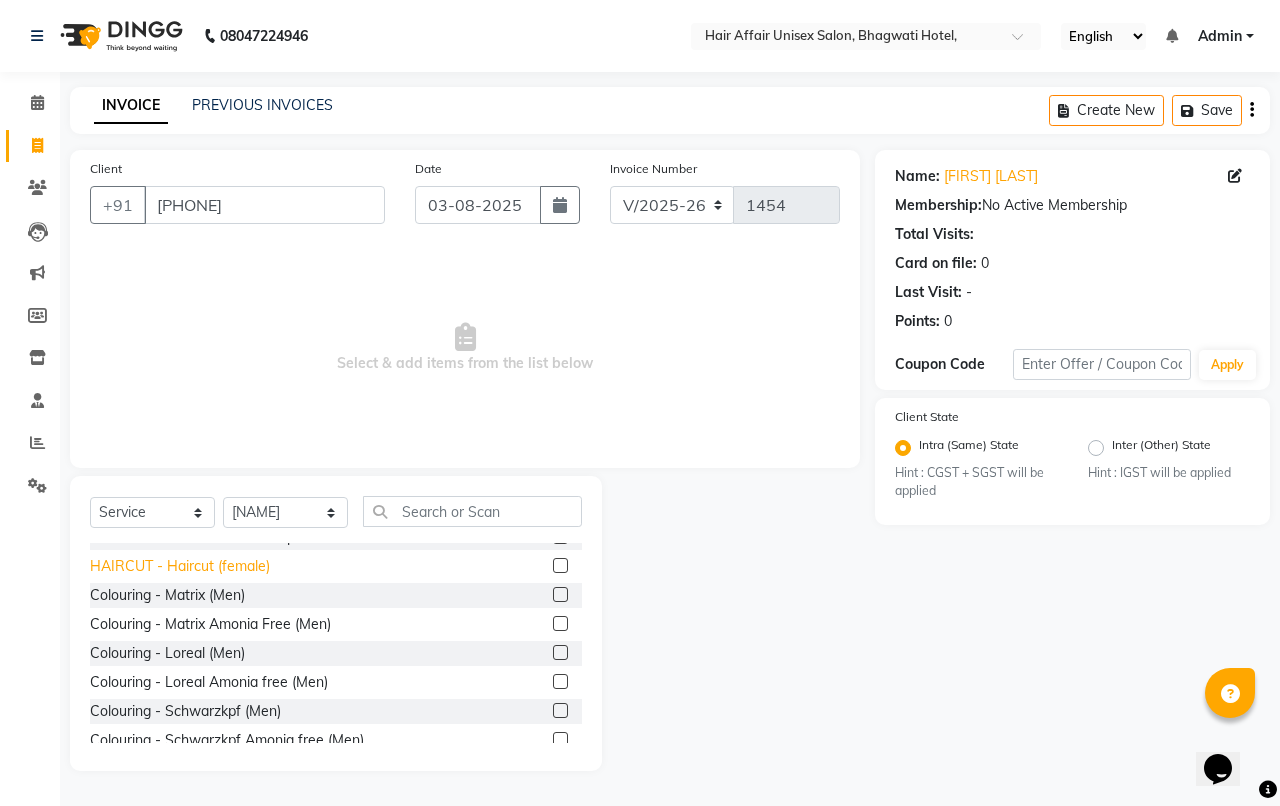 click on "HAIRCUT - Haircut (female)" 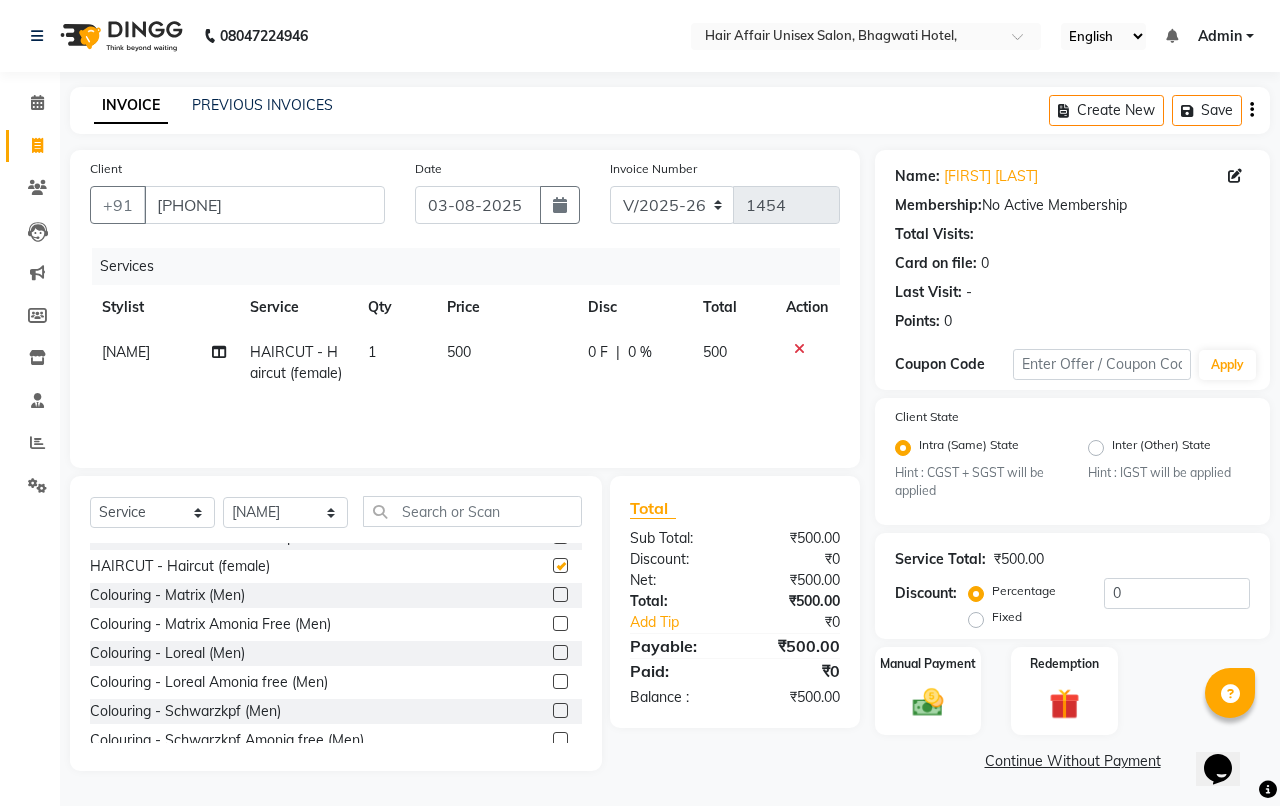 checkbox on "false" 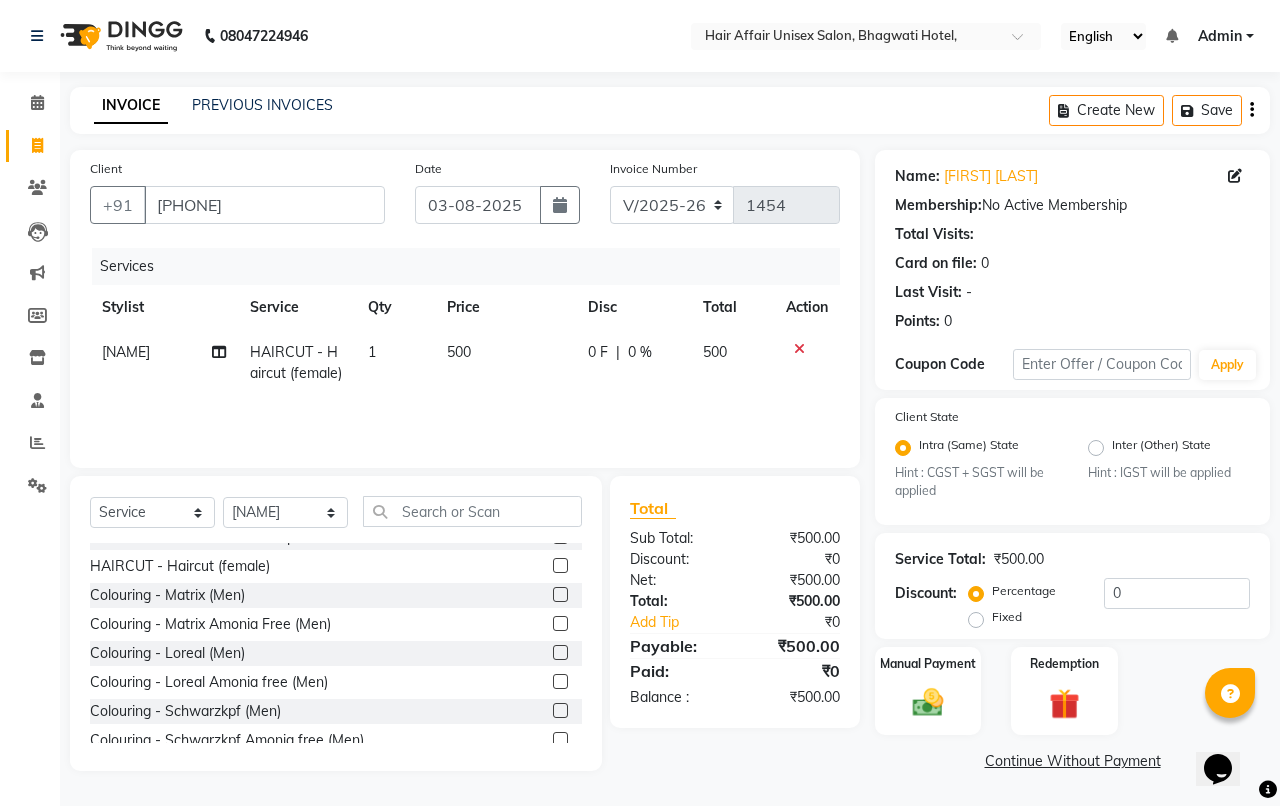 click on "500" 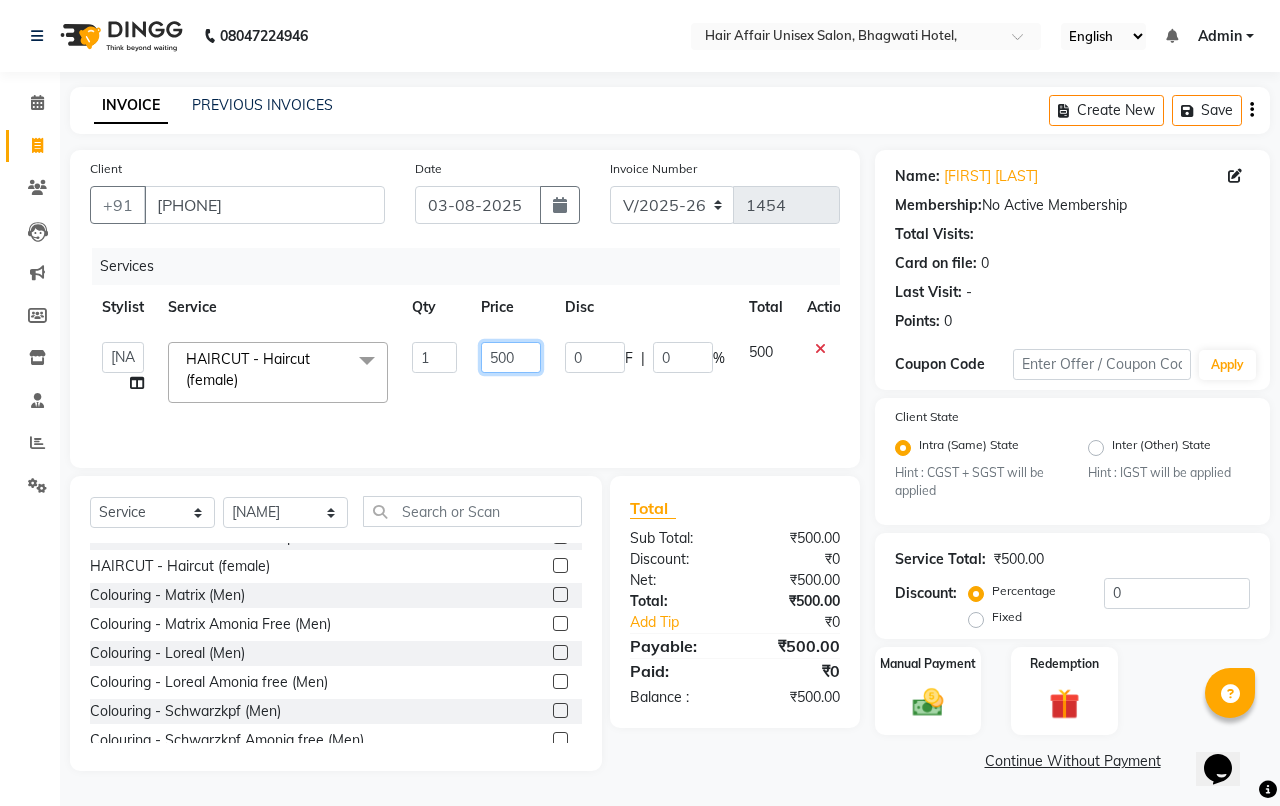 click on "500" 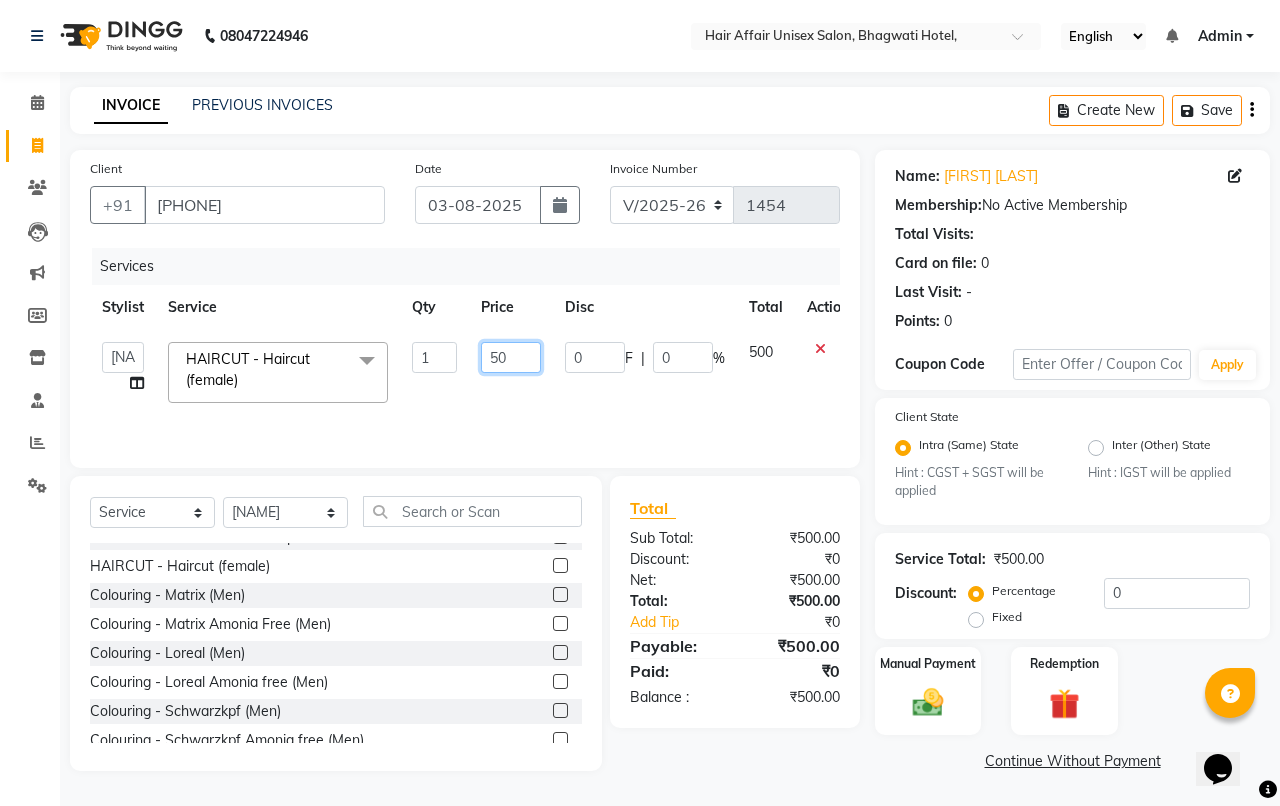type on "5" 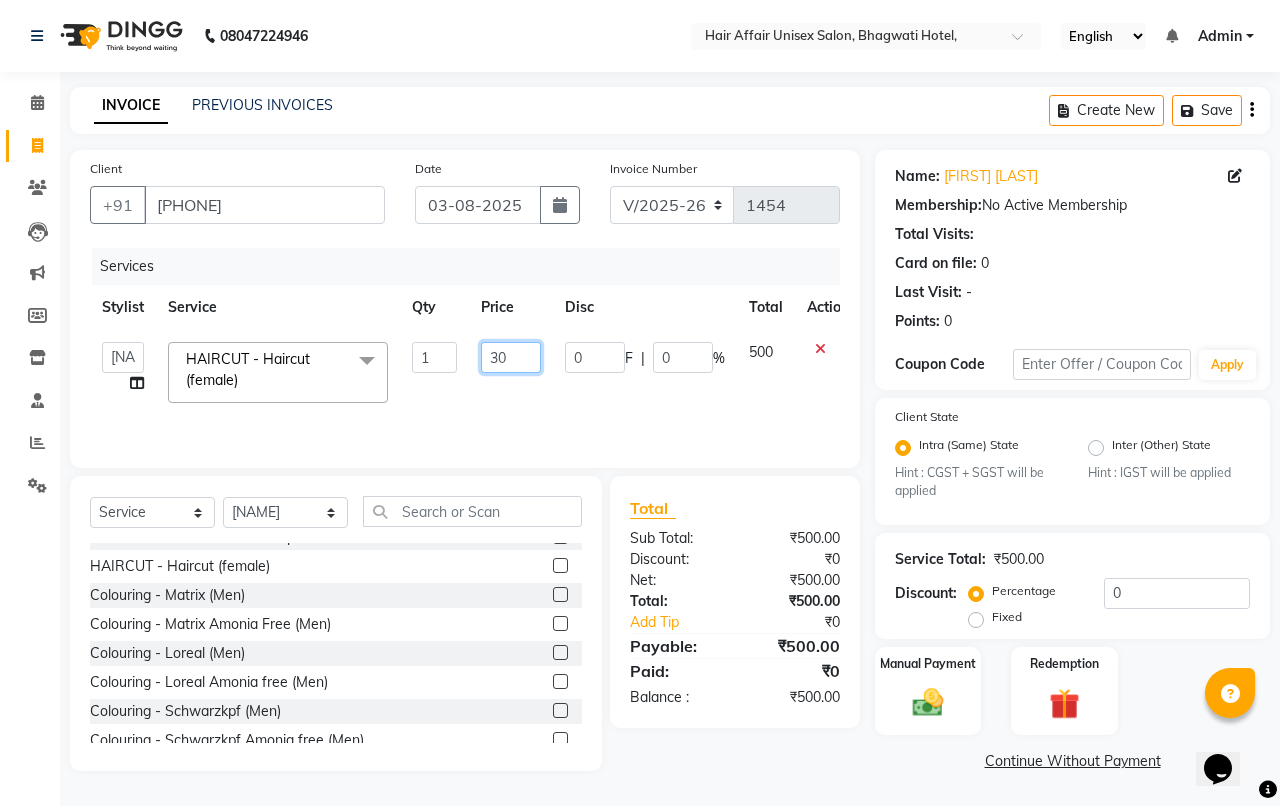 type on "300" 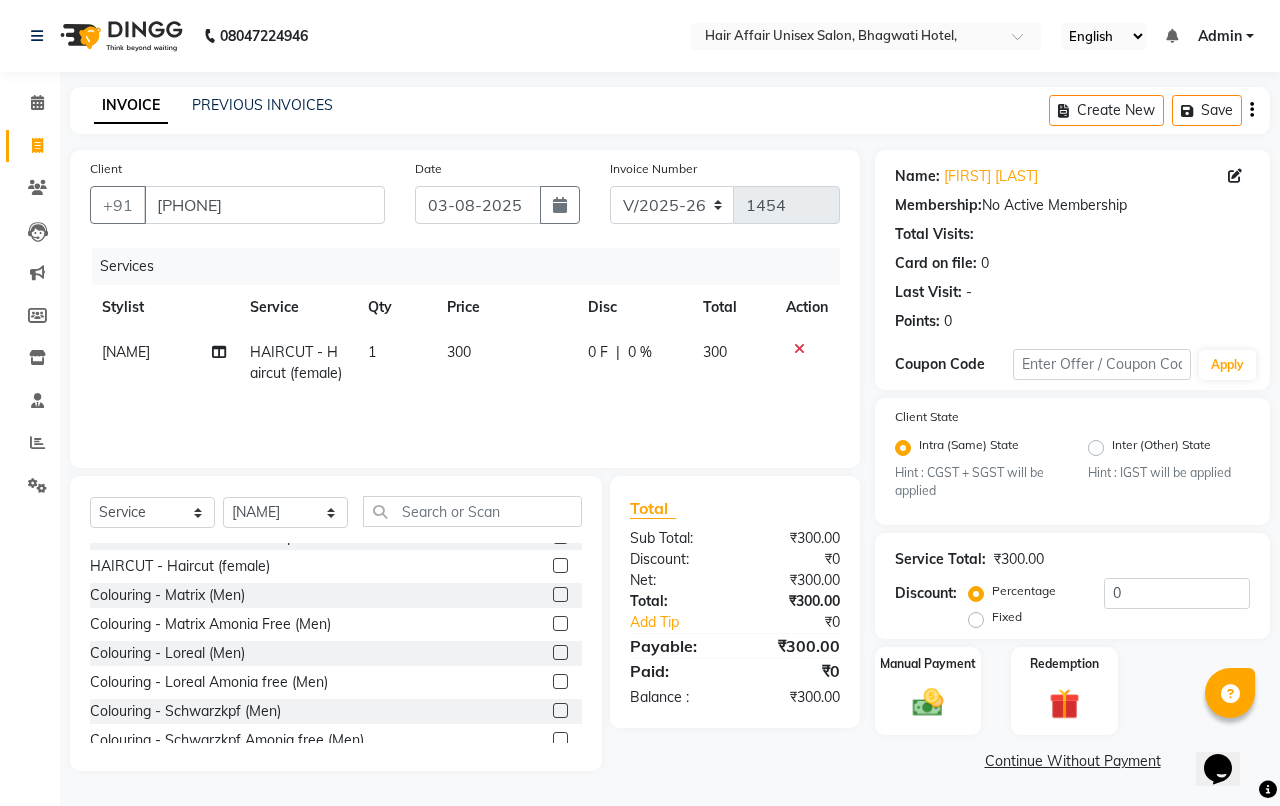 click on "Services Stylist Service Qty Price Disc Total Action harpal HAIRCUT - Haircut (female) 1 300 0 F | 0 % 300" 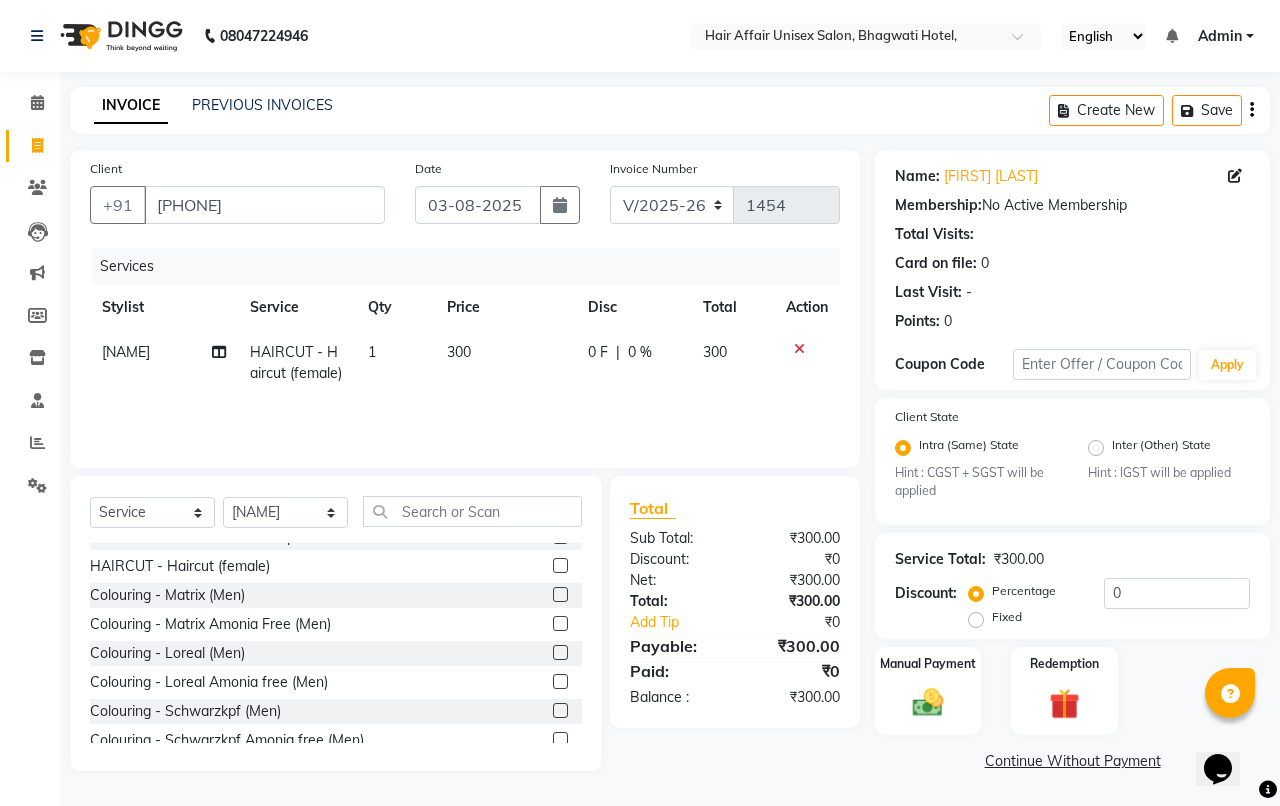 click on "Name: [NAME] Membership:  No Active Membership  Total Visits:   Card on file:  0 Last Visit:   - Points:   0  Coupon Code Apply Client State Intra (Same) State Hint : CGST + SGST will be applied Inter (Other) State Hint : IGST will be applied Service Total:  ₹300.00  Discount:  Percentage   Fixed  0 Manual Payment Redemption  Continue Without Payment" 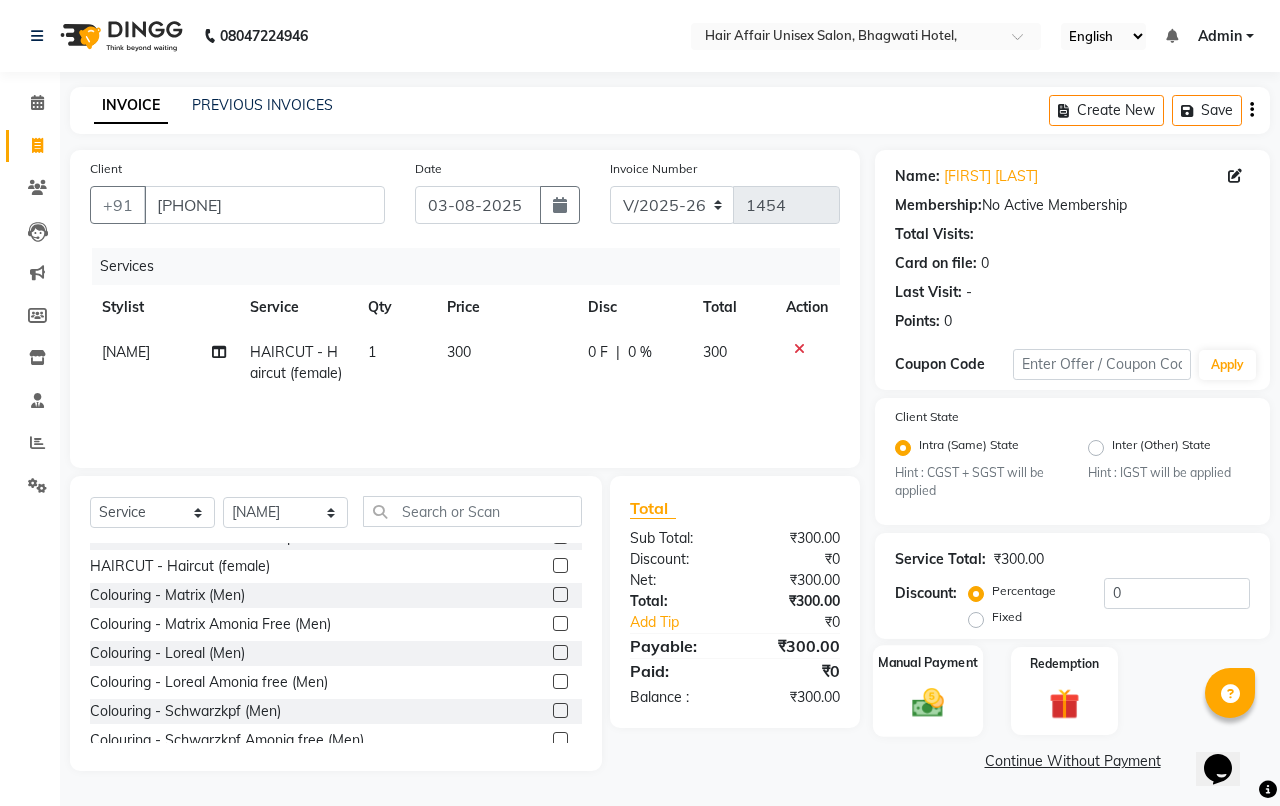 click on "Manual Payment" 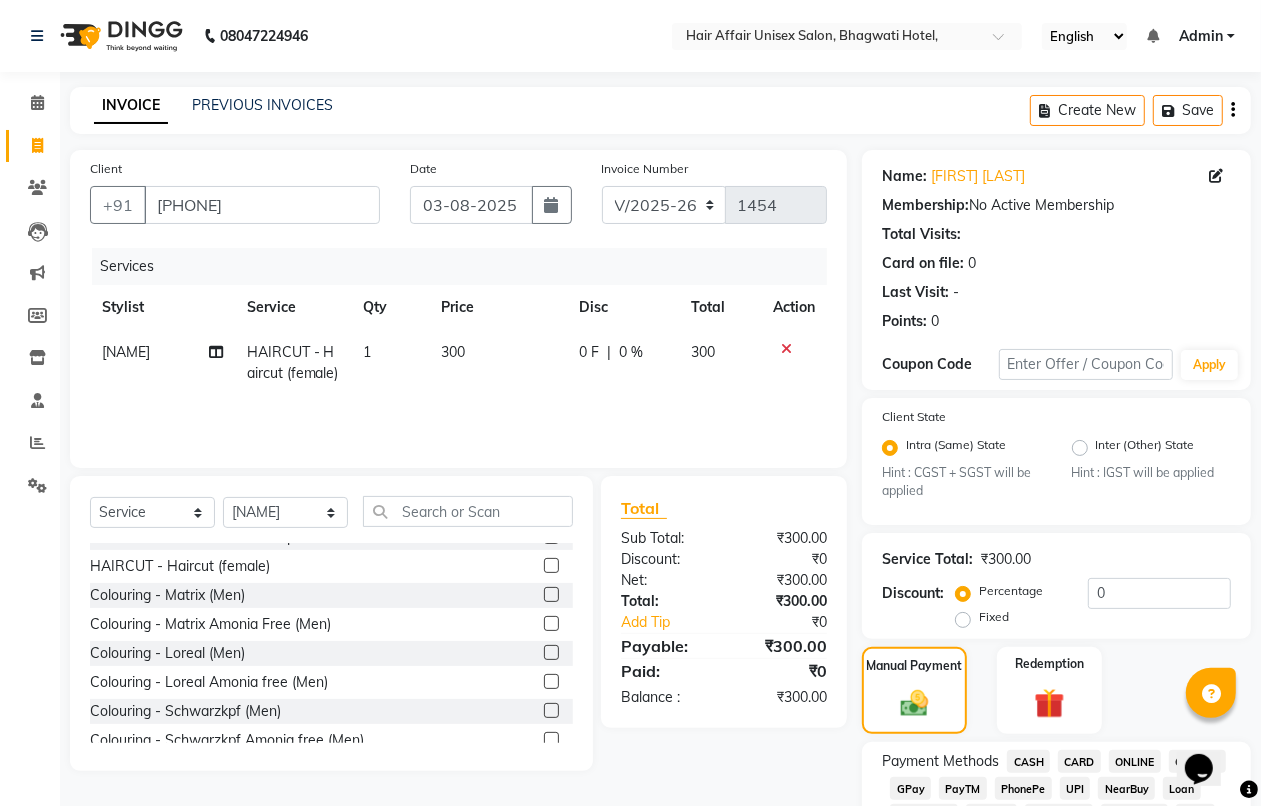 click on "CASH" 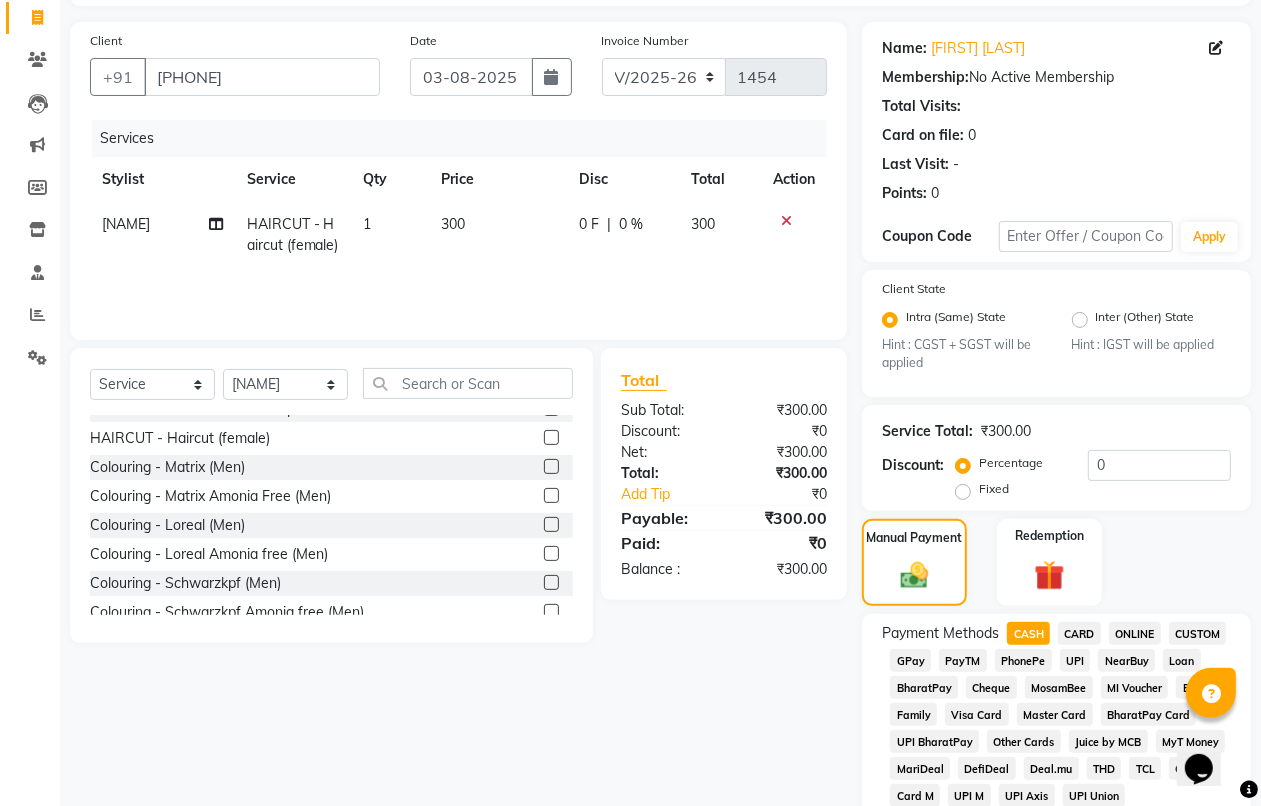 scroll, scrollTop: 875, scrollLeft: 0, axis: vertical 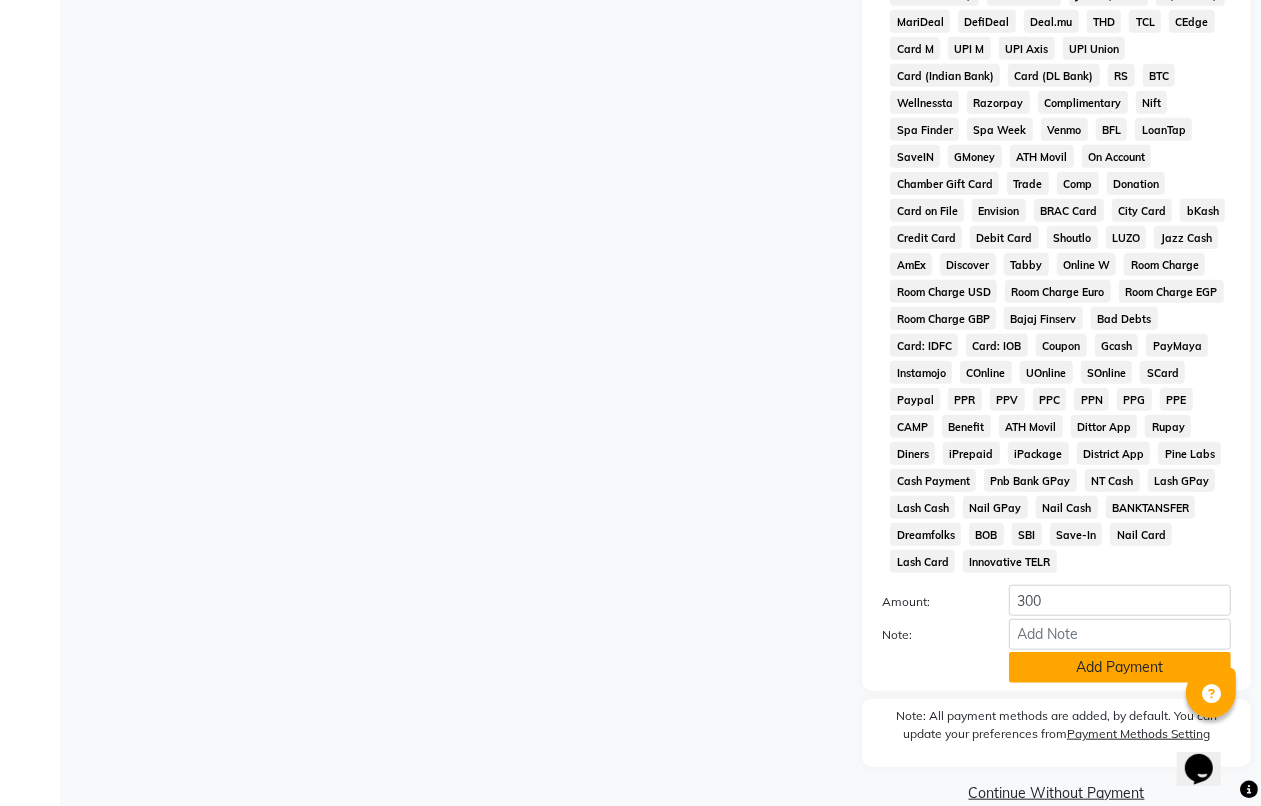 click on "Add Payment" 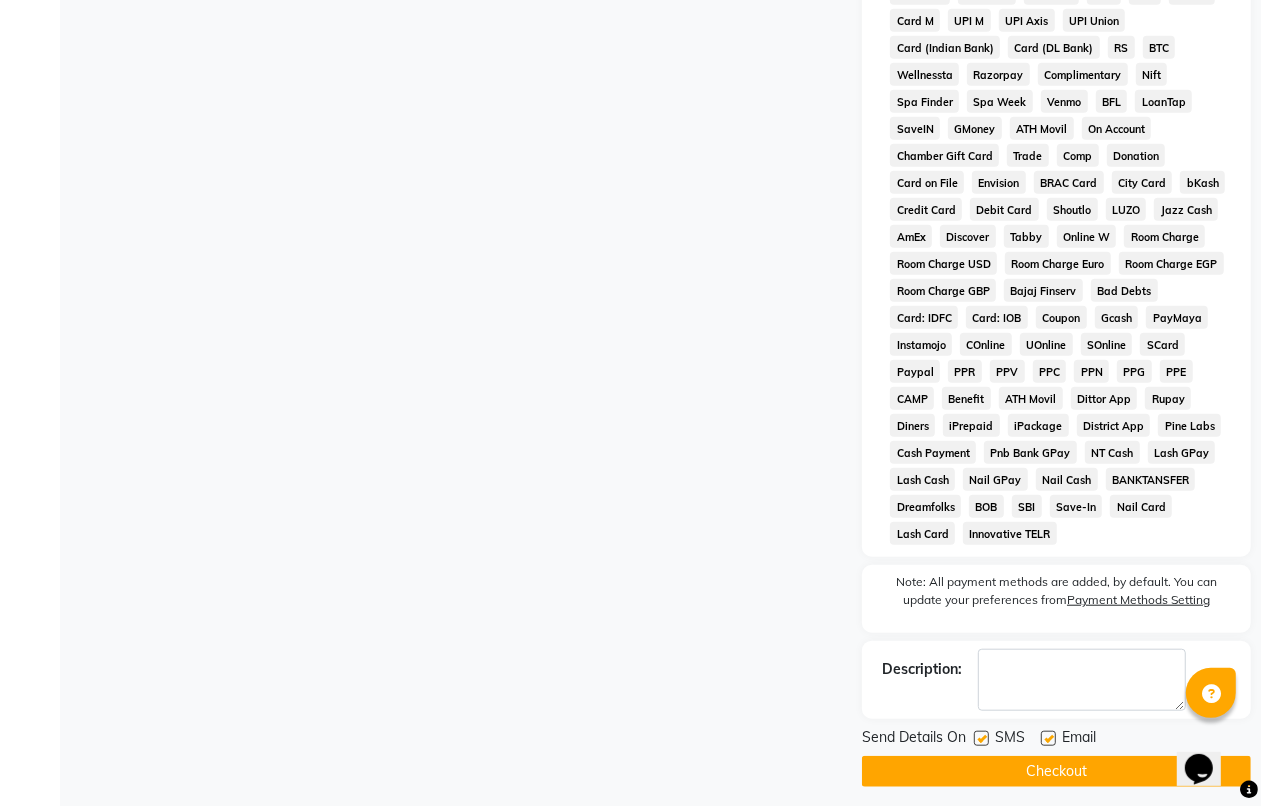 scroll, scrollTop: 912, scrollLeft: 0, axis: vertical 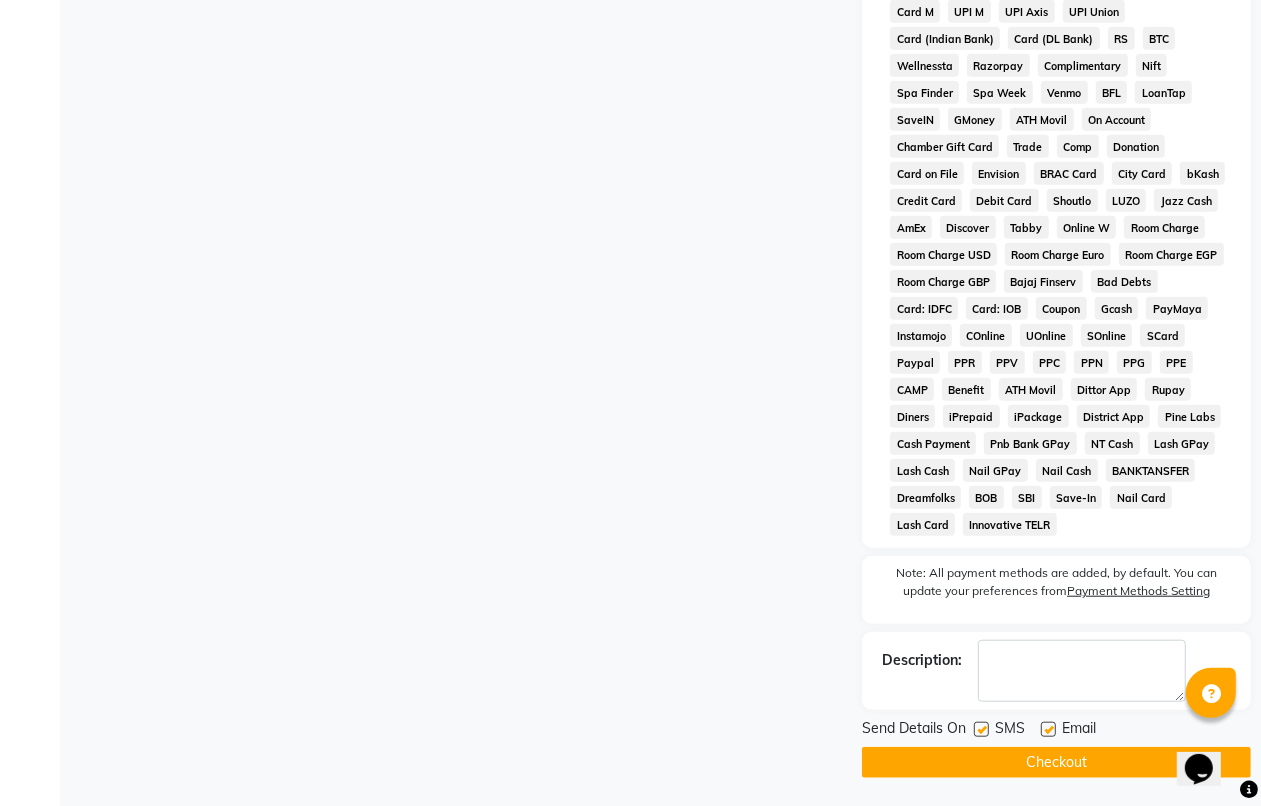 click on "Checkout" 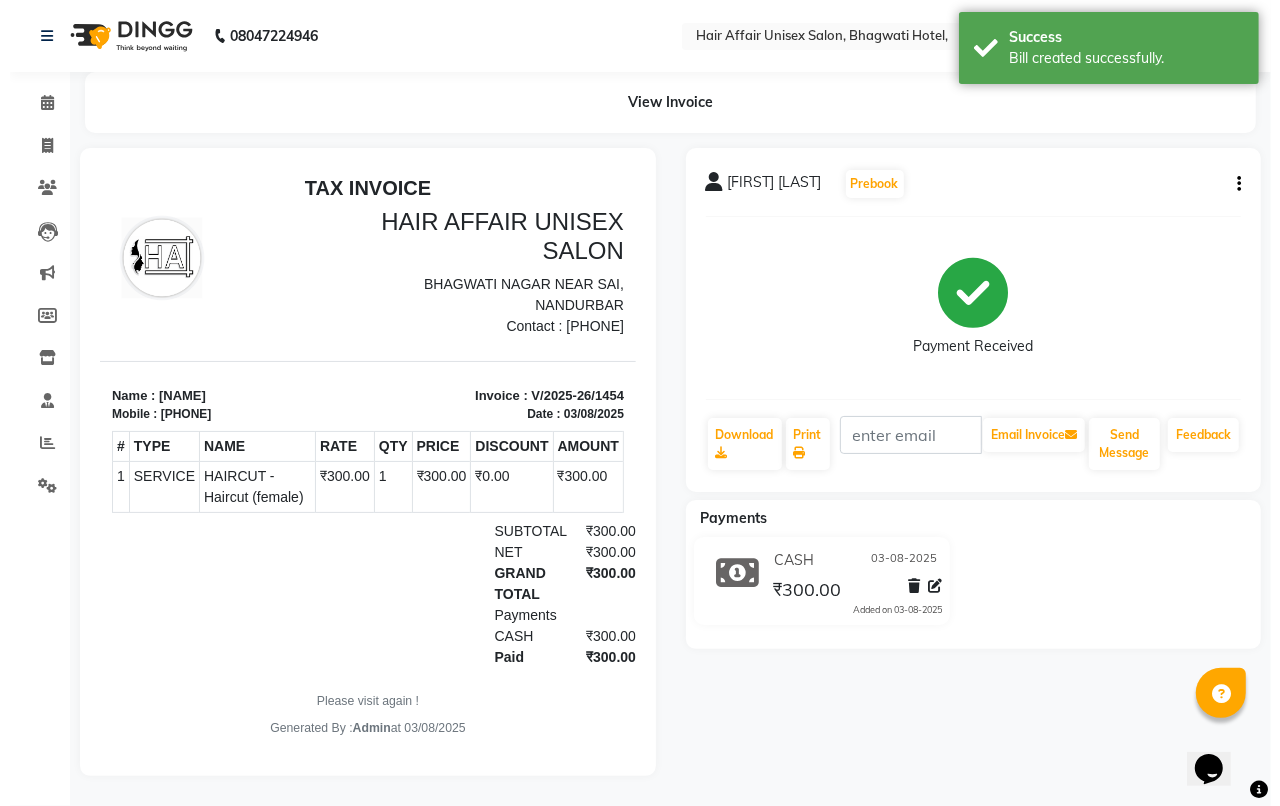 scroll, scrollTop: 0, scrollLeft: 0, axis: both 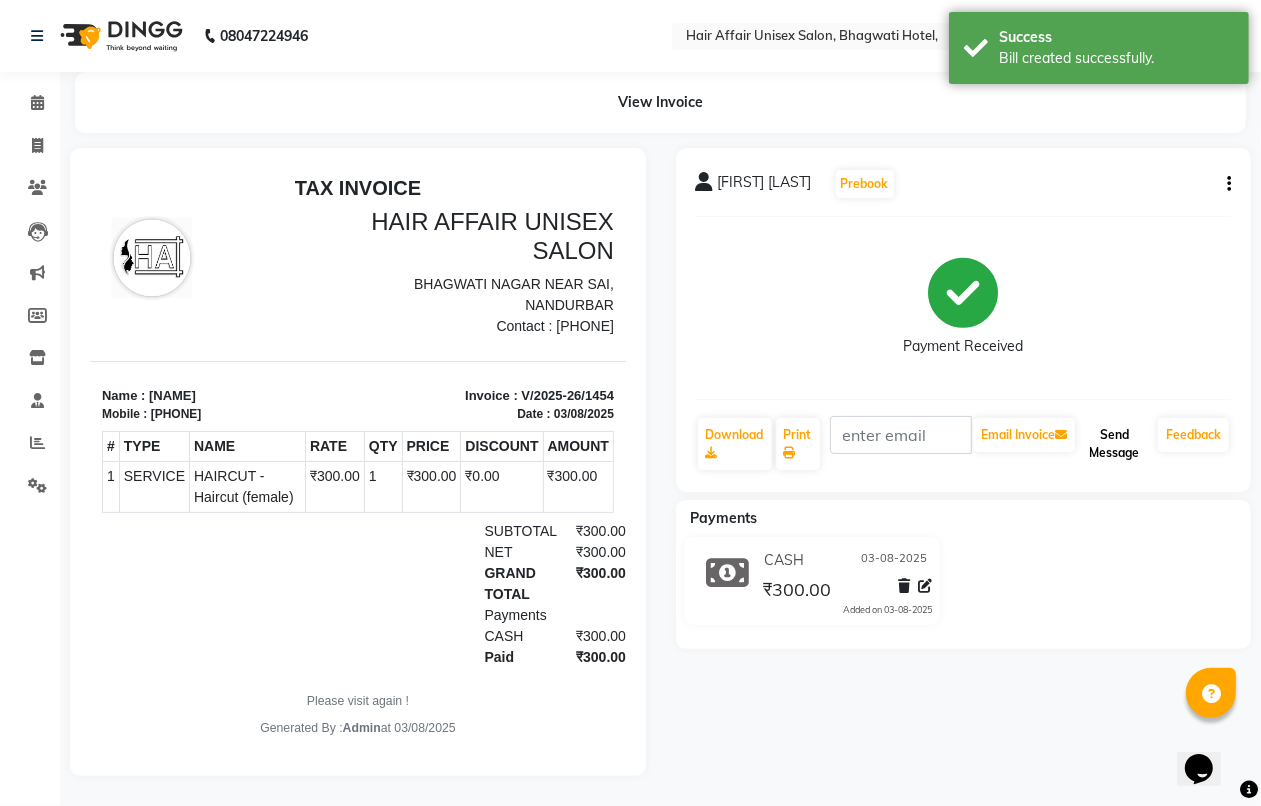 click on "Send Message" 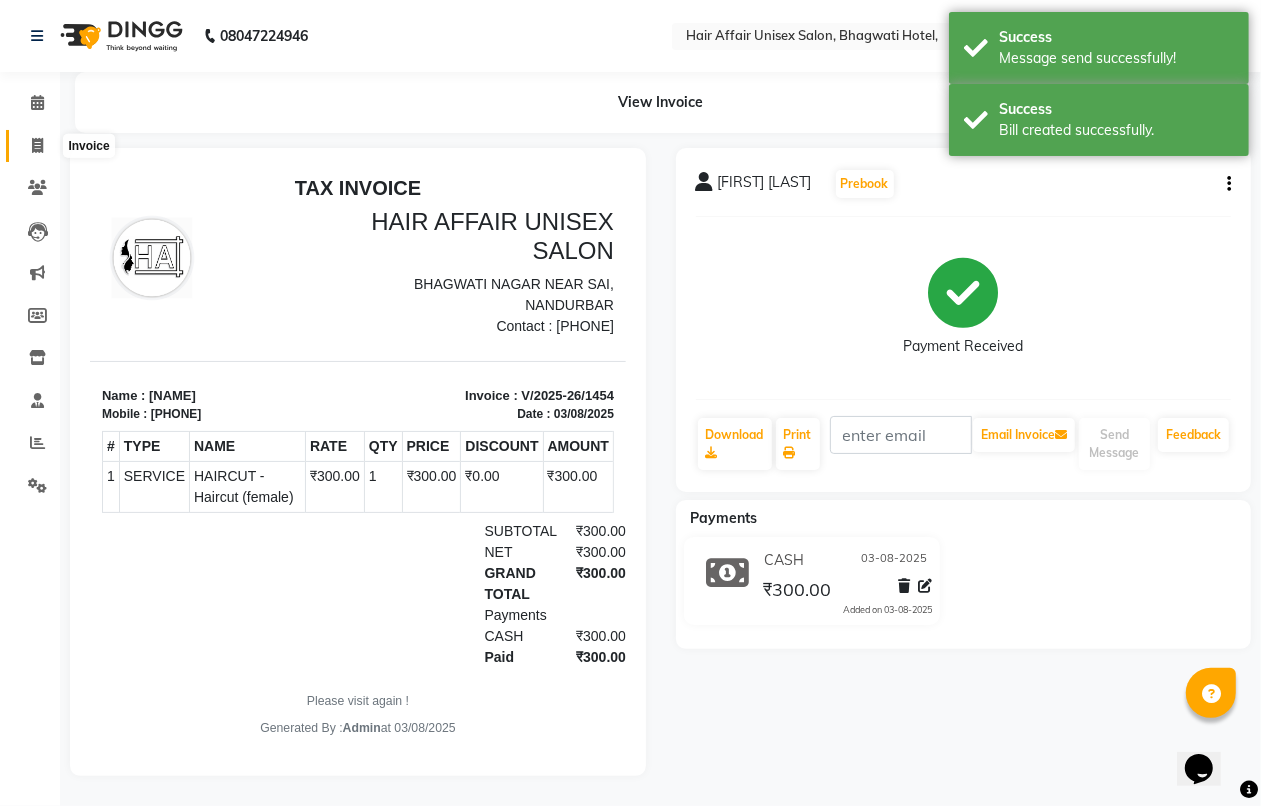 click 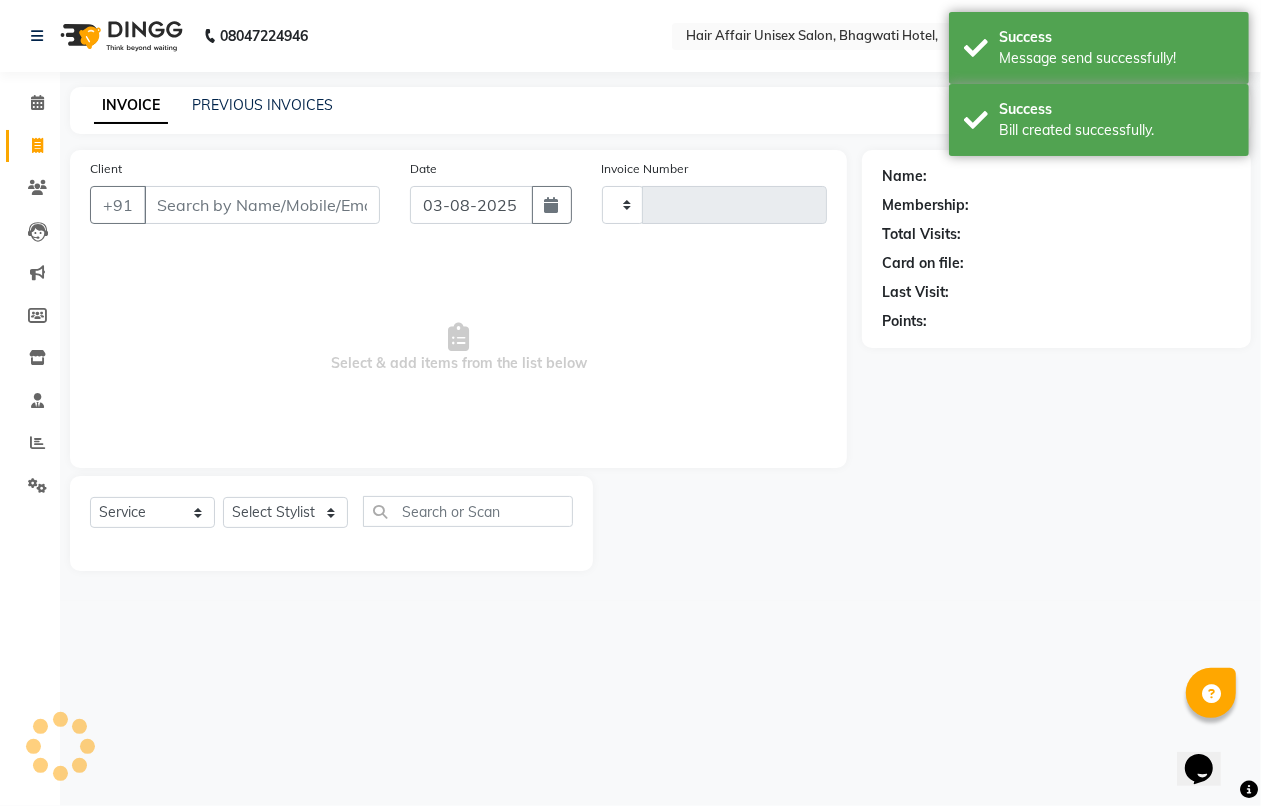 type on "1455" 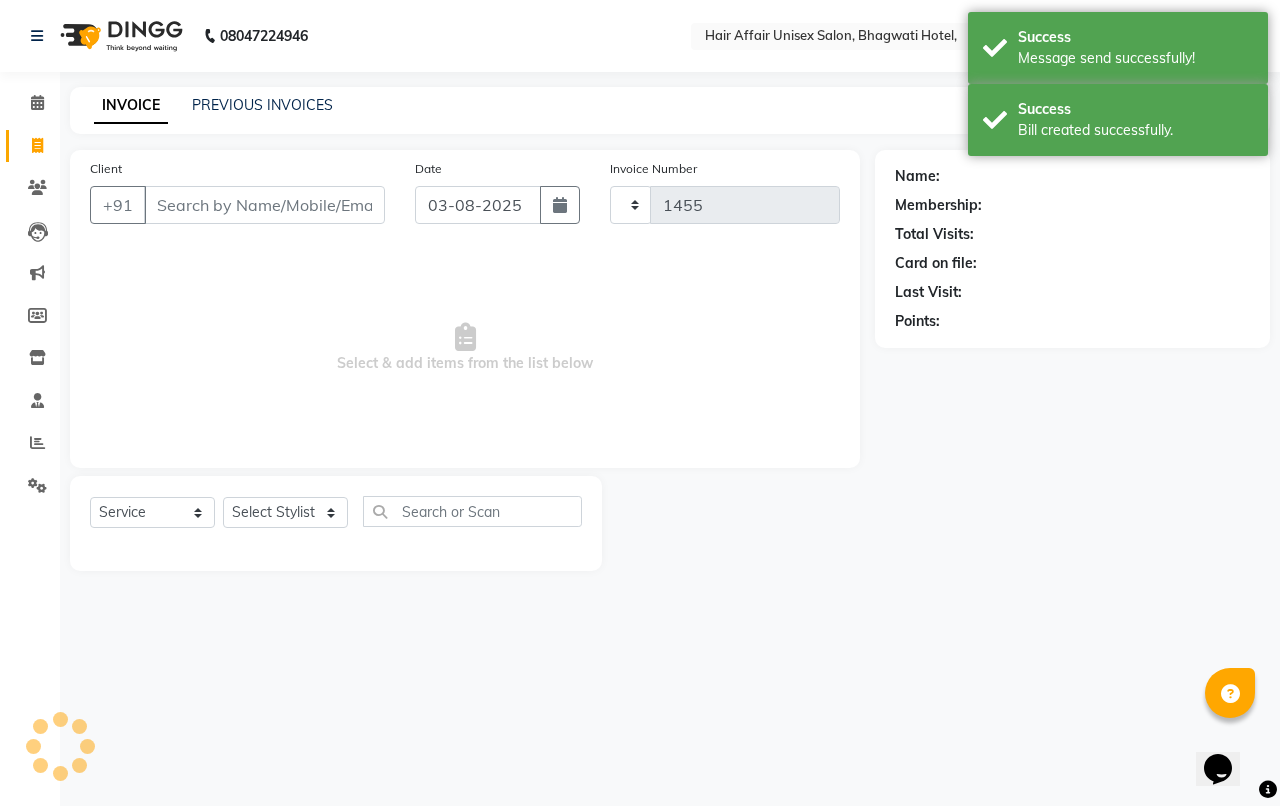 select on "6225" 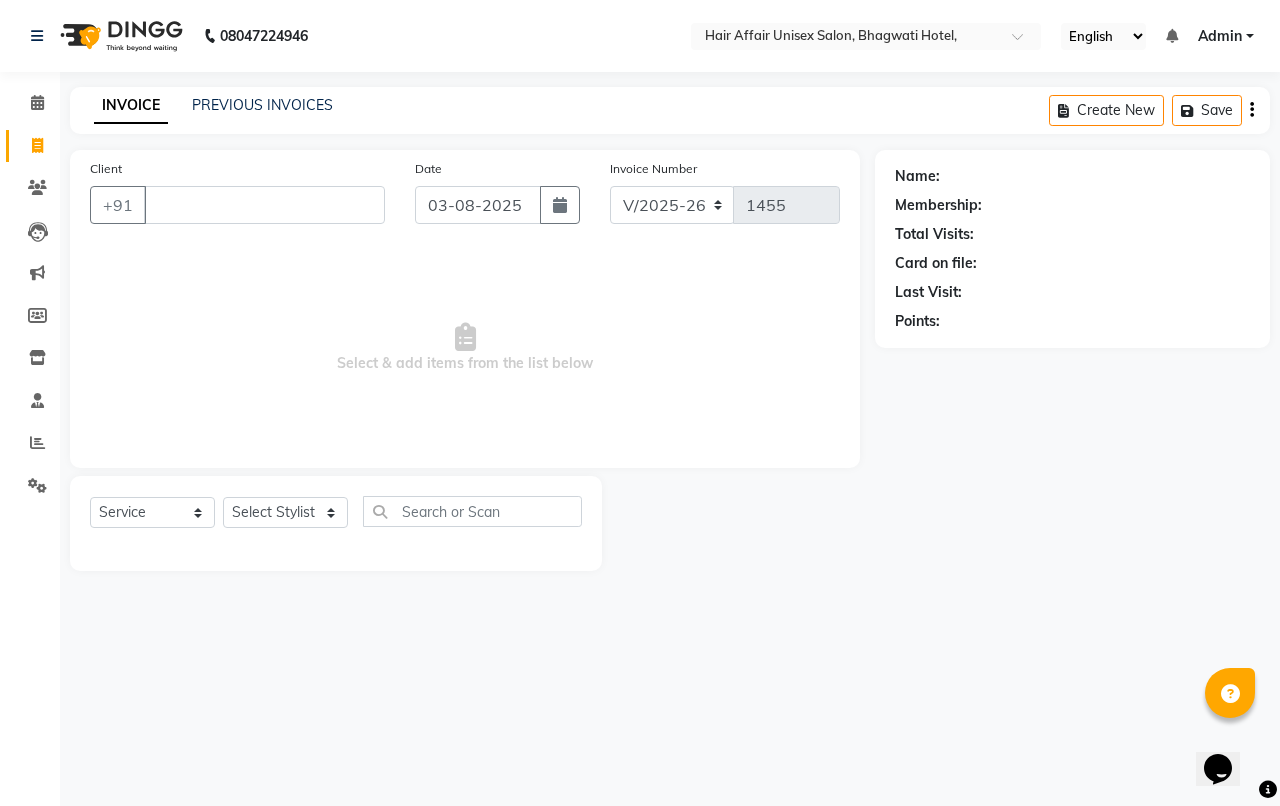 type 